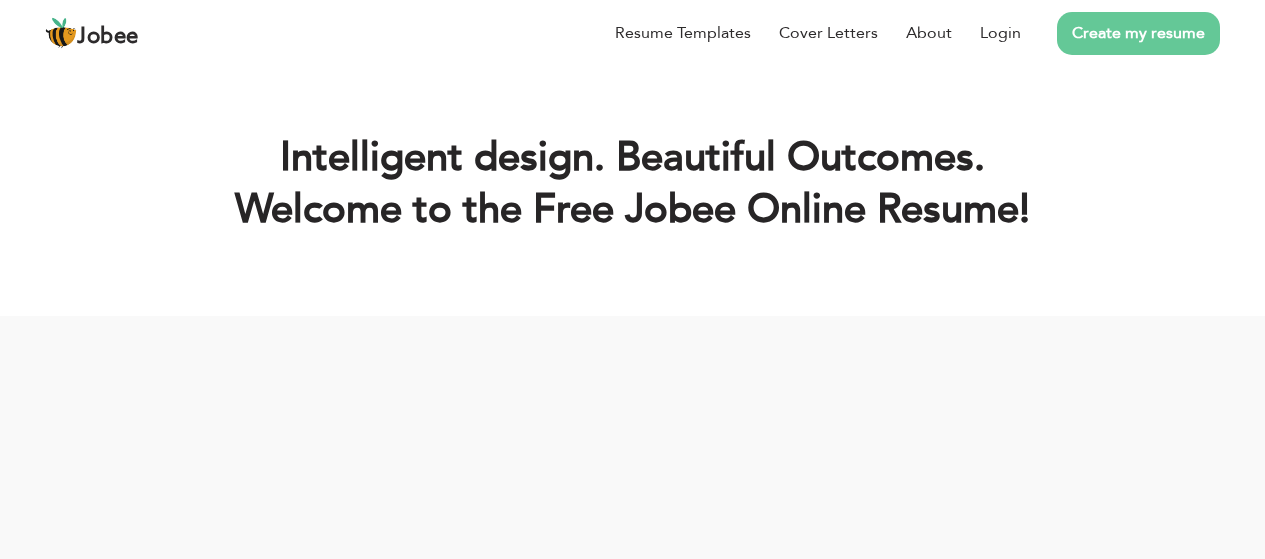 scroll, scrollTop: 0, scrollLeft: 0, axis: both 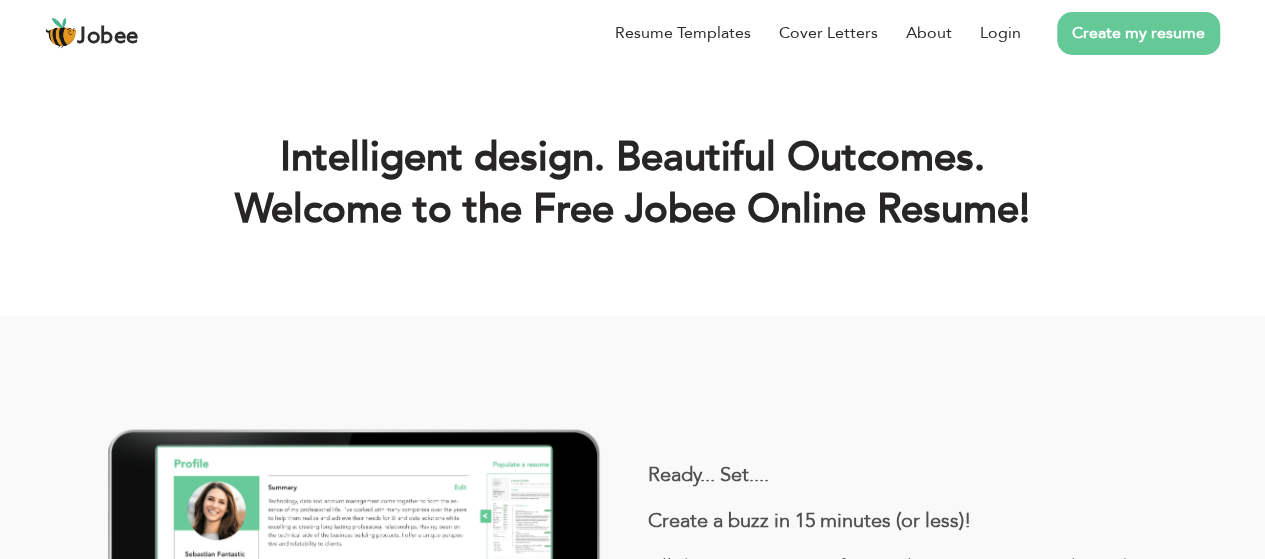 click on "Create my resume" at bounding box center (1138, 33) 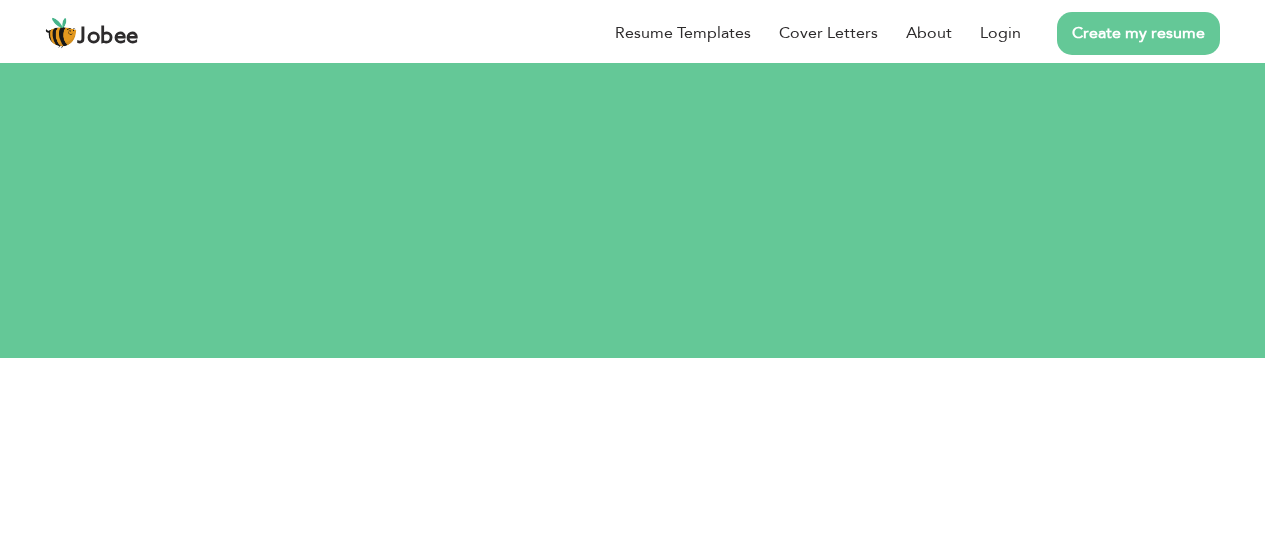 scroll, scrollTop: 0, scrollLeft: 0, axis: both 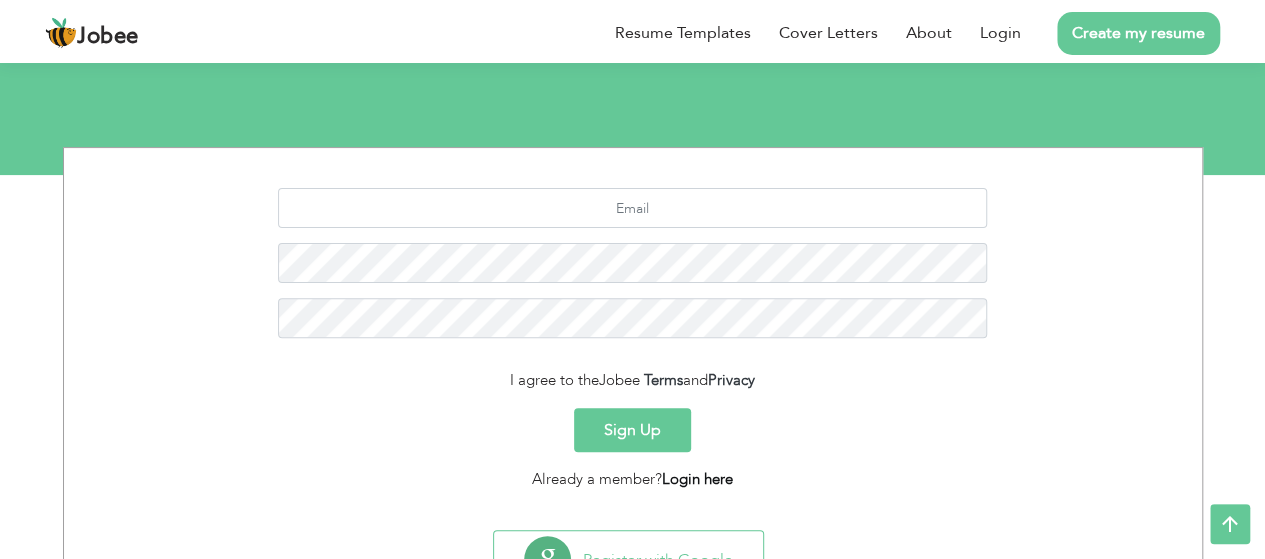 click on "Login here" at bounding box center [697, 479] 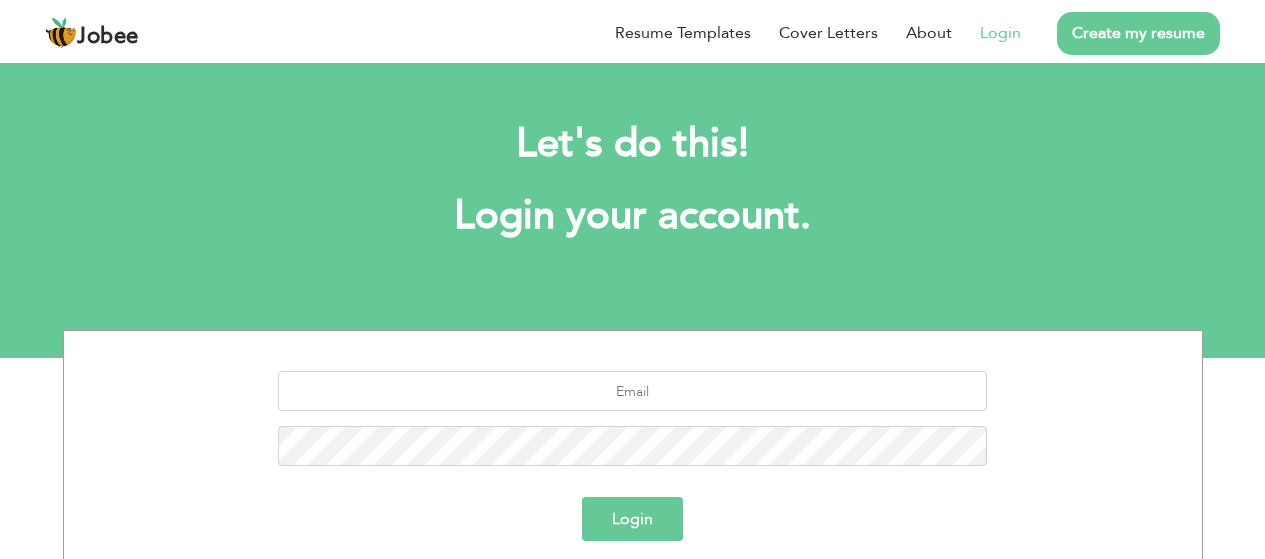 scroll, scrollTop: 0, scrollLeft: 0, axis: both 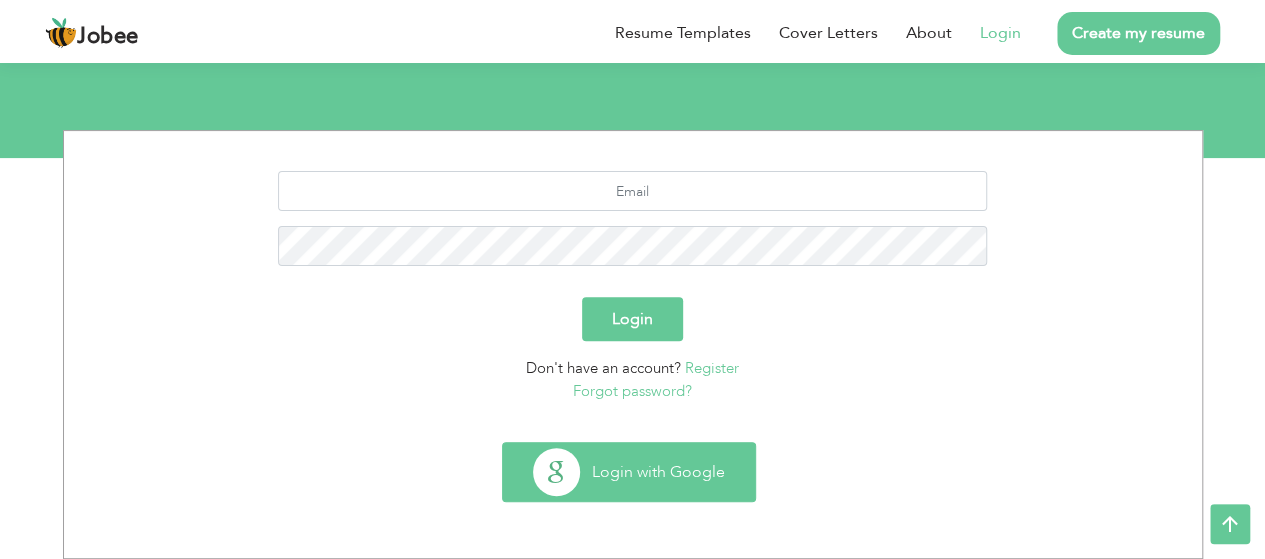 click on "Login with Google" at bounding box center (629, 472) 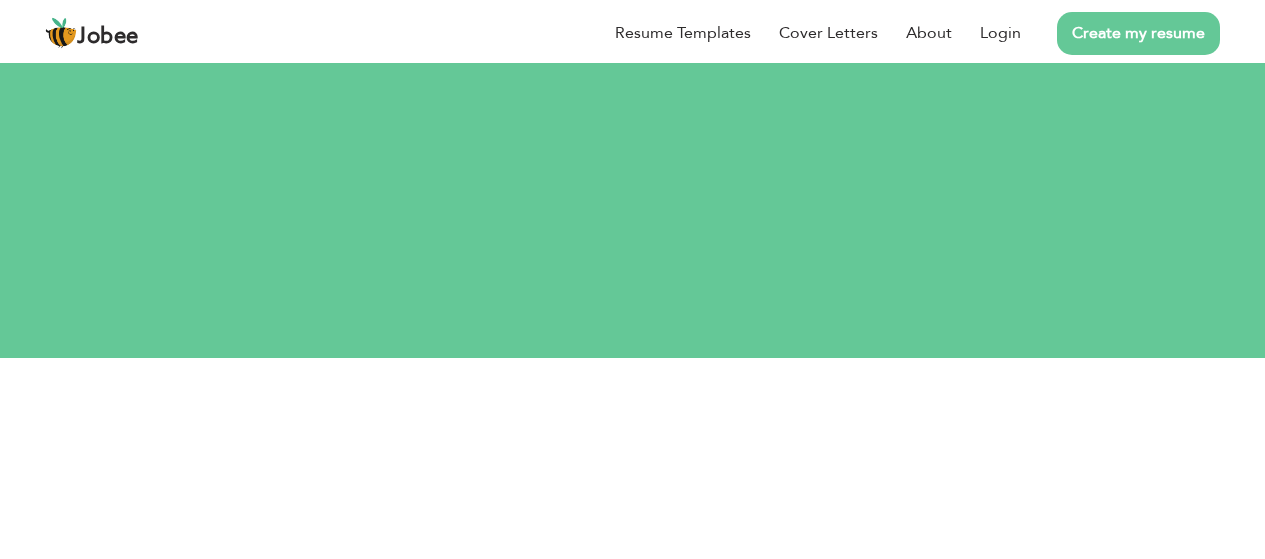 scroll, scrollTop: 0, scrollLeft: 0, axis: both 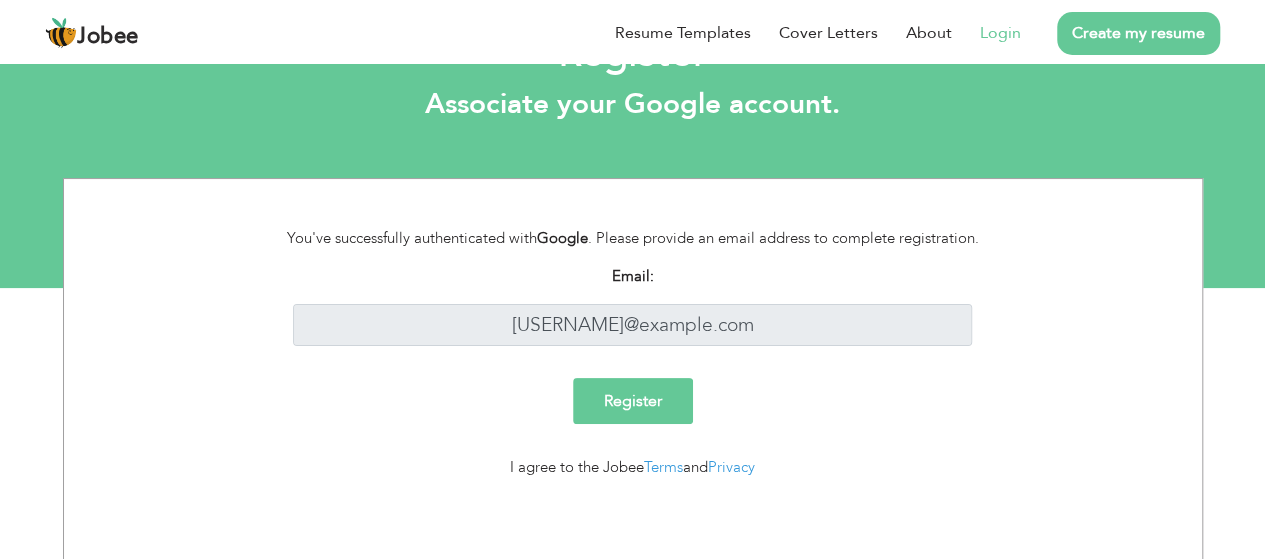 click on "Register" at bounding box center (633, 401) 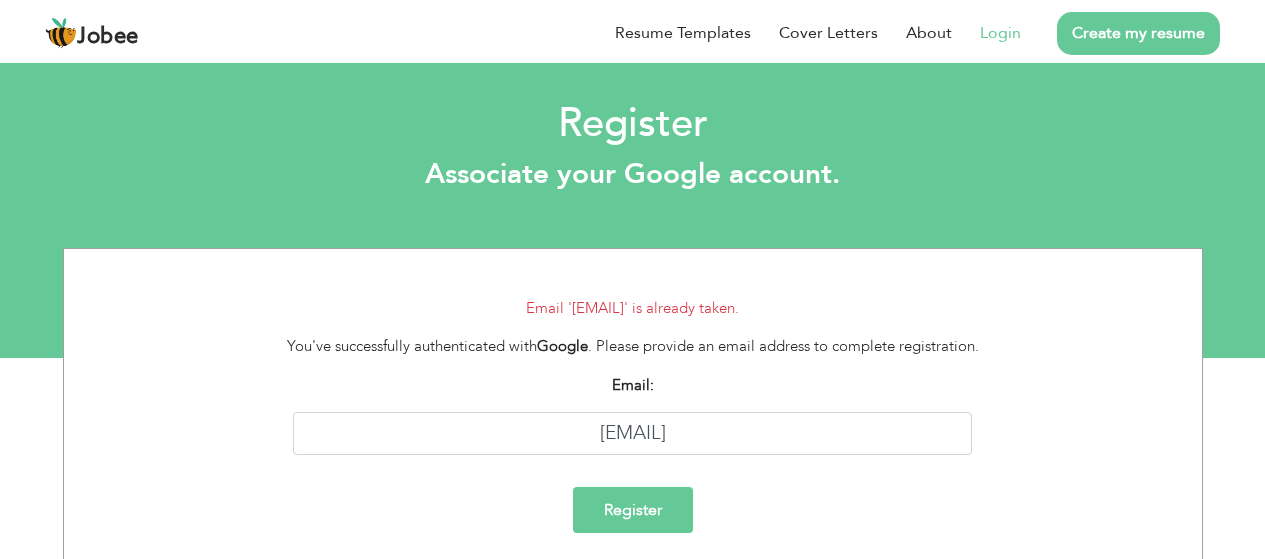 scroll, scrollTop: 0, scrollLeft: 0, axis: both 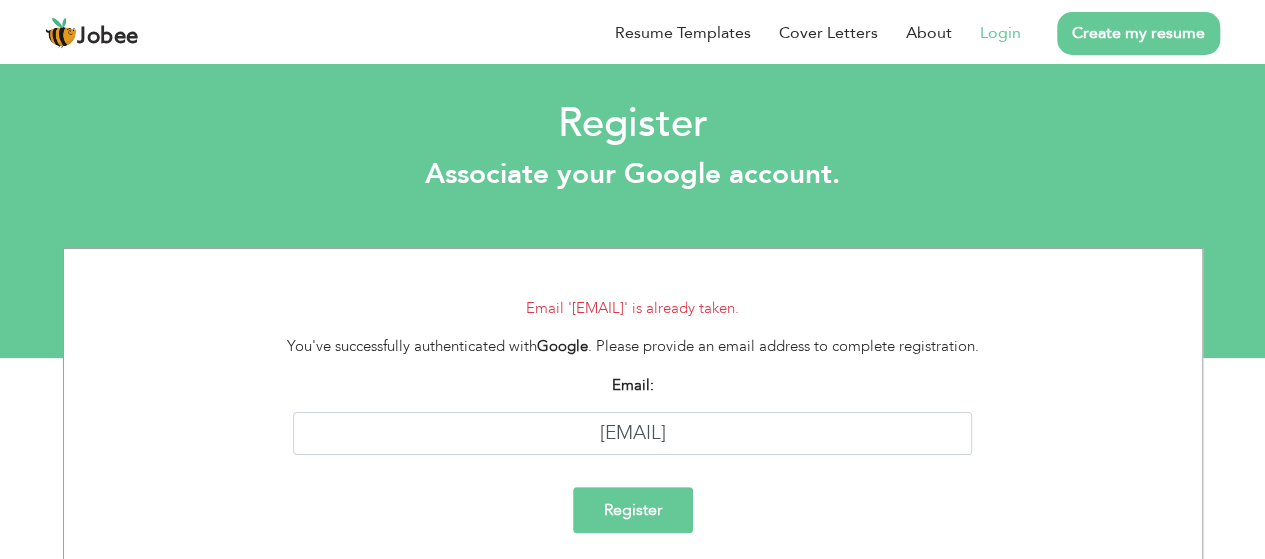 click on "Create my resume" at bounding box center [1138, 33] 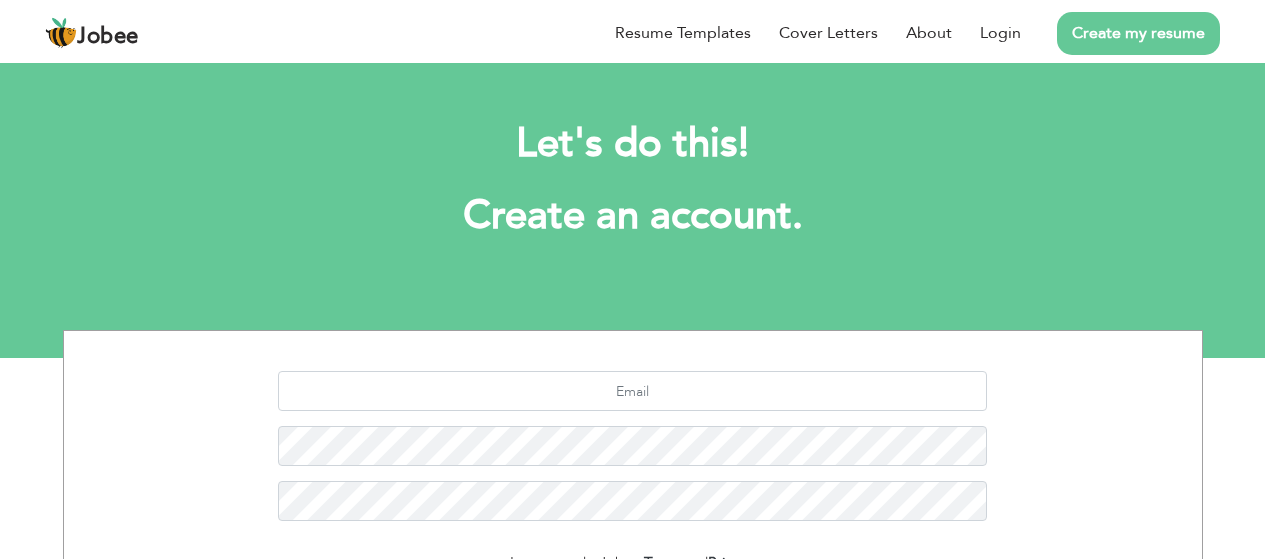 scroll, scrollTop: 0, scrollLeft: 0, axis: both 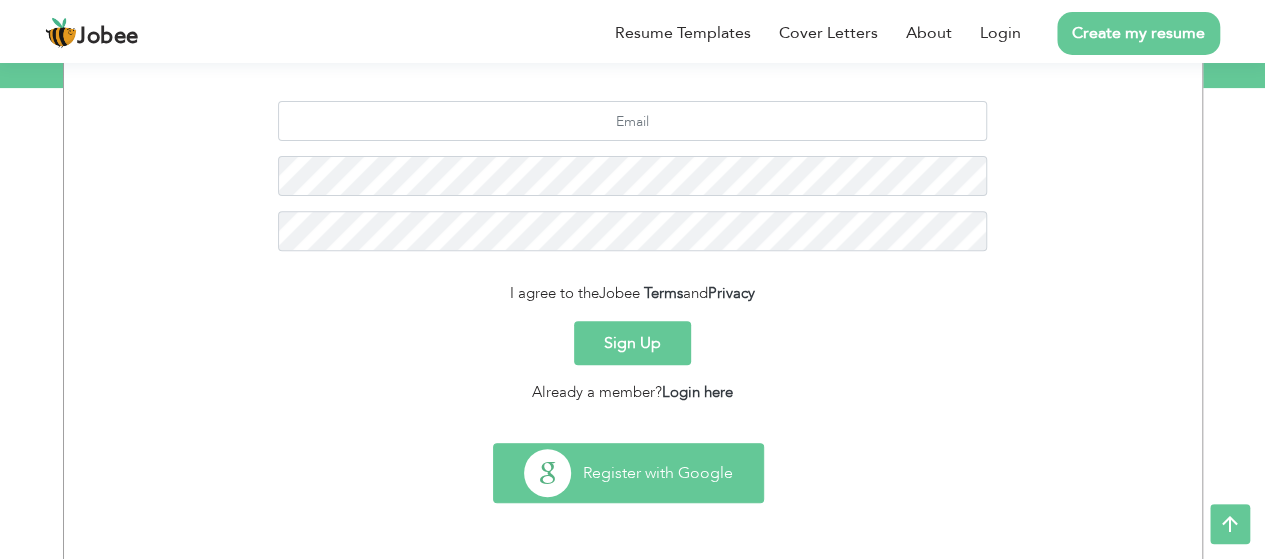 click on "Register with Google" at bounding box center [628, 473] 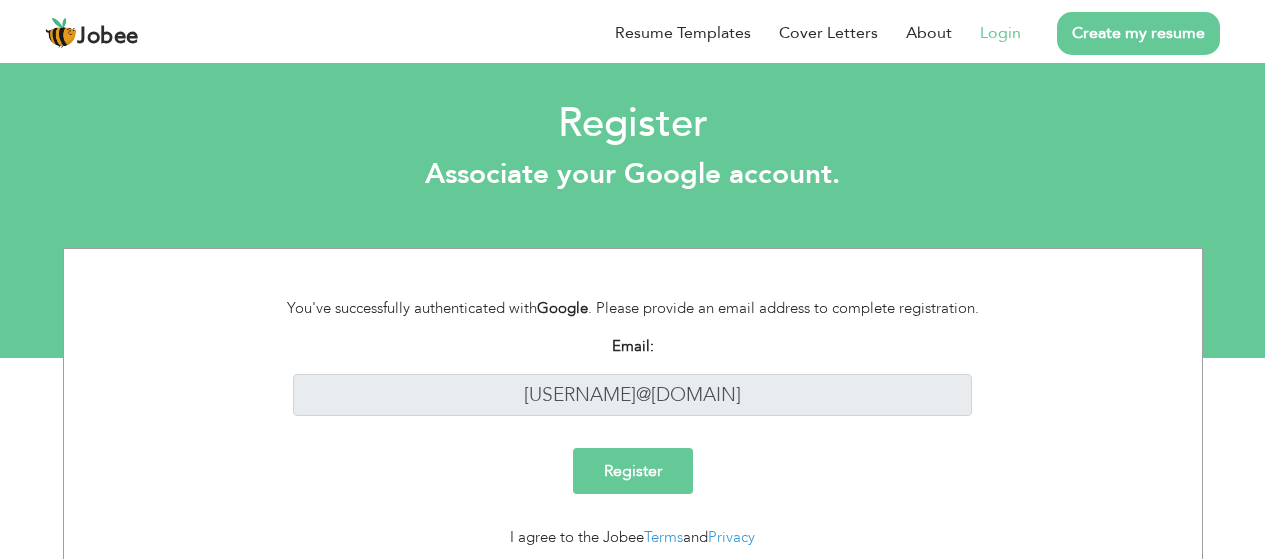 scroll, scrollTop: 0, scrollLeft: 0, axis: both 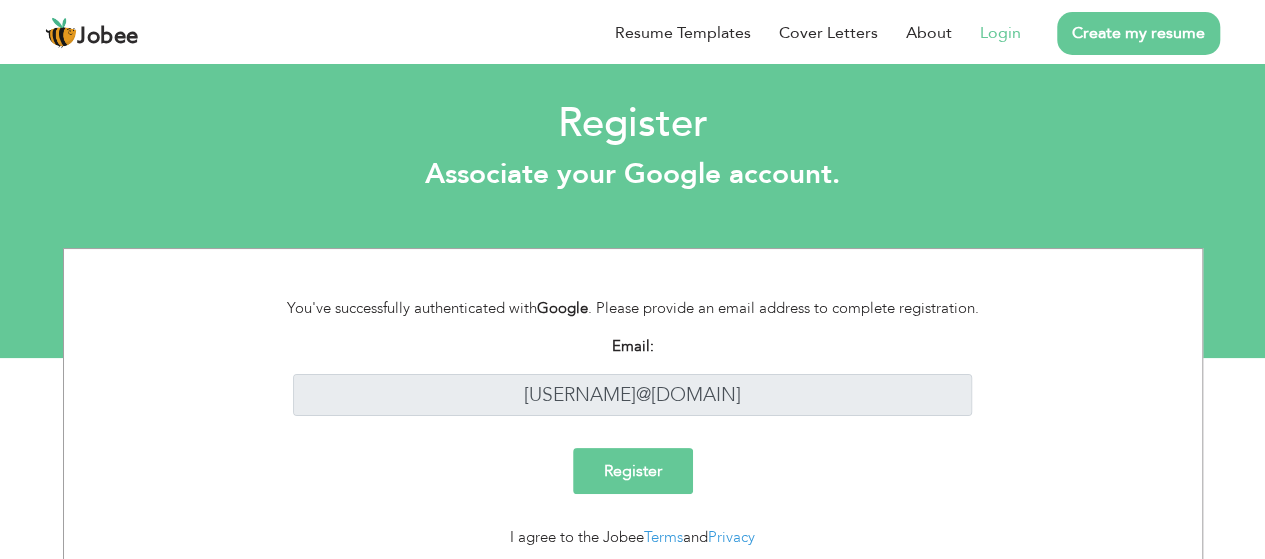 click on "Register" at bounding box center (633, 471) 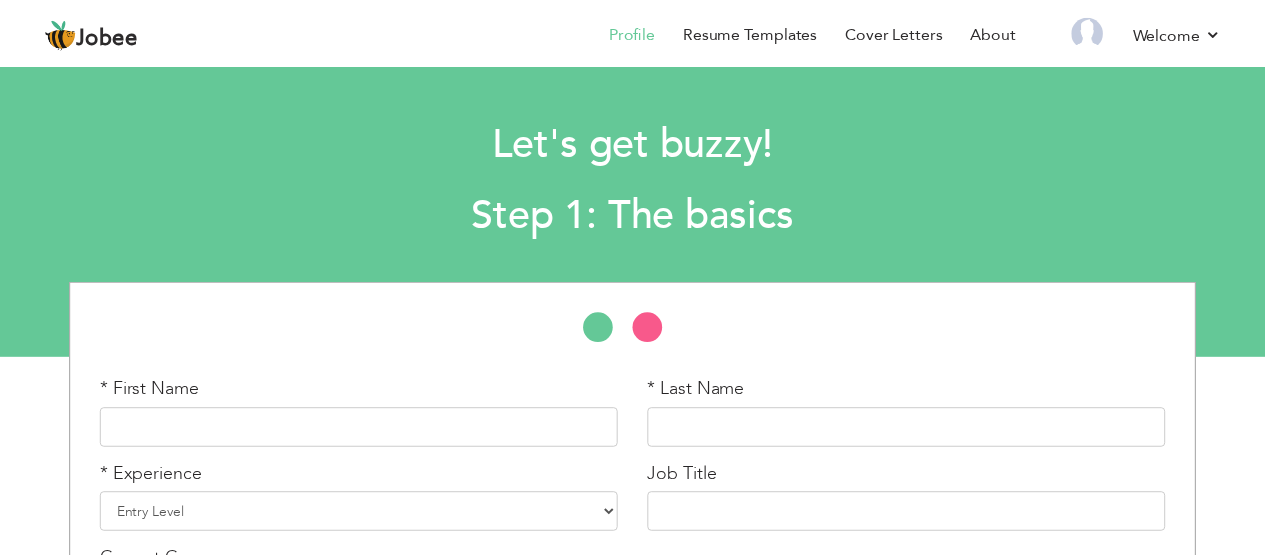 scroll, scrollTop: 0, scrollLeft: 0, axis: both 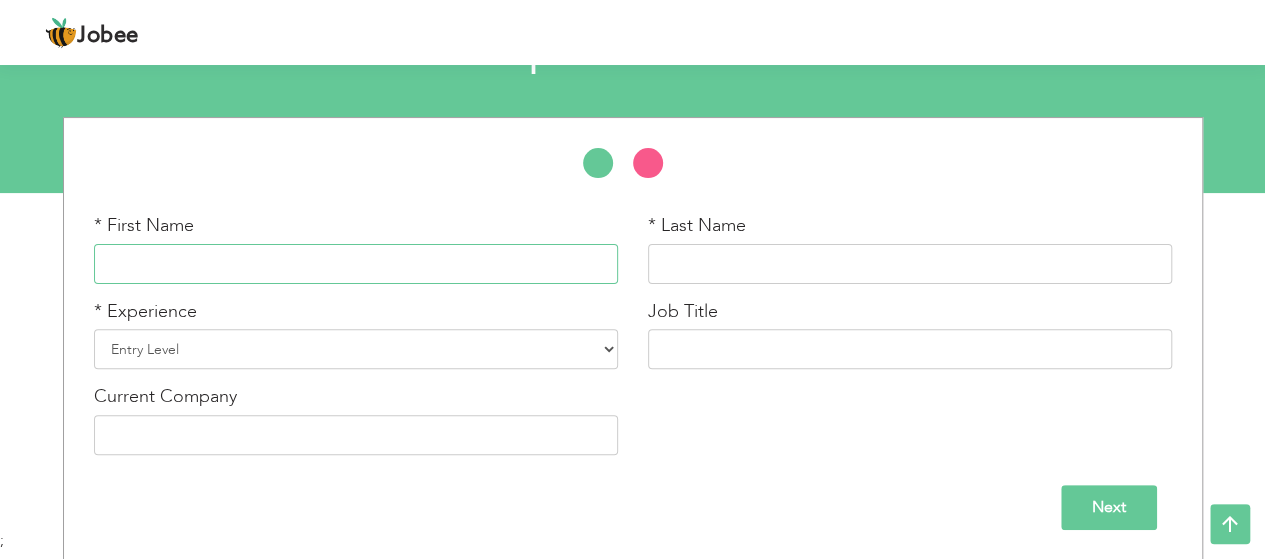 click at bounding box center (356, 264) 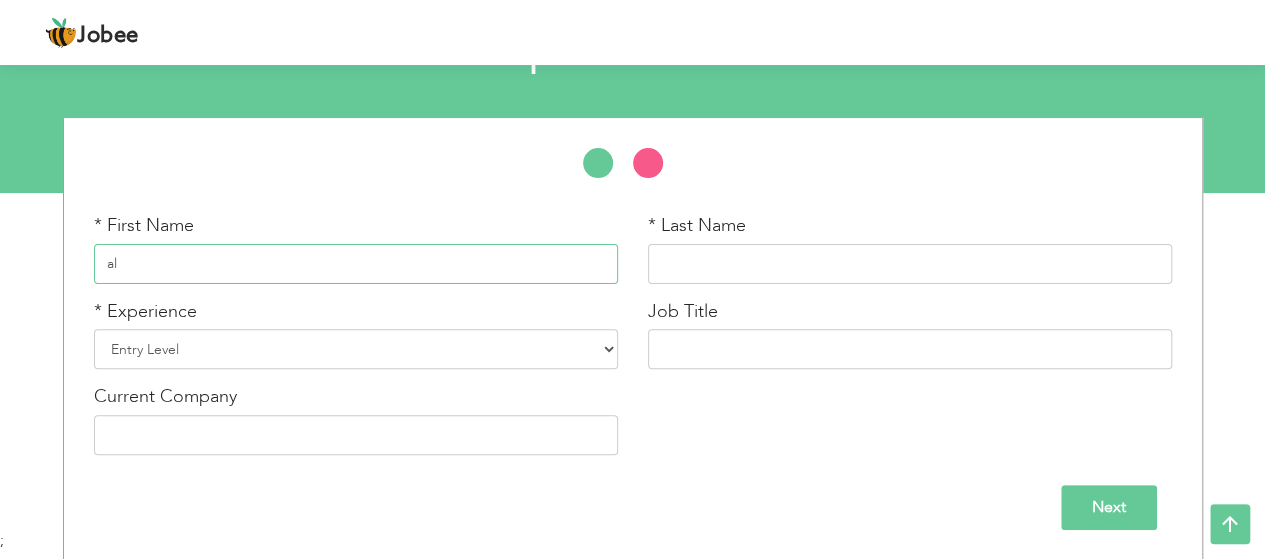 type on "a" 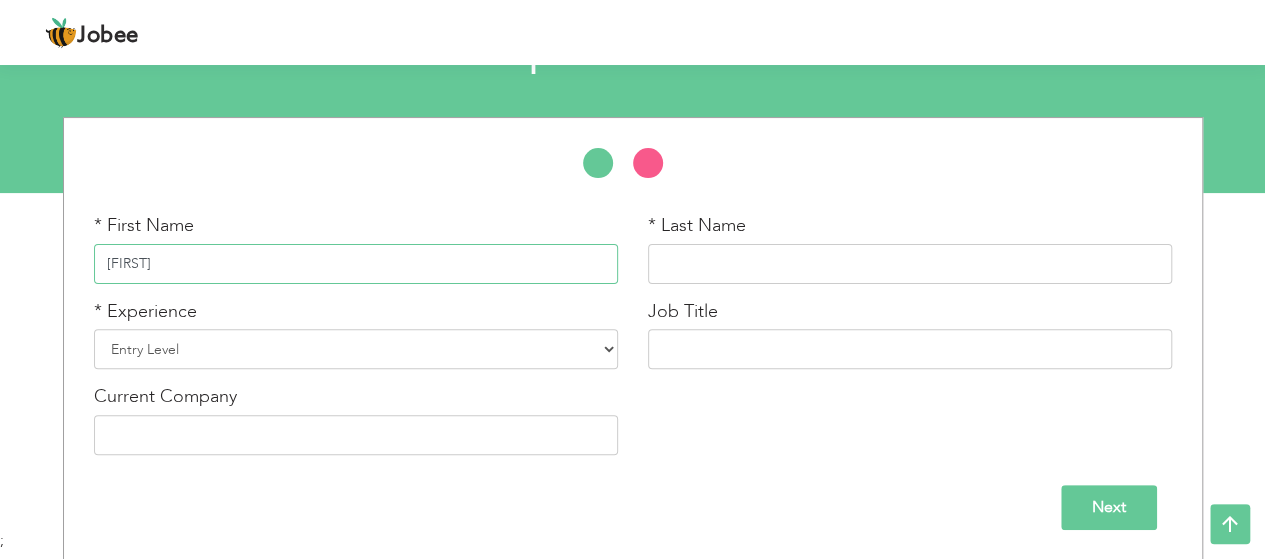type on "ALIZA" 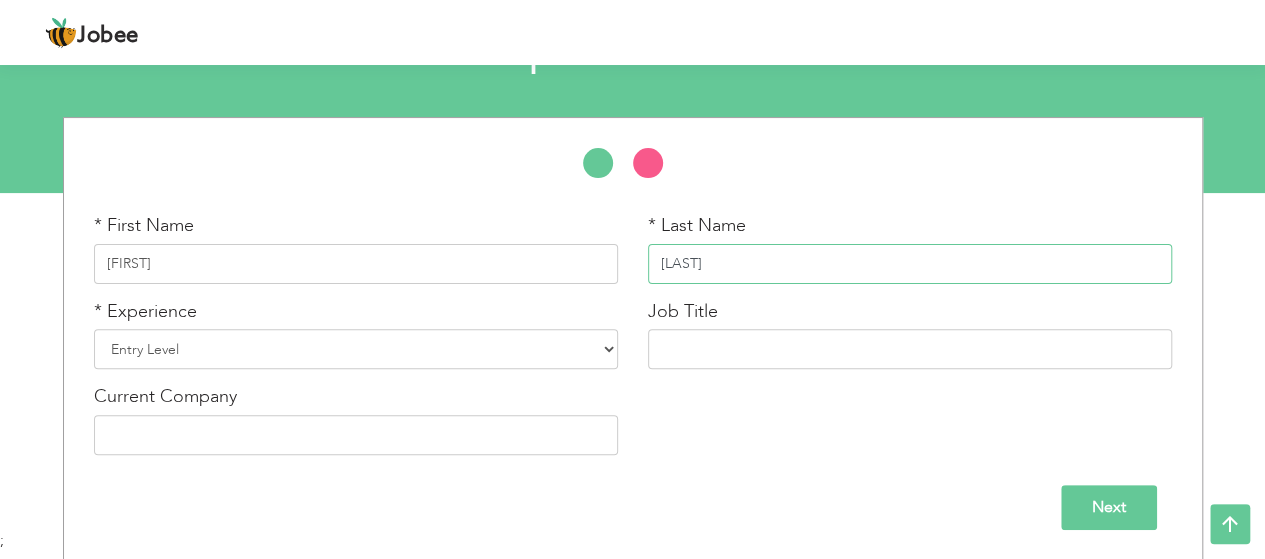 type on "MAHMOOD" 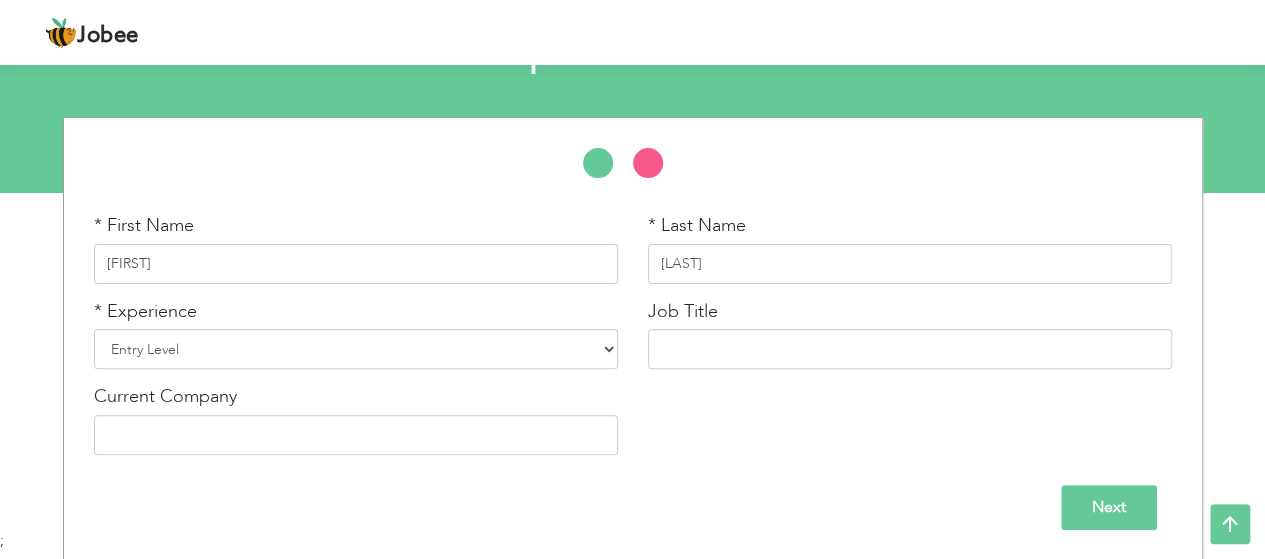 click on "ALIZA" at bounding box center (356, 264) 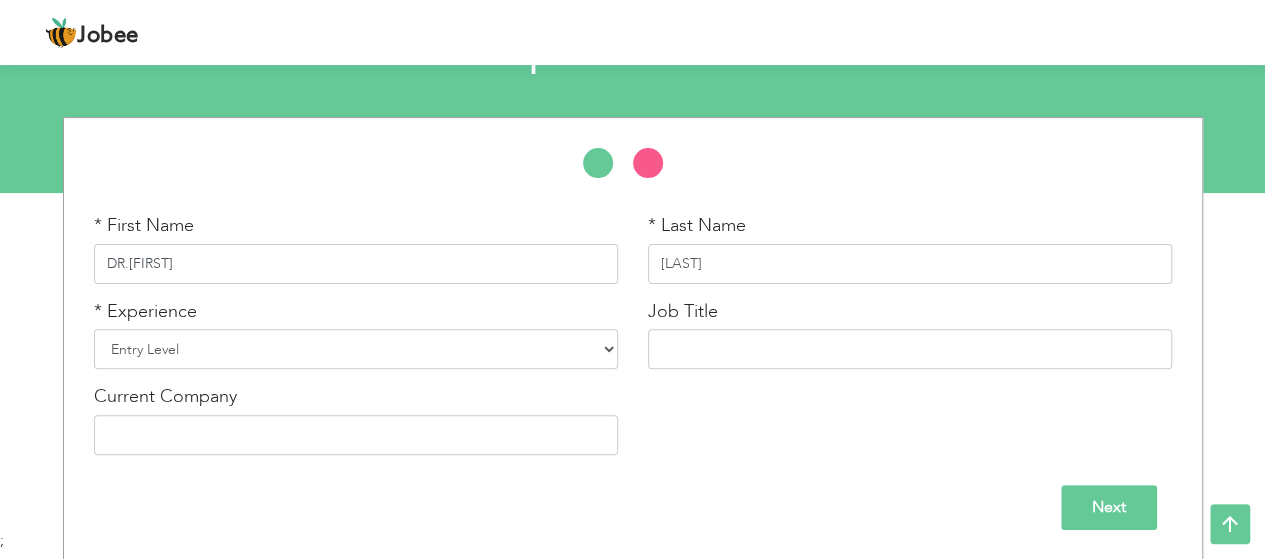 type on "DR.ALIZA" 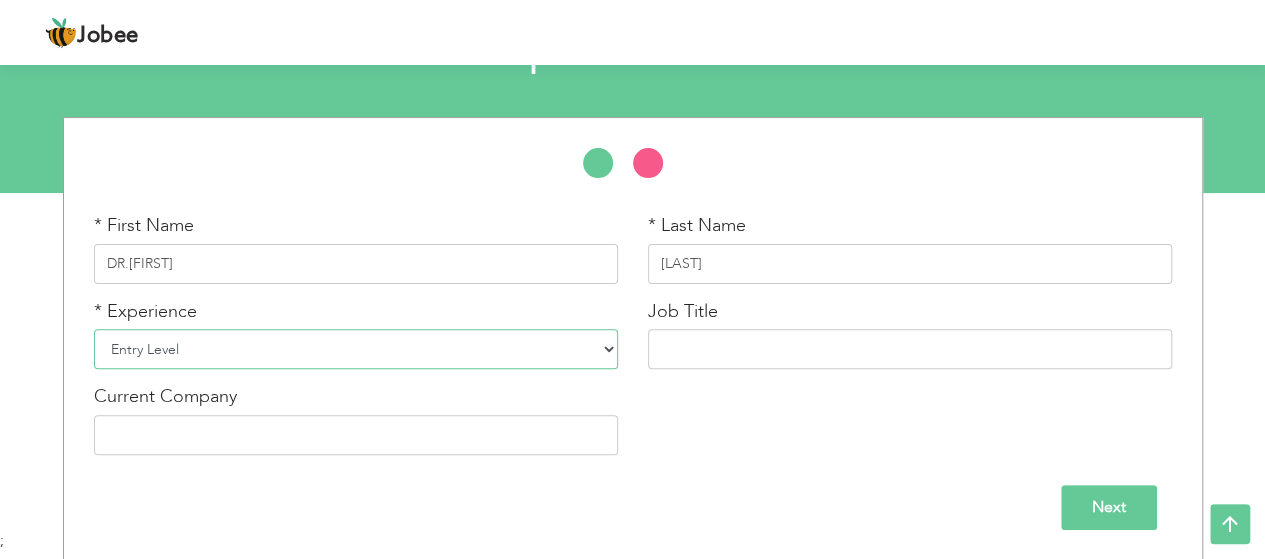 click on "Entry Level
Less than 1 Year
1 Year
2 Years
3 Years
4 Years
5 Years
6 Years
7 Years
8 Years
9 Years
10 Years
11 Years
12 Years
13 Years
14 Years
15 Years
16 Years
17 Years
18 Years
19 Years
20 Years
21 Years
22 Years
23 Years
24 Years
25 Years
26 Years
27 Years
28 Years
29 Years
30 Years
31 Years
32 Years
33 Years
34 Years
35 Years
More than 35 Years" at bounding box center [356, 349] 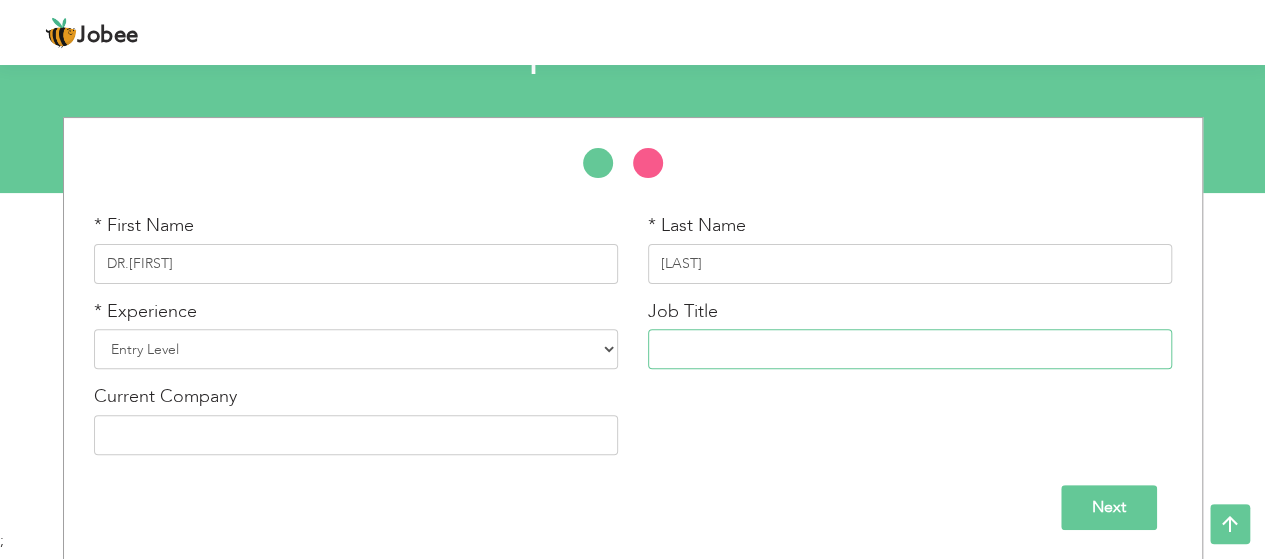 click at bounding box center [910, 349] 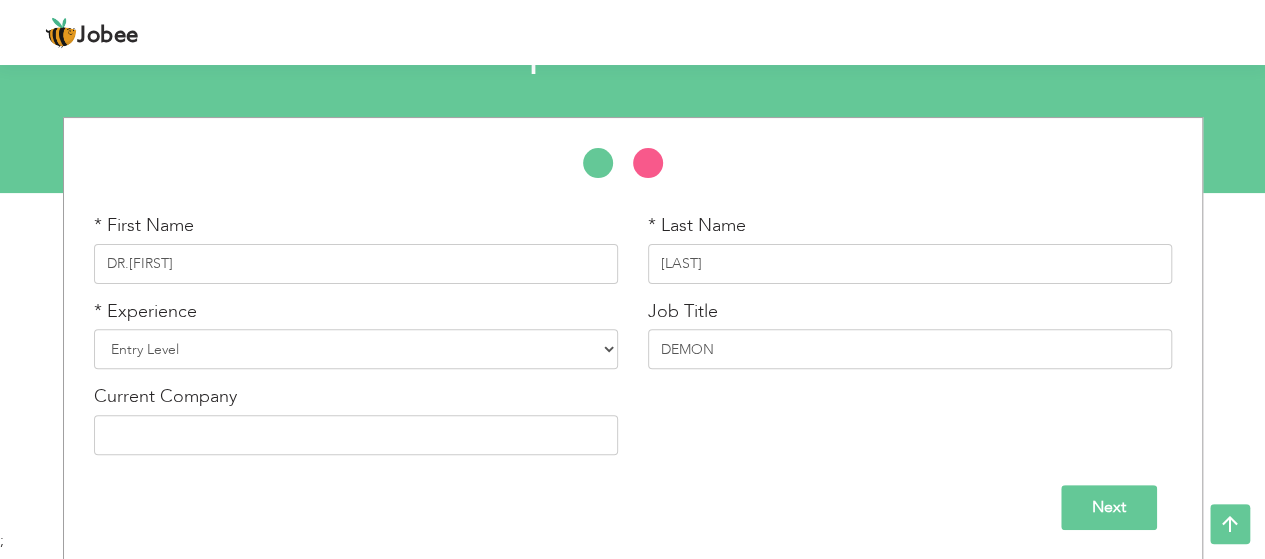 drag, startPoint x: 735, startPoint y: 324, endPoint x: 673, endPoint y: 411, distance: 106.83164 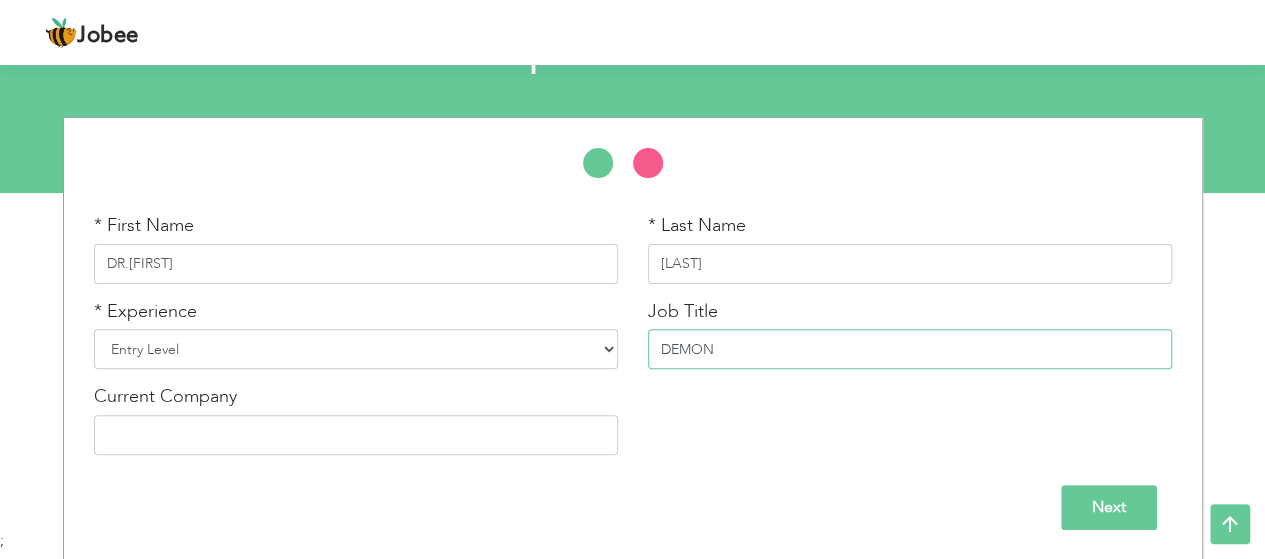 click on "DEMON" at bounding box center [910, 349] 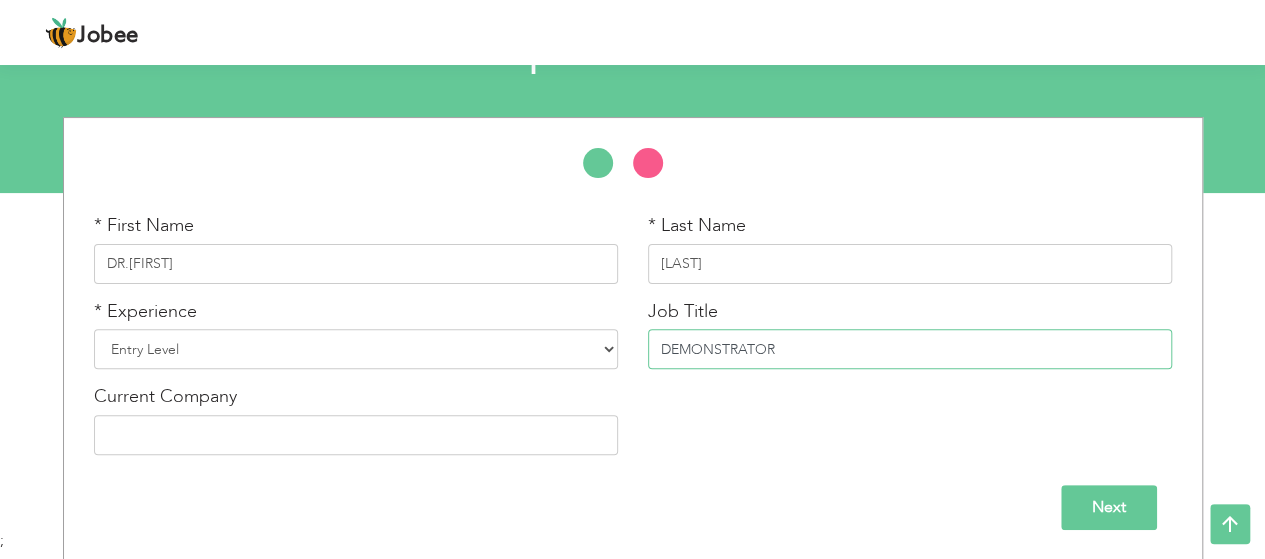 type on "DEMONSTRATOR" 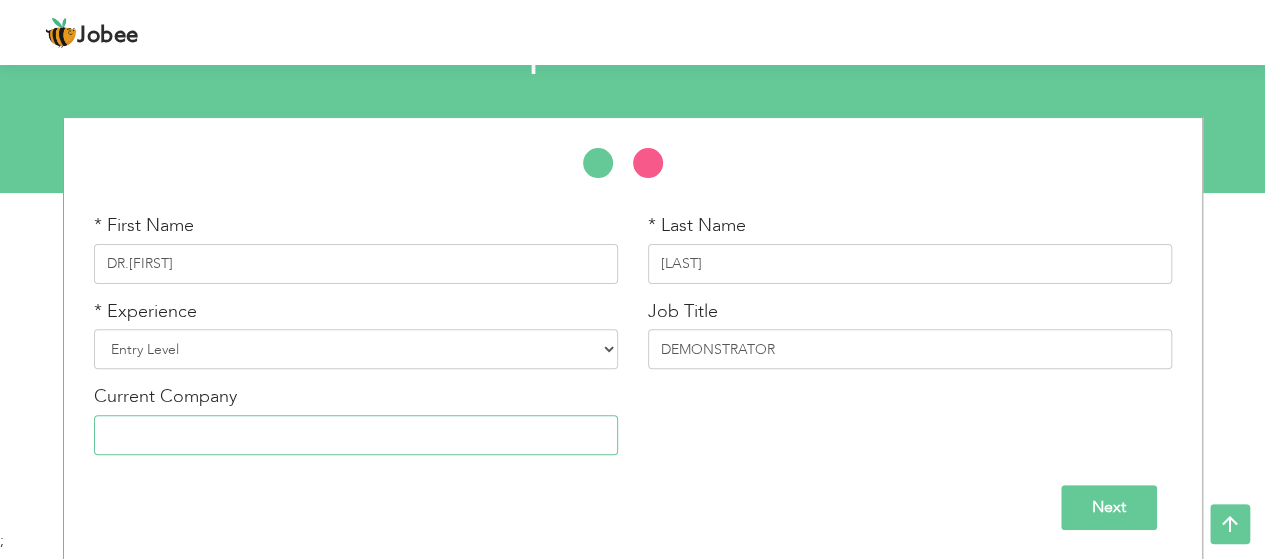 click at bounding box center [356, 435] 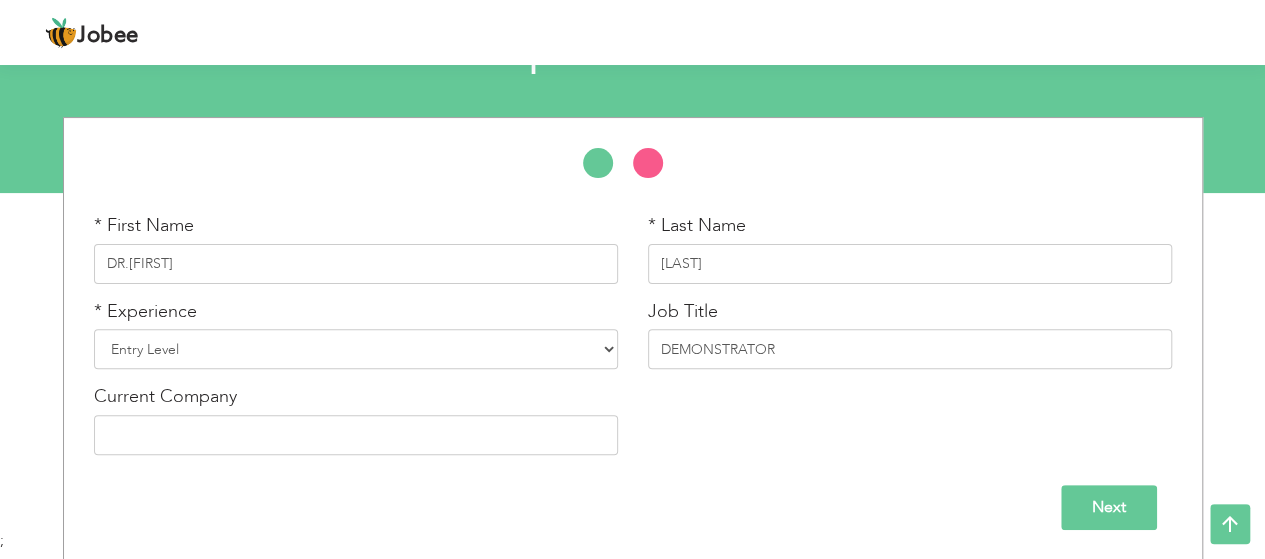 click on "Next" at bounding box center [1109, 507] 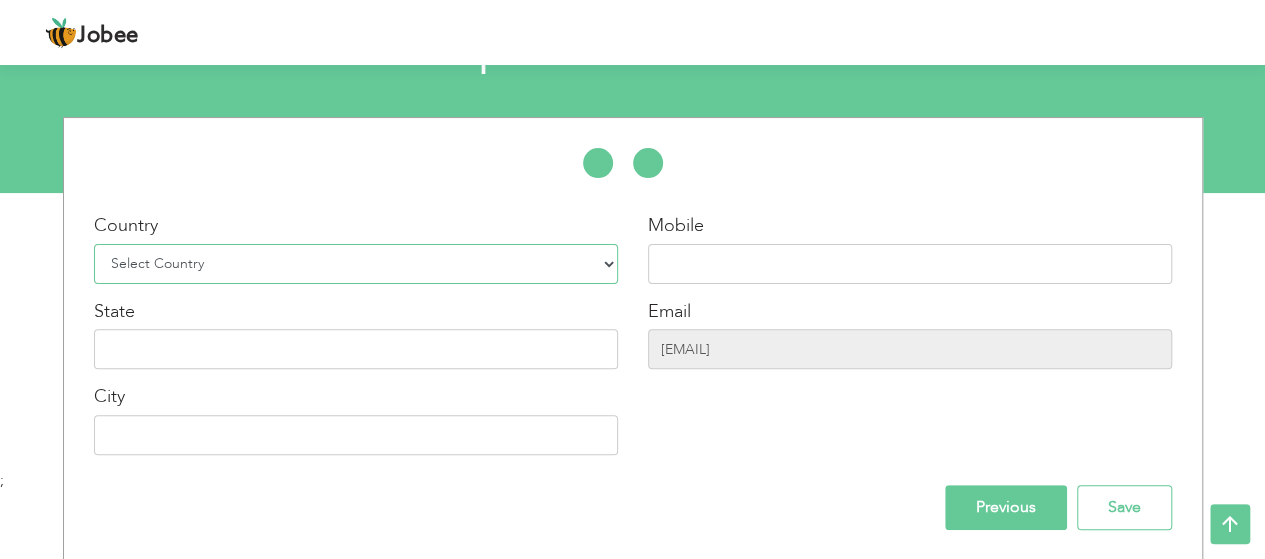 click on "Select Country
Afghanistan
Albania
Algeria
American Samoa
Andorra
Angola
Anguilla
Antarctica
Antigua and Barbuda
Argentina
Armenia
Aruba
Australia
Austria
Azerbaijan
Bahamas
Bahrain
Bangladesh
Barbados
Belarus
Belgium
Belize
Benin
Bermuda
Bhutan
Bolivia
Bosnia-Herzegovina
Botswana
Bouvet Island
Brazil
British Indian Ocean Territory
Brunei Darussalam
Bulgaria
Burkina Faso
Burundi
Cambodia
Cameroon
Canada
Cape Verde
Cayman Islands
Central African Republic
Chad
Chile
China
Christmas Island
Cocos (Keeling) Islands
Colombia
Comoros
Congo
Congo, Dem. Republic
Cook Islands
Costa Rica
Croatia
Cuba
Cyprus
Czech Rep
Denmark
Djibouti
Dominica
Dominican Republic
Ecuador
Egypt
El Salvador
Equatorial Guinea
Eritrea
Estonia
Ethiopia
European Union
Falkland Islands (Malvinas)
Faroe Islands
Fiji
Finland
France
French Guiana
French Southern Territories
Gabon
Gambia
Georgia" at bounding box center (356, 264) 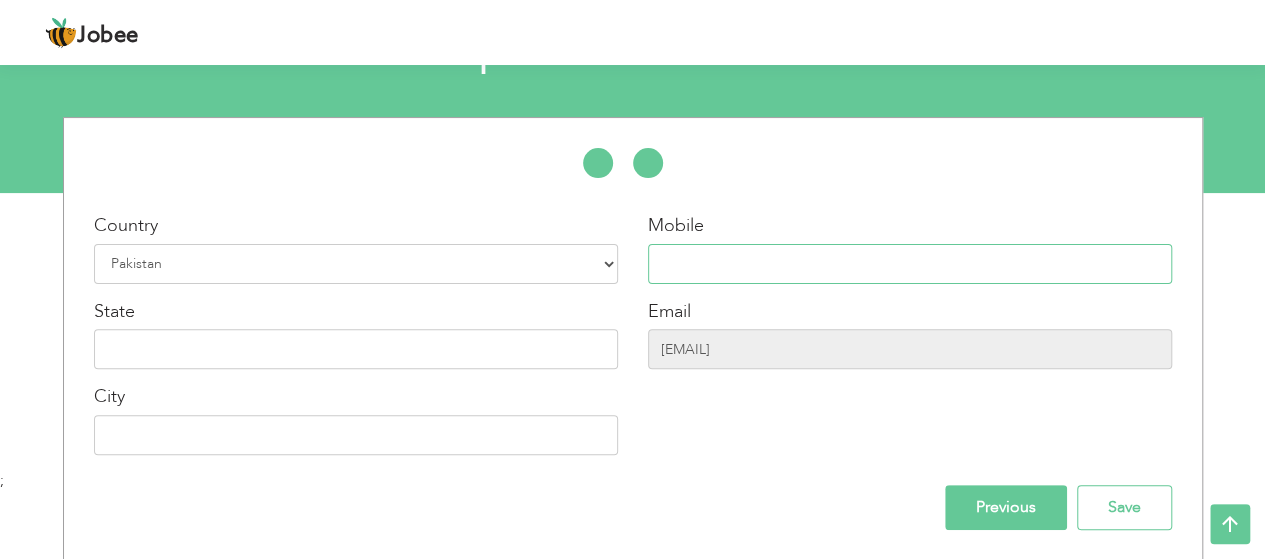 click at bounding box center [910, 264] 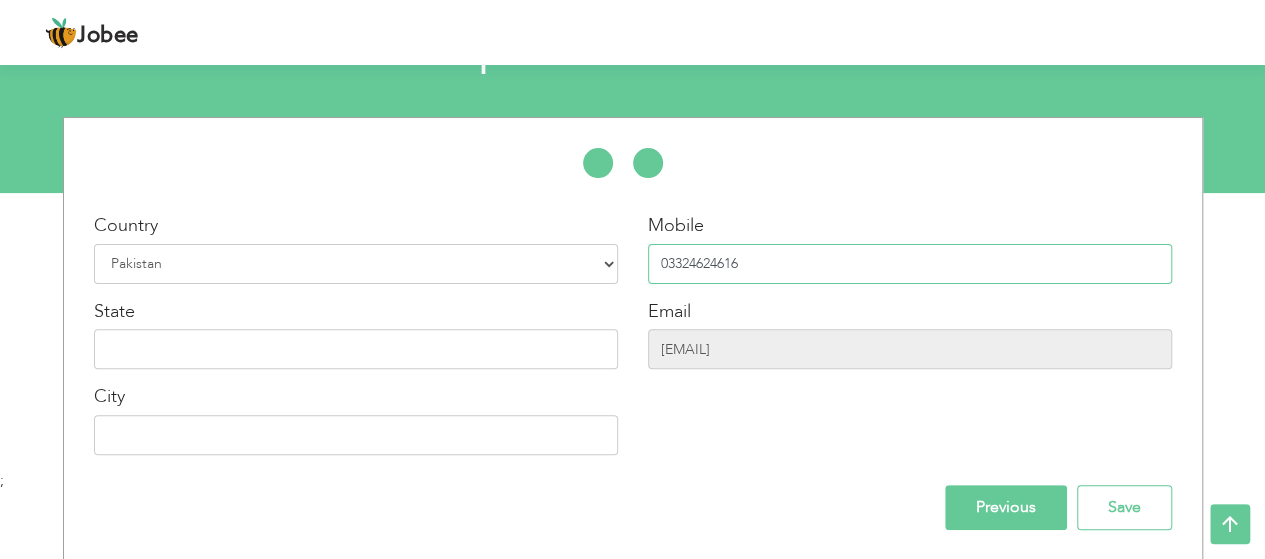 type on "03324624616" 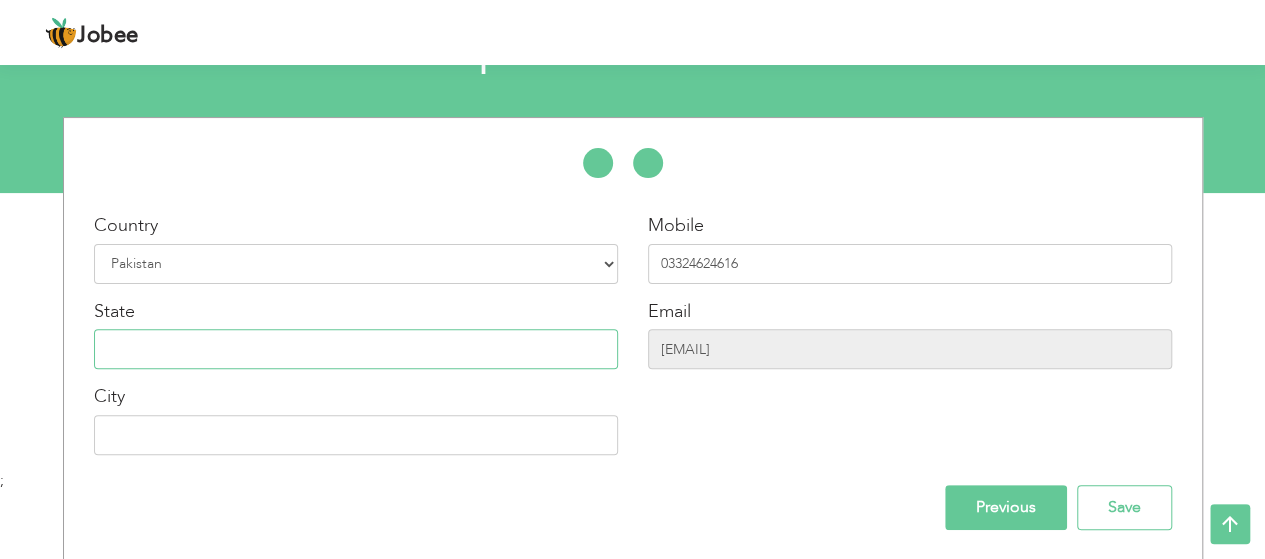 click at bounding box center [356, 349] 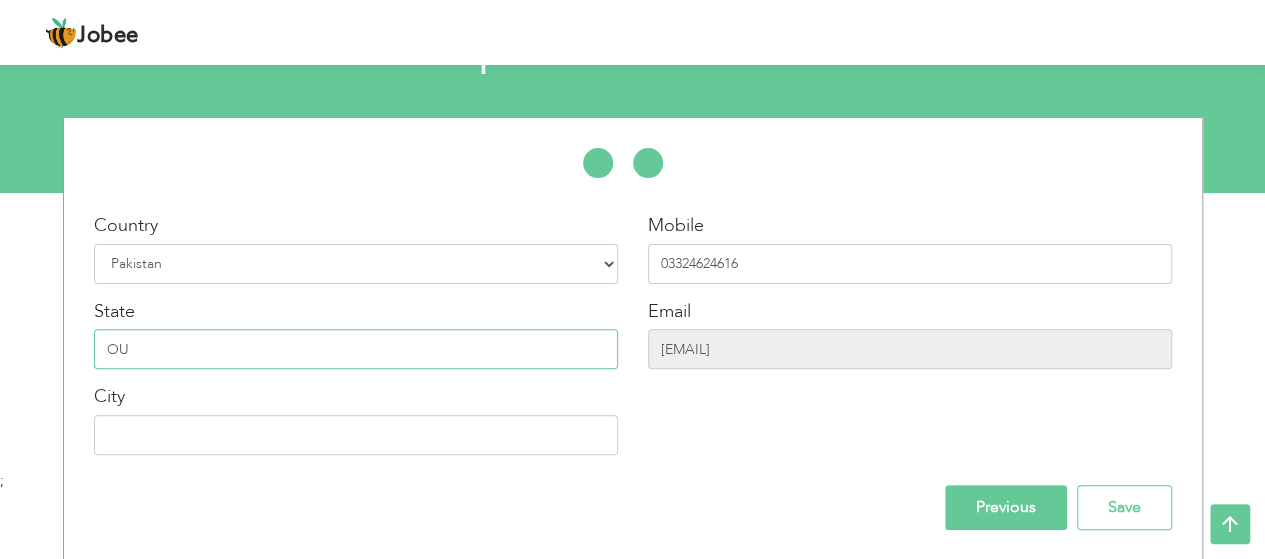 type on "O" 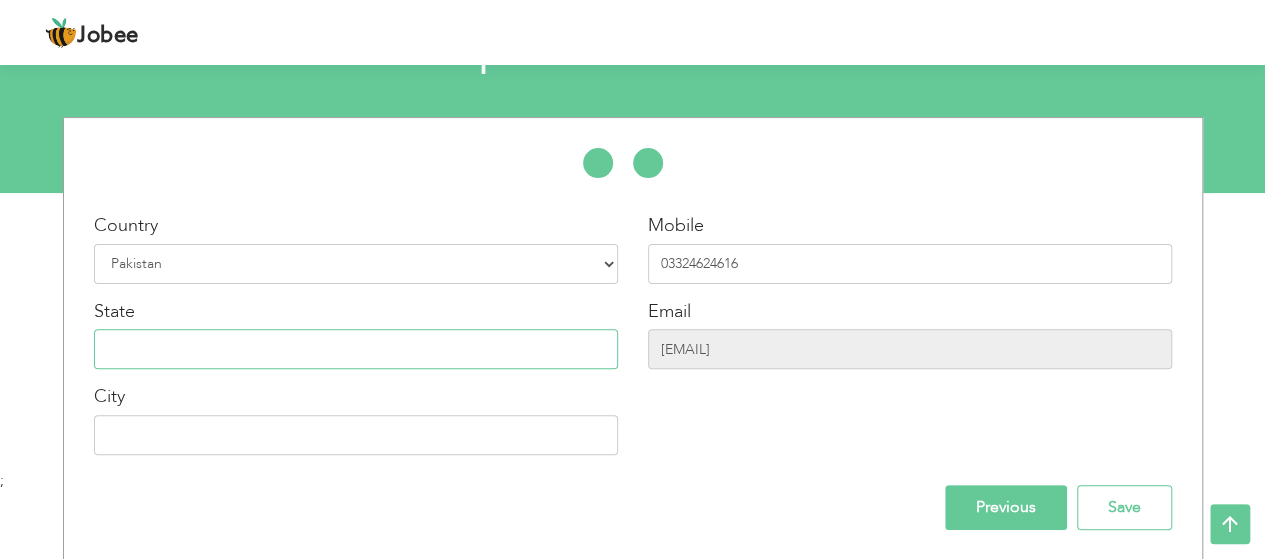 type on "O" 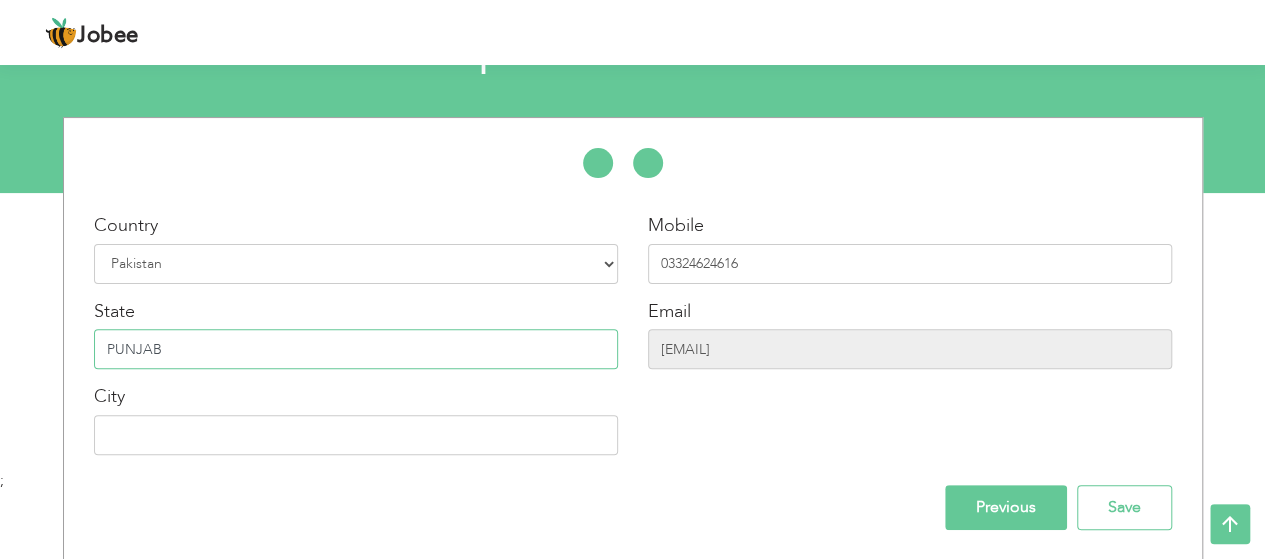 type on "PUNJAB" 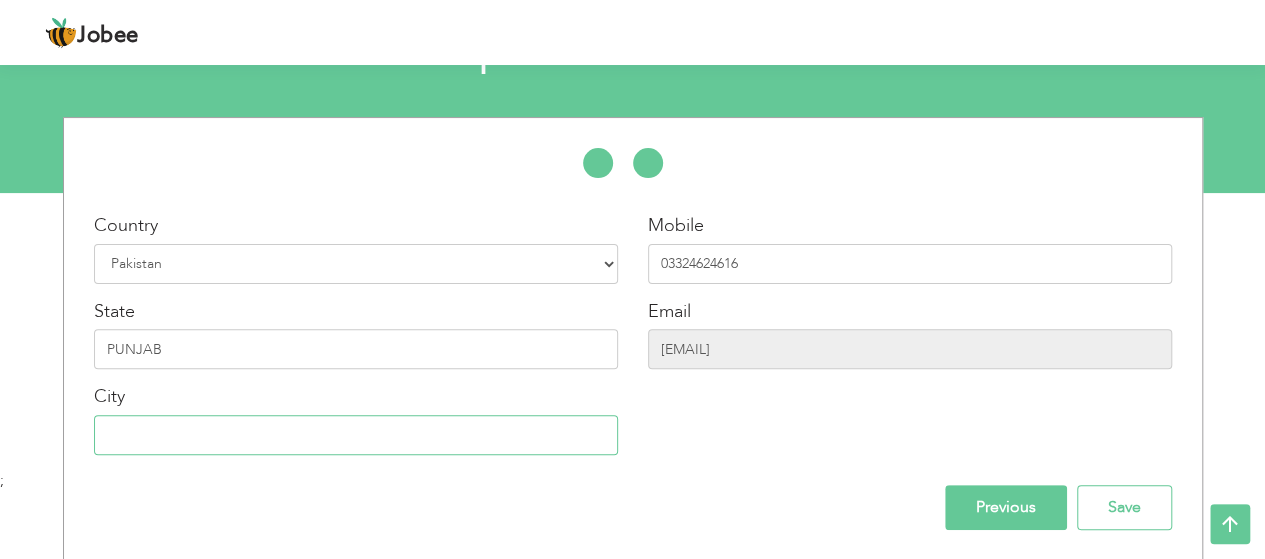 click at bounding box center [356, 435] 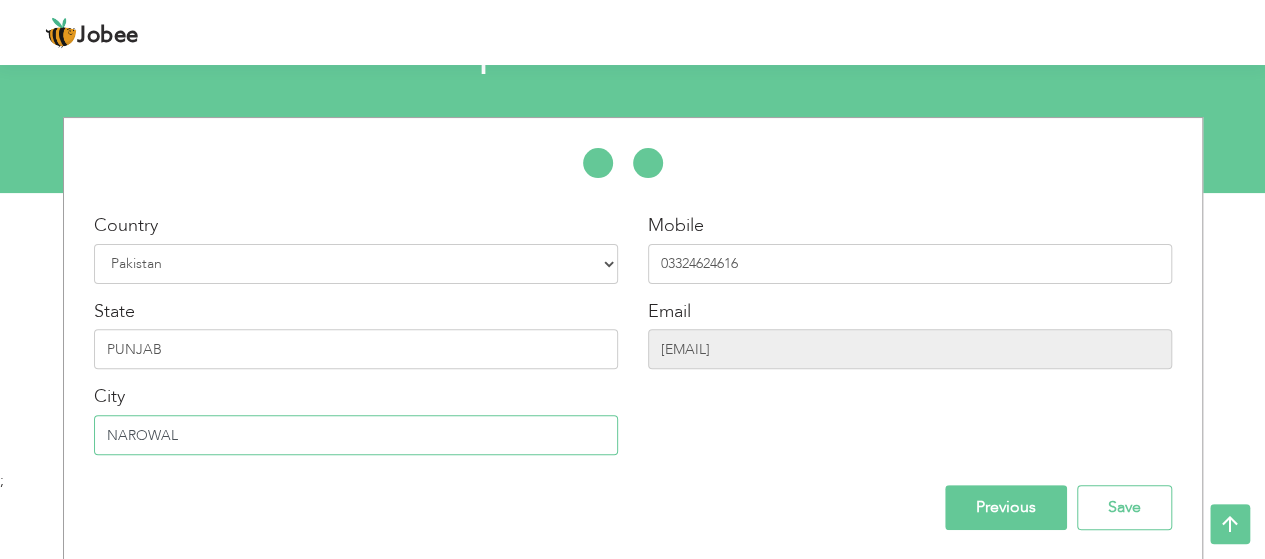 type on "NAROWAL" 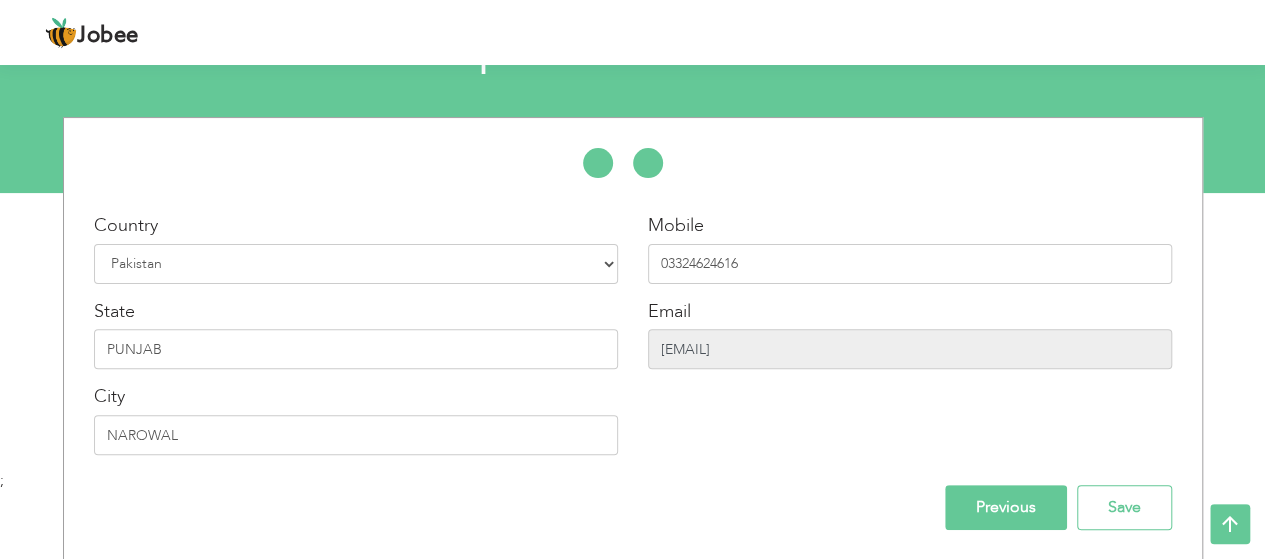 click on "dudefreaky2@gmail.com" at bounding box center (910, 349) 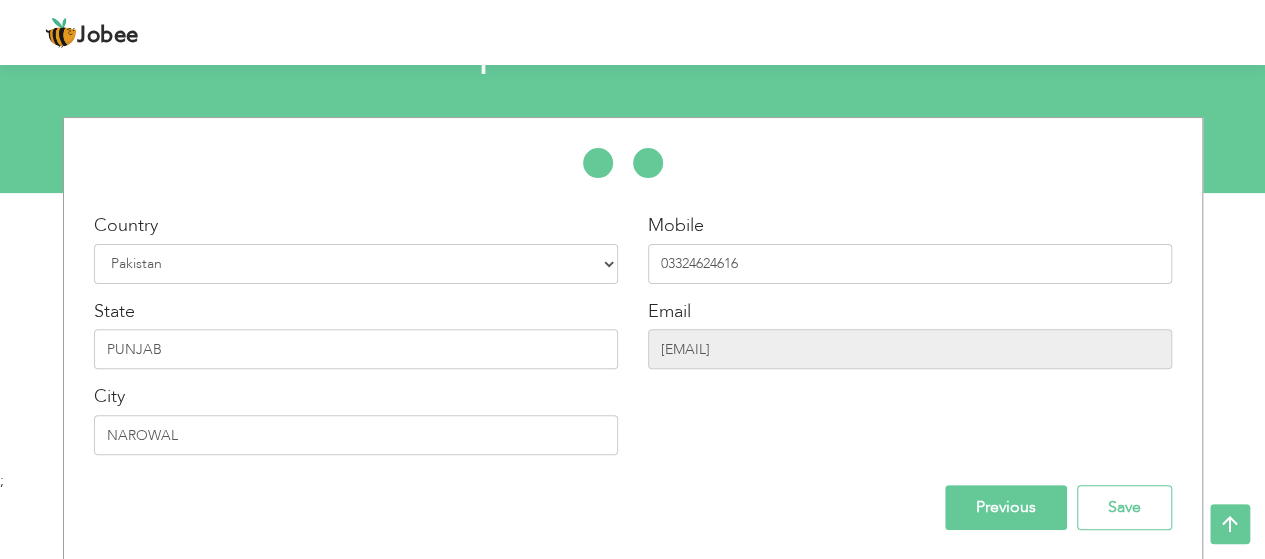 click on "Mobile
03324624616
Email
dudefreaky2@gmail.com" at bounding box center (910, 341) 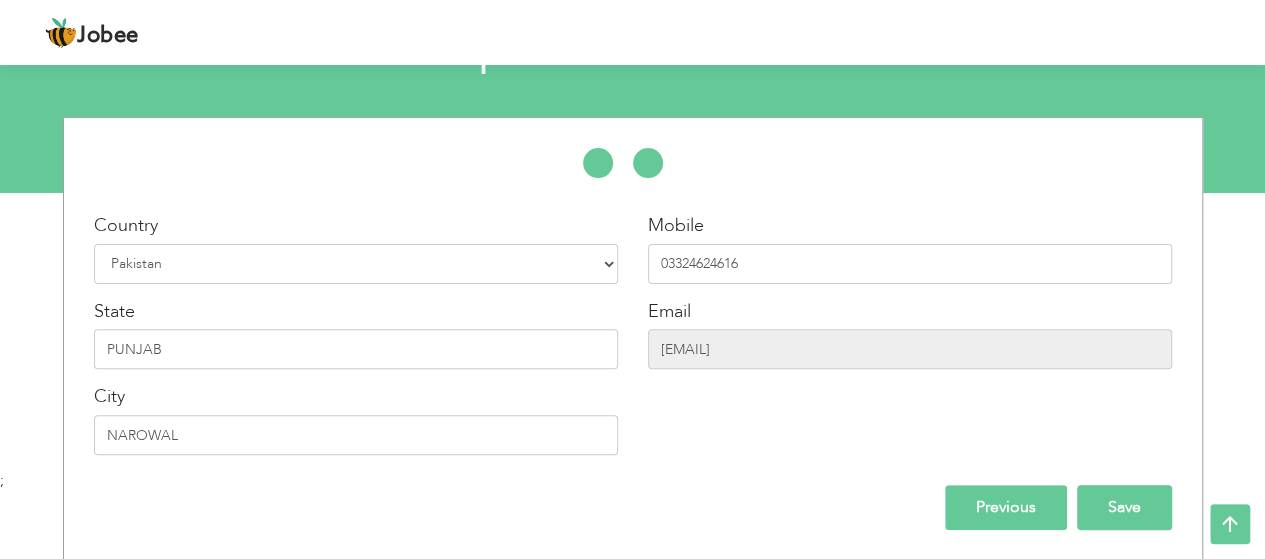 click on "Save" at bounding box center (1124, 507) 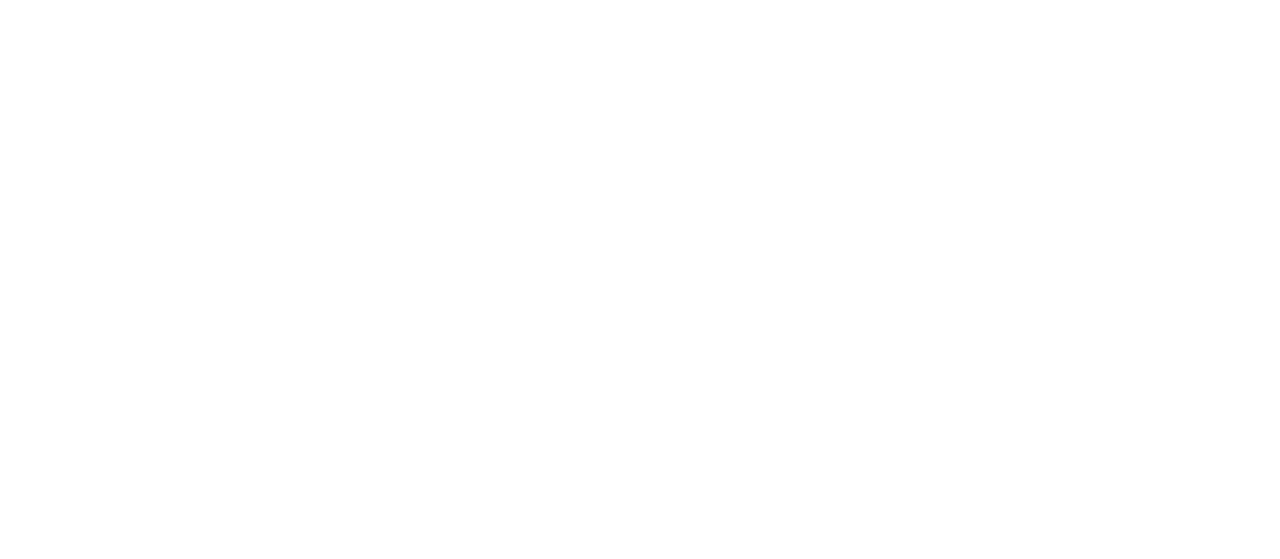 scroll, scrollTop: 0, scrollLeft: 0, axis: both 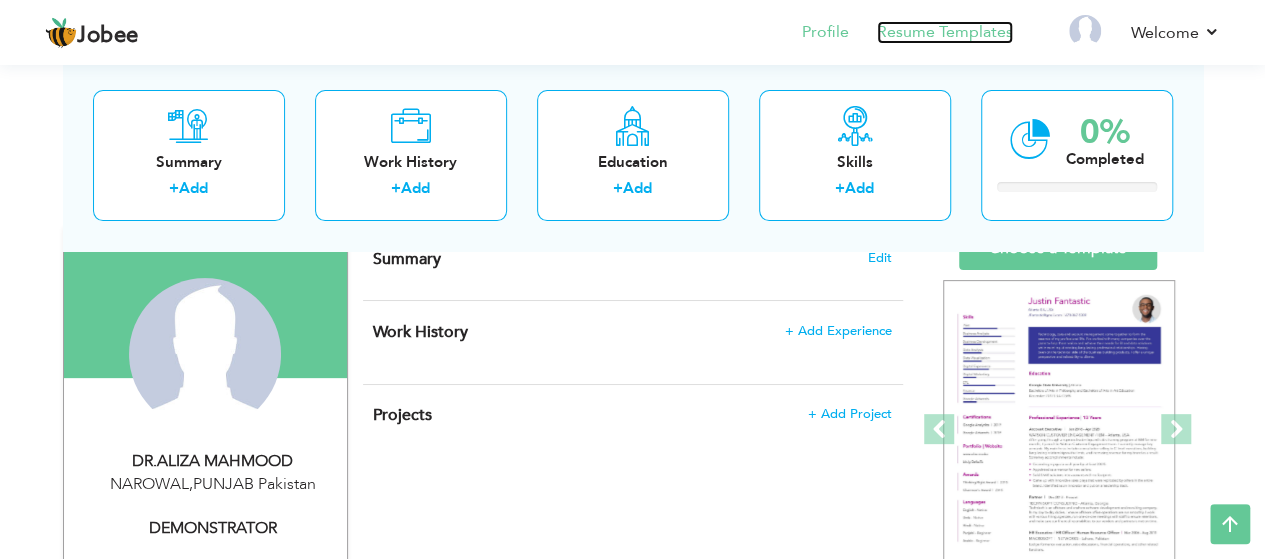 click on "Resume Templates" at bounding box center [945, 32] 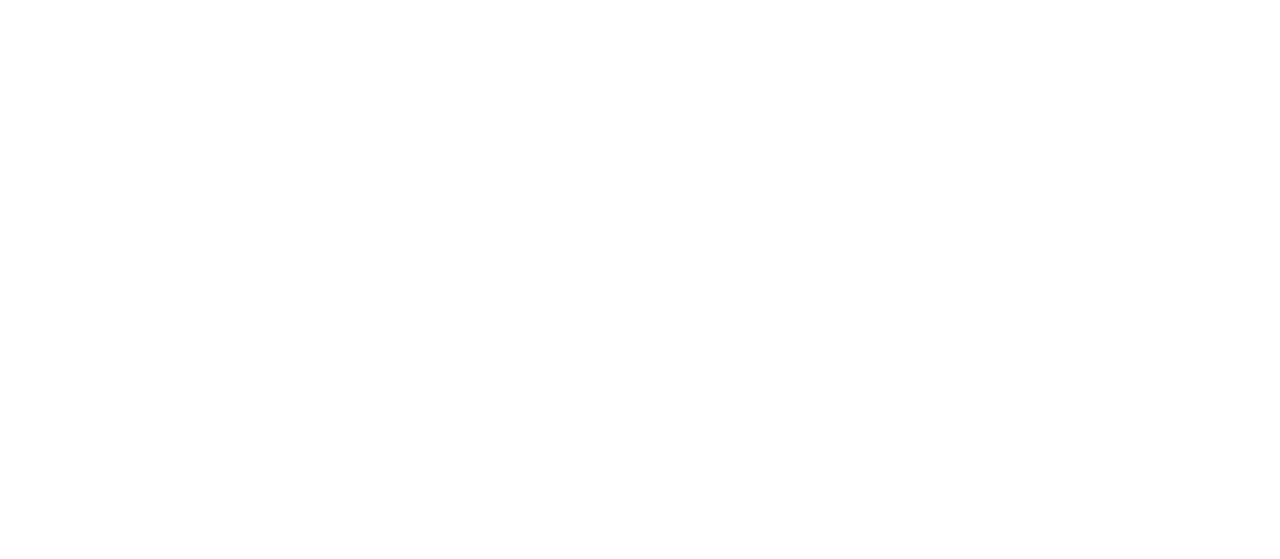 scroll, scrollTop: 0, scrollLeft: 0, axis: both 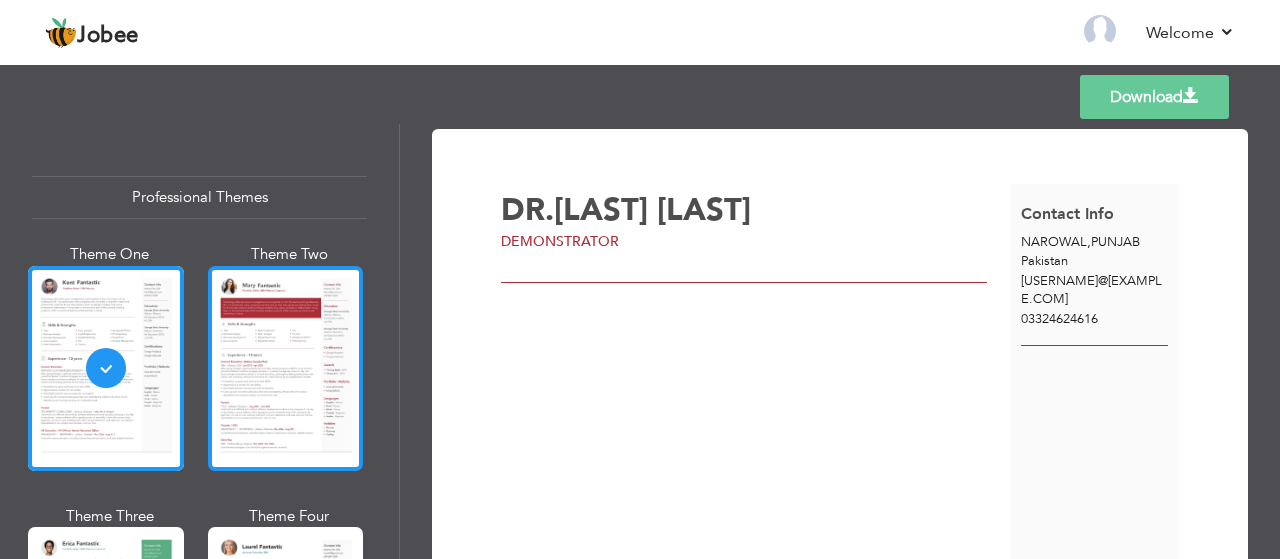 click at bounding box center (286, 368) 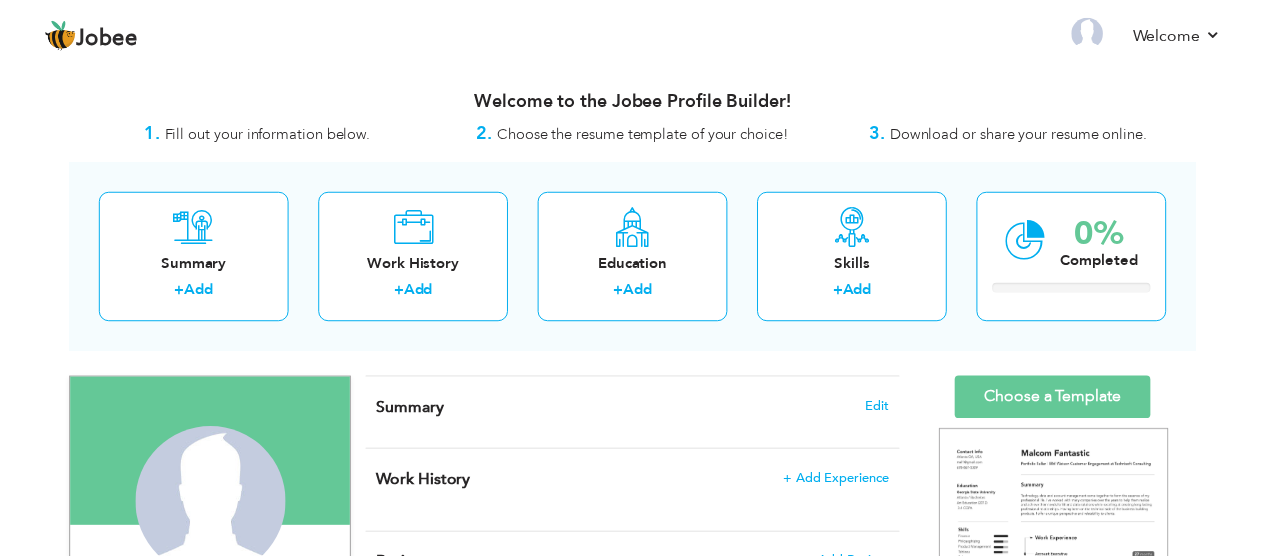 scroll, scrollTop: 0, scrollLeft: 0, axis: both 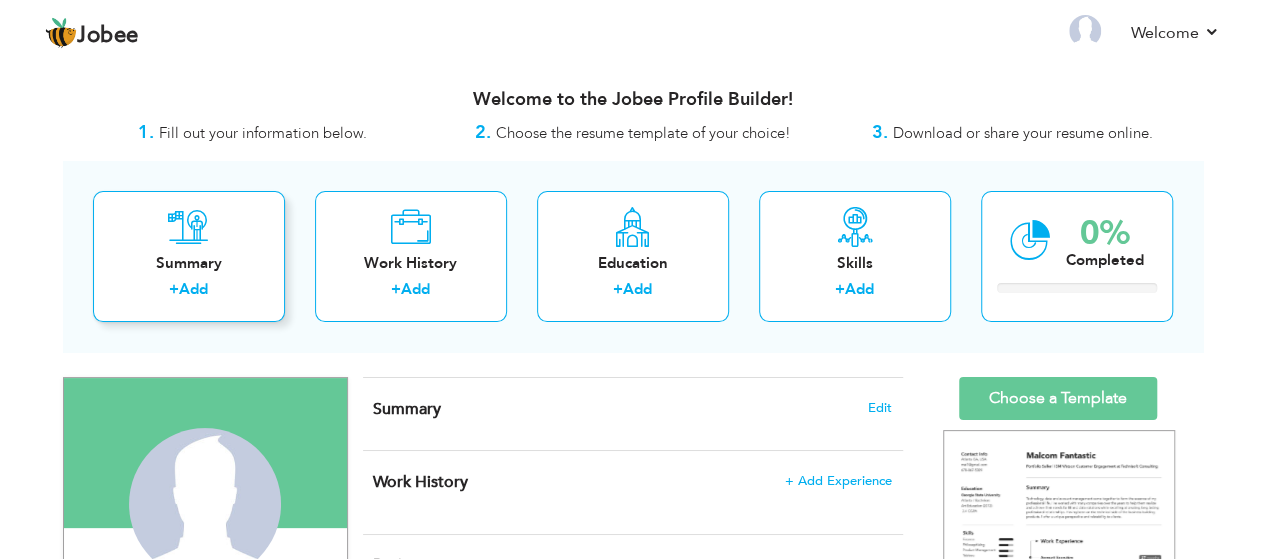 click on "Summary" at bounding box center [189, 263] 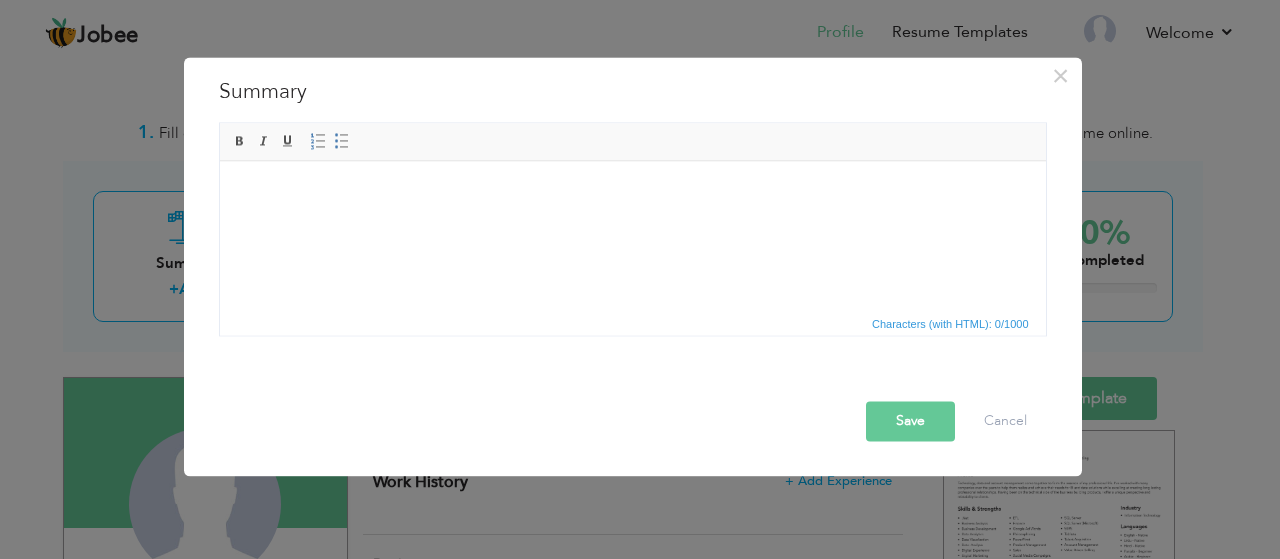 scroll, scrollTop: 150, scrollLeft: 0, axis: vertical 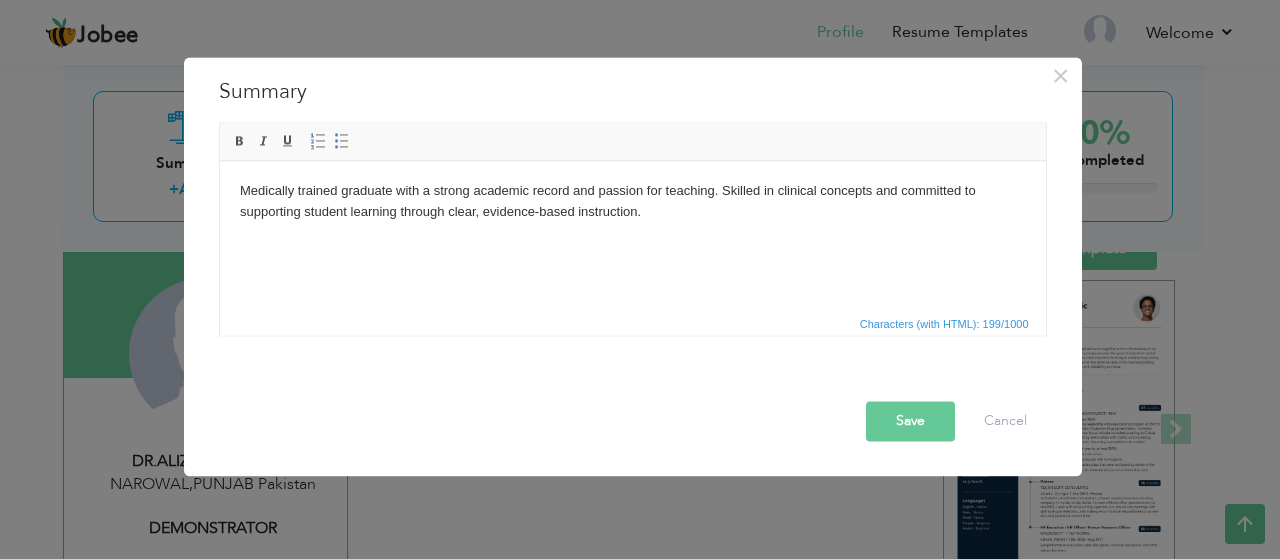 click on "Save" at bounding box center (910, 421) 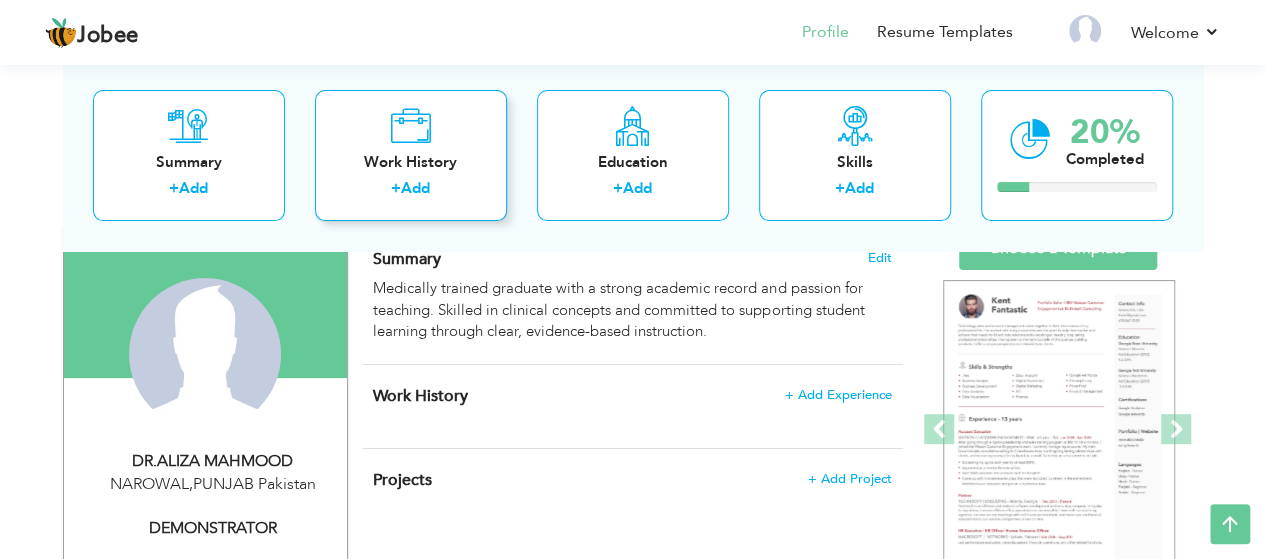 click on "Work History" at bounding box center [411, 162] 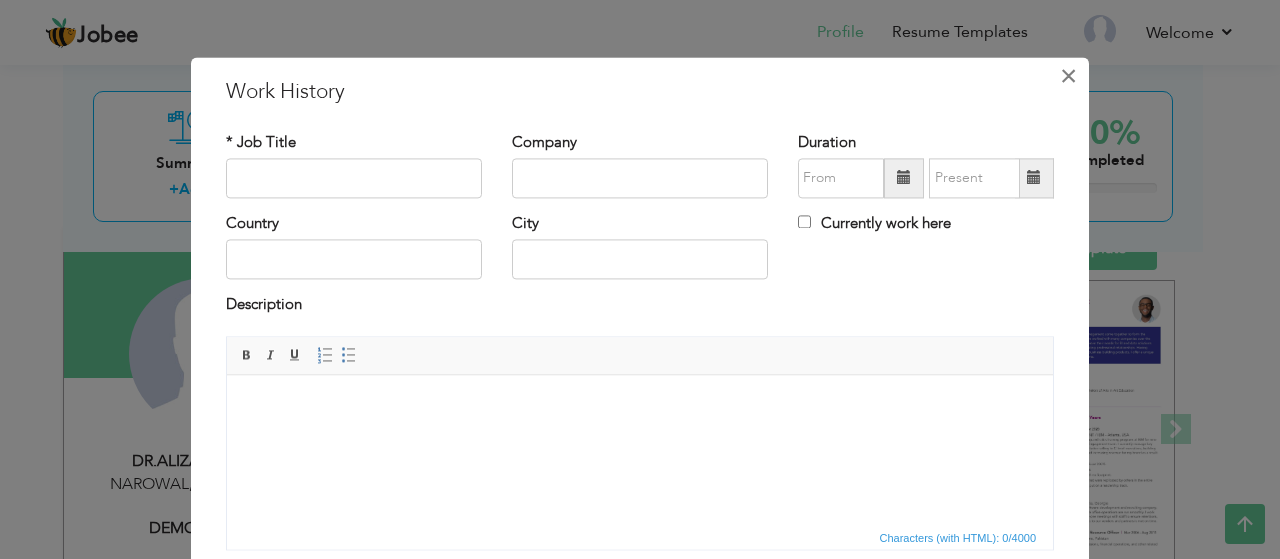 click on "×" at bounding box center (1068, 76) 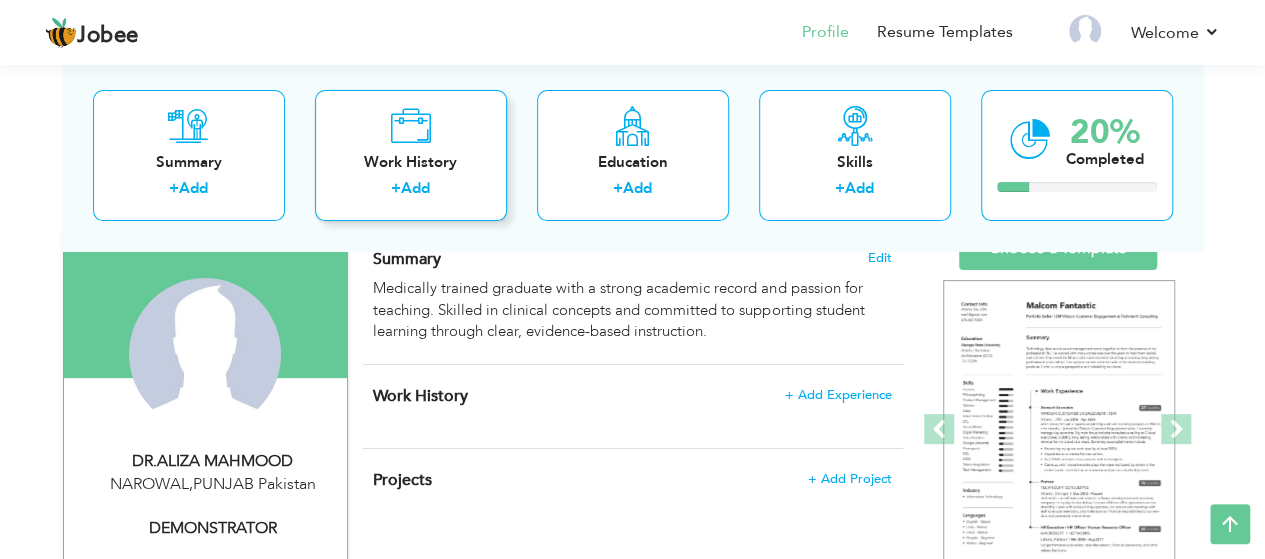 click on "Work History" at bounding box center (411, 162) 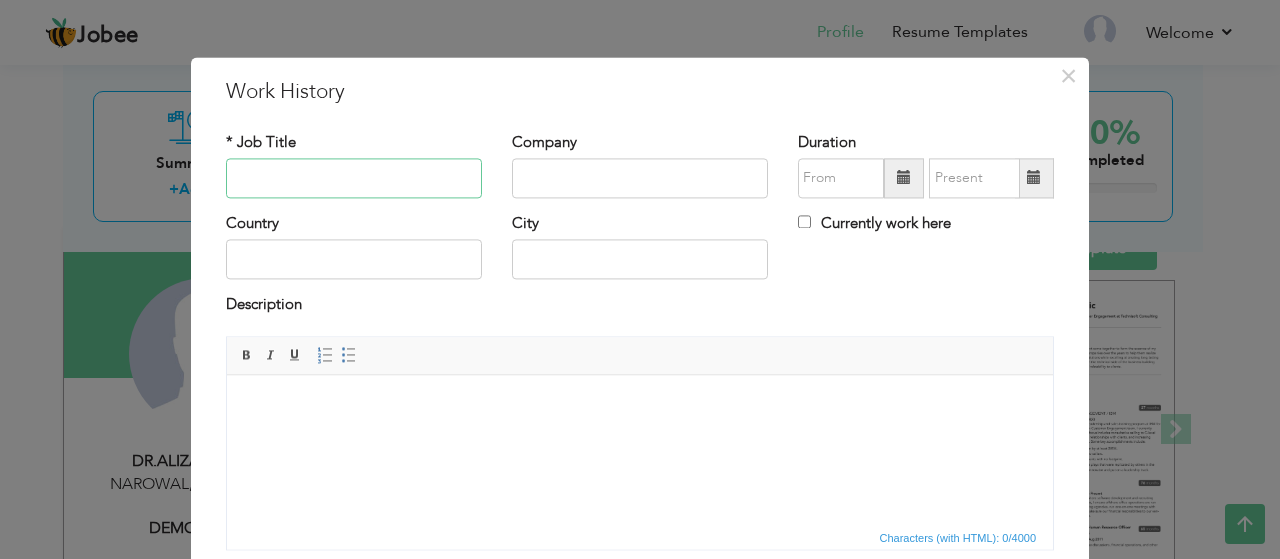 click at bounding box center [354, 178] 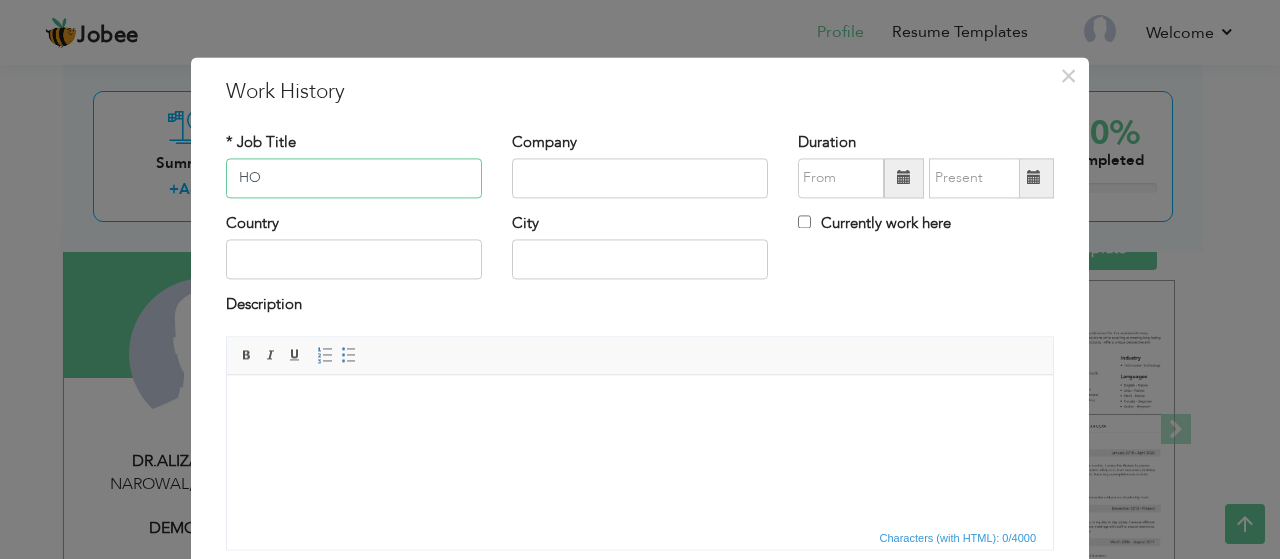 type on "H" 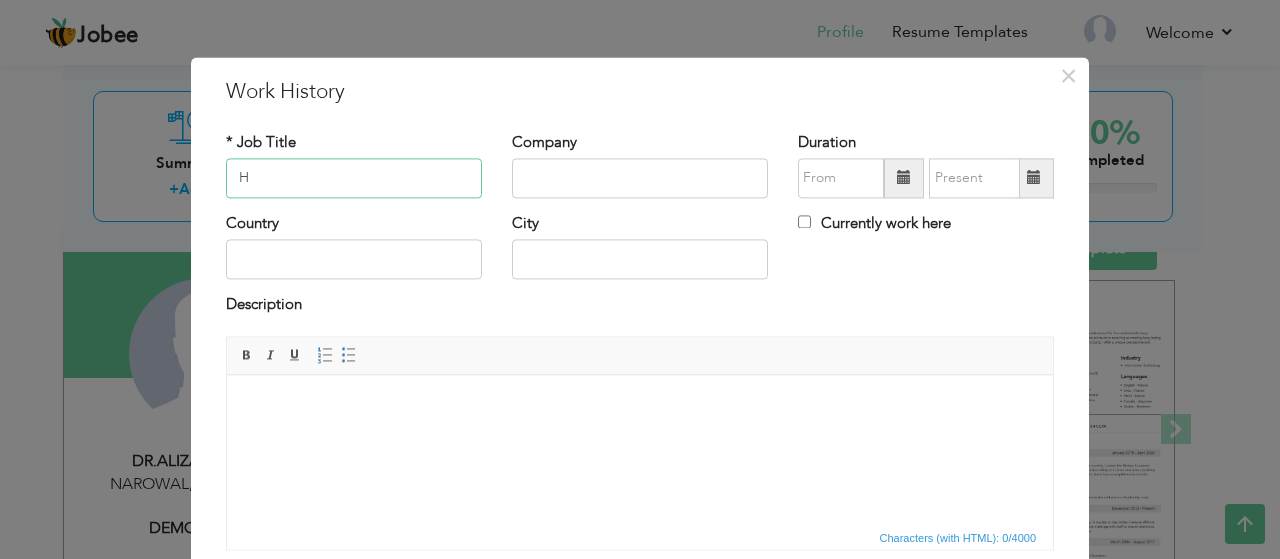type 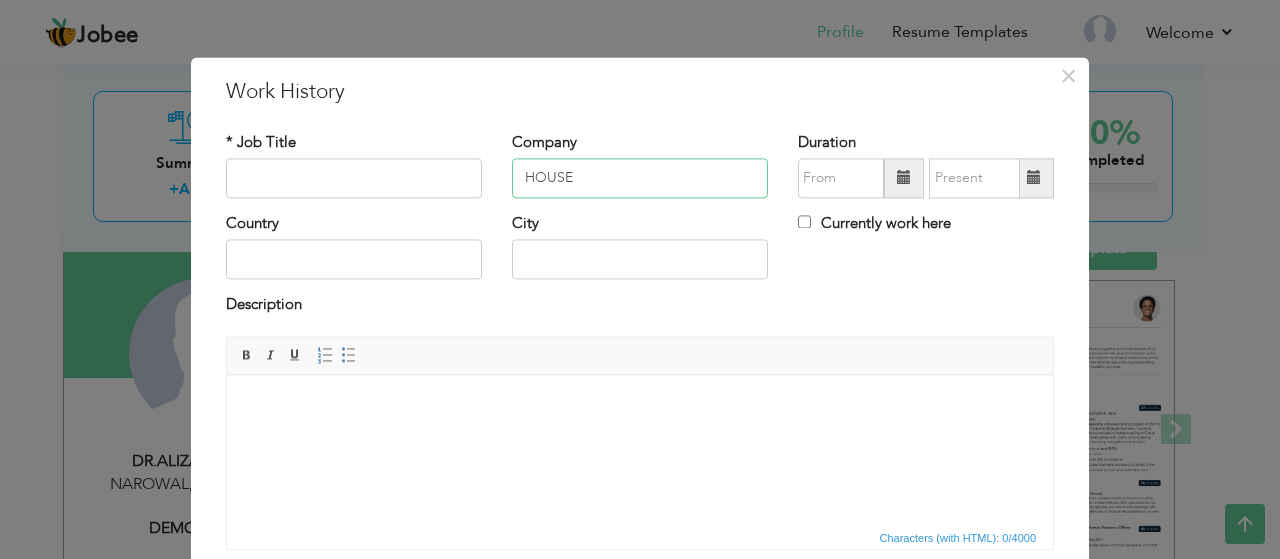 type on "HOUSE" 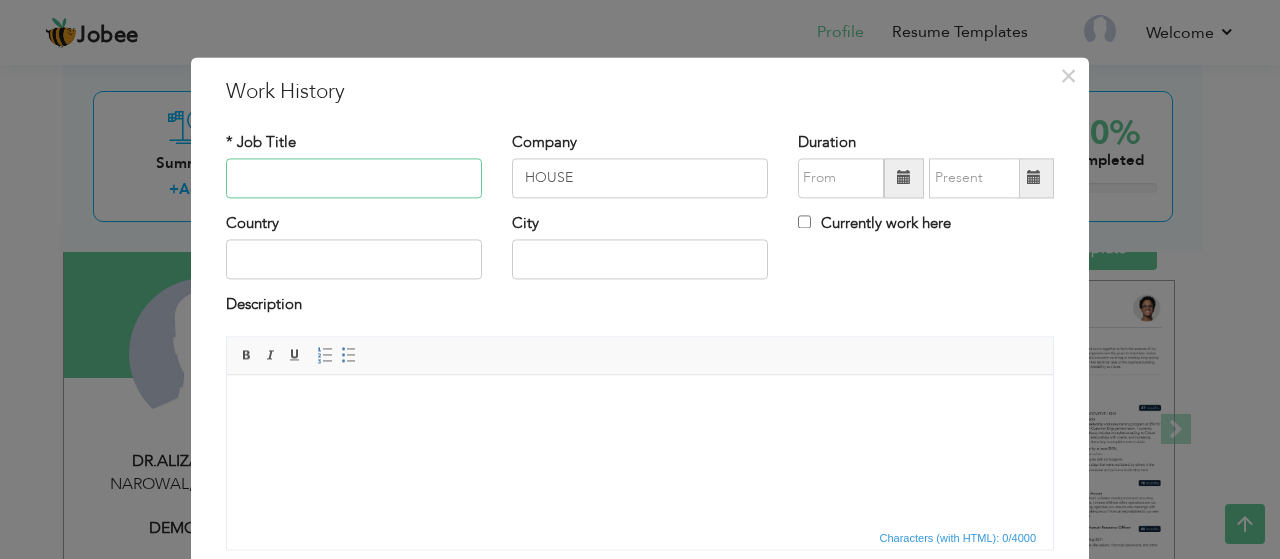 click at bounding box center [354, 178] 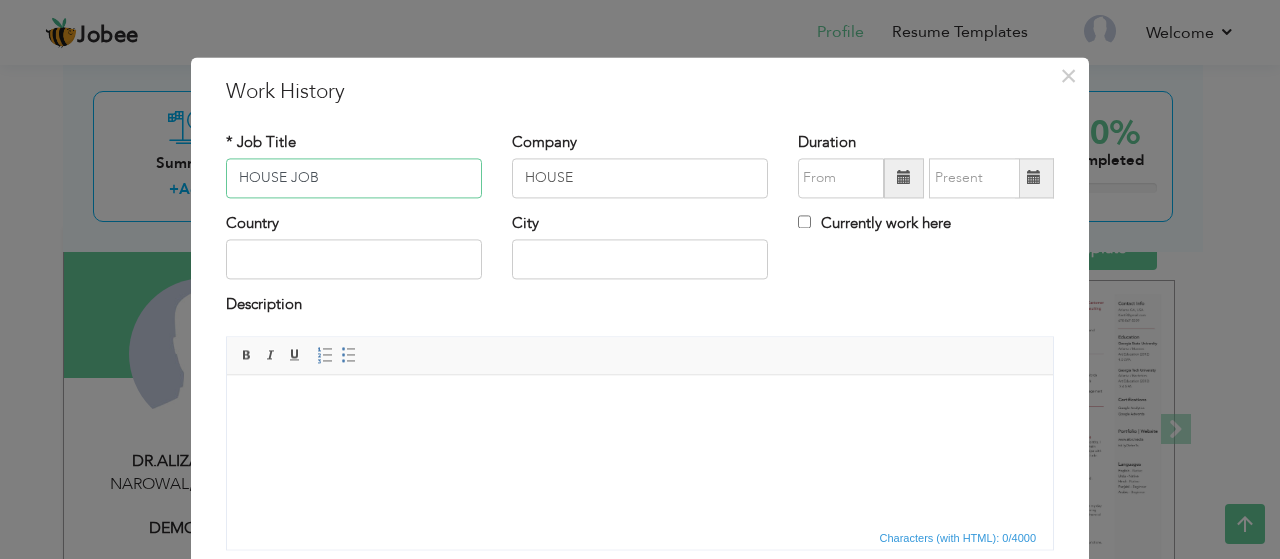 type on "HOUSE JOB" 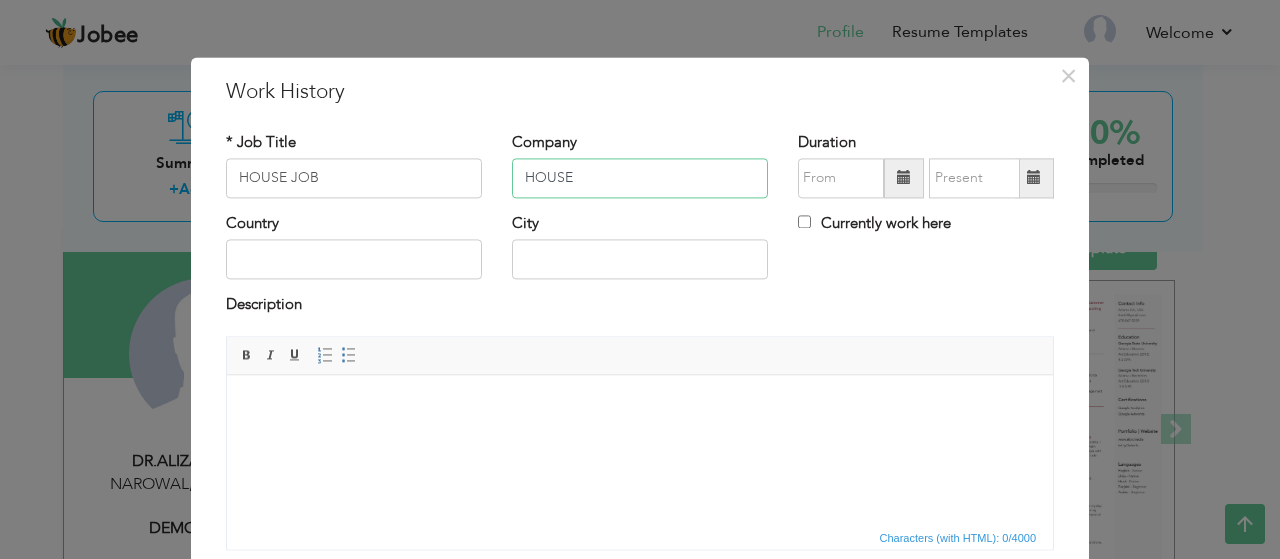 click on "HOUSE" at bounding box center [640, 178] 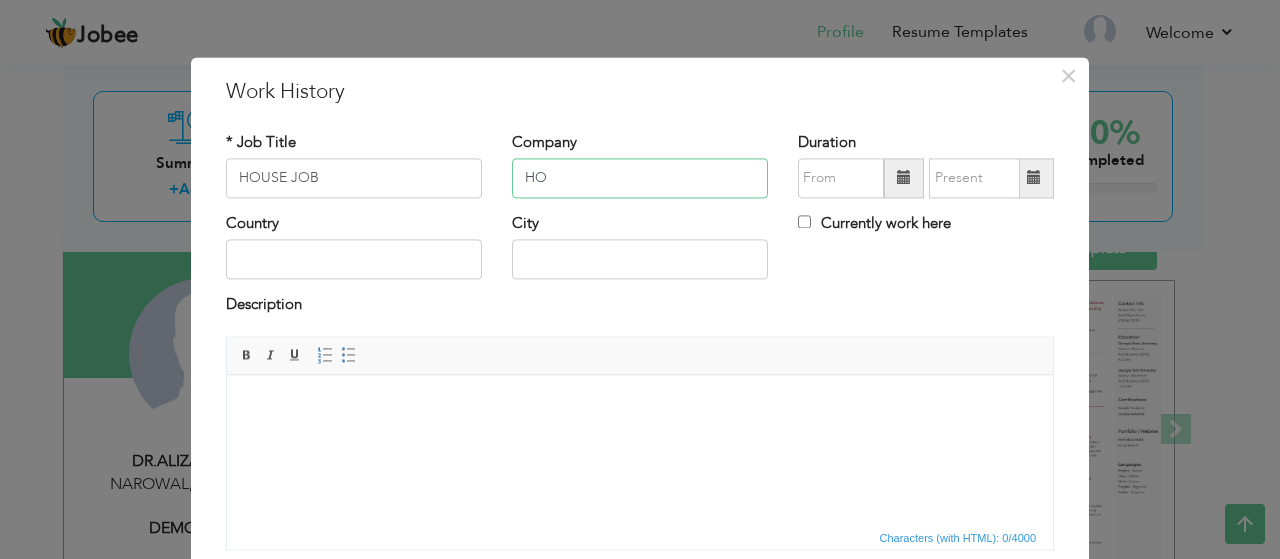 type on "H" 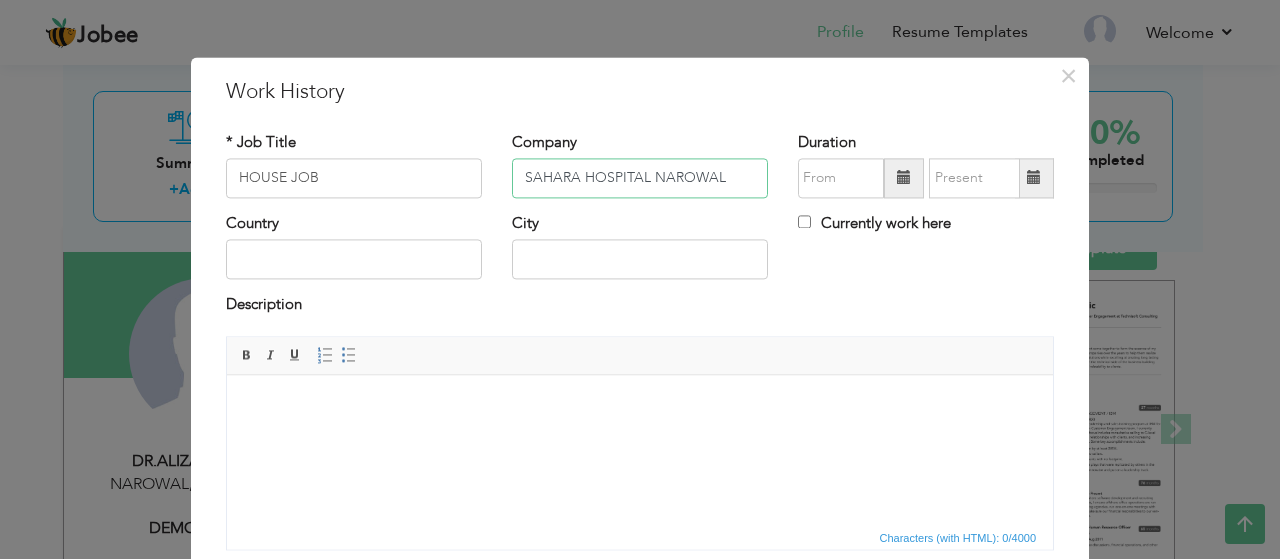 type on "SAHARA HOSPITAL NAROWAL" 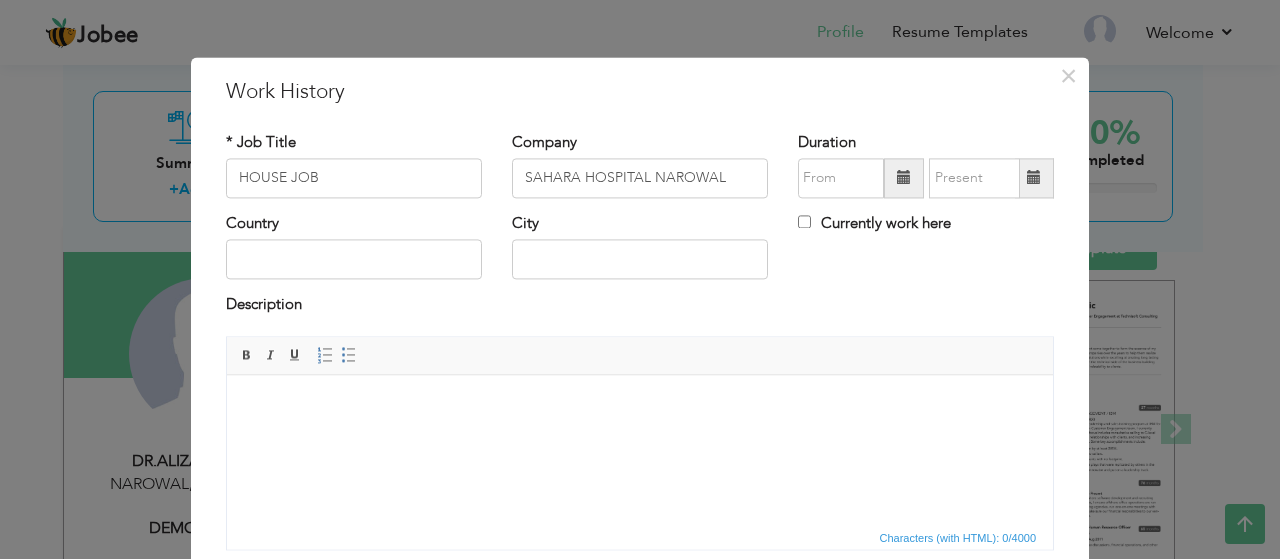click at bounding box center [904, 178] 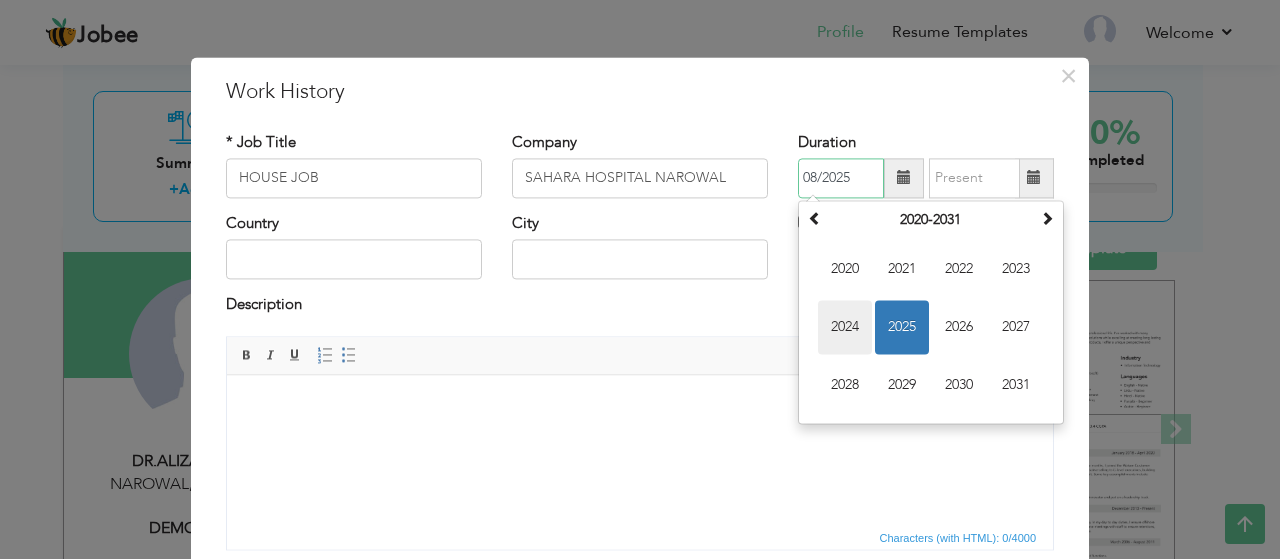 click on "2024" at bounding box center (845, 327) 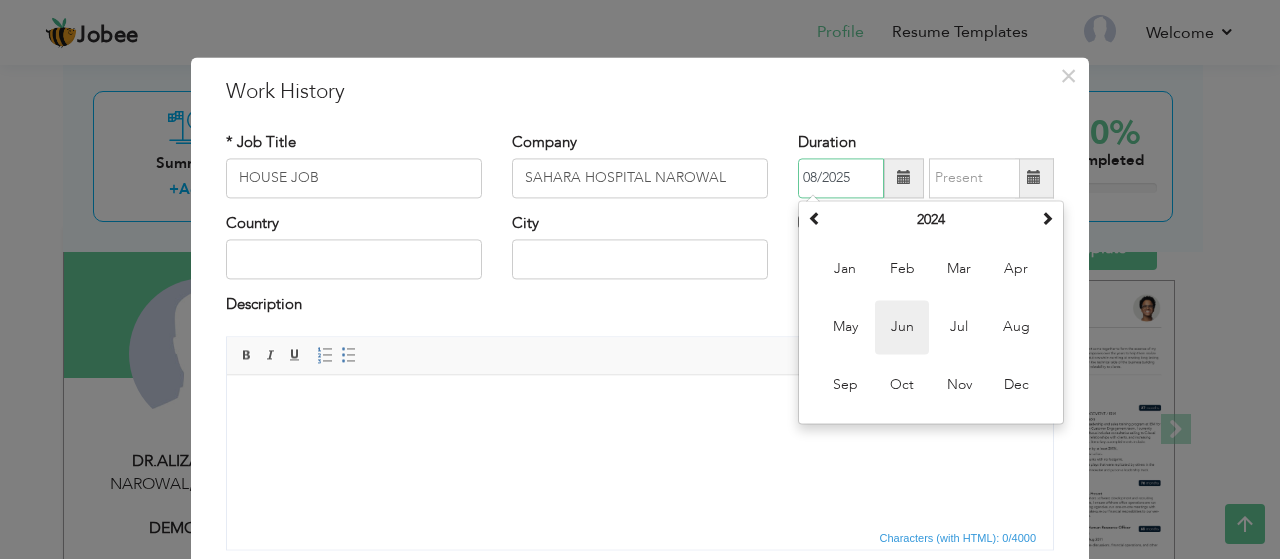 click on "Jun" at bounding box center (902, 327) 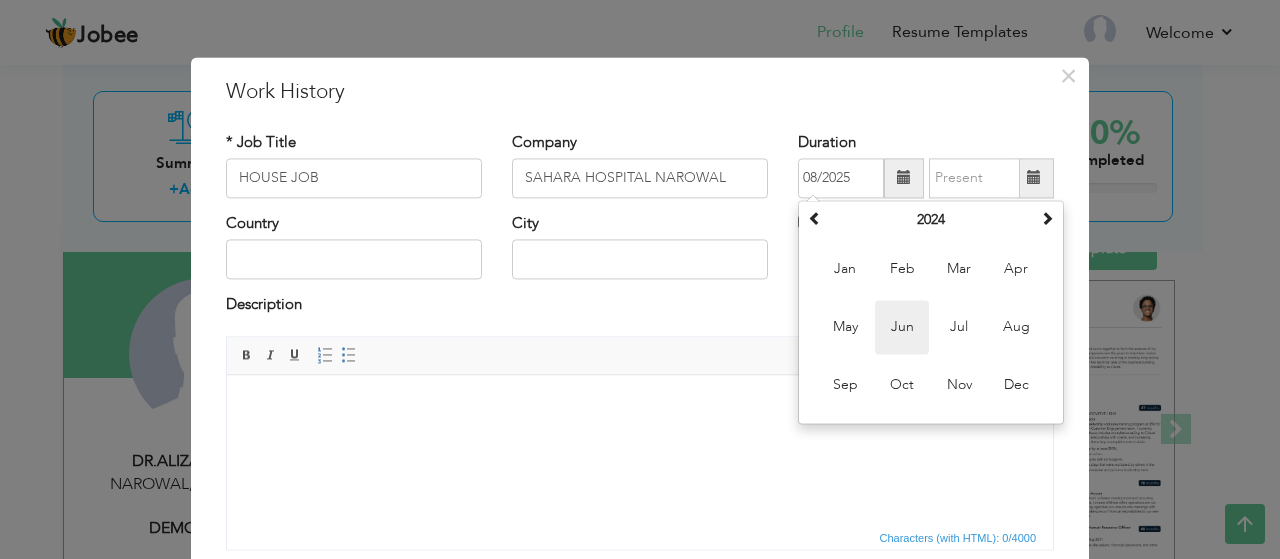 type on "06/2024" 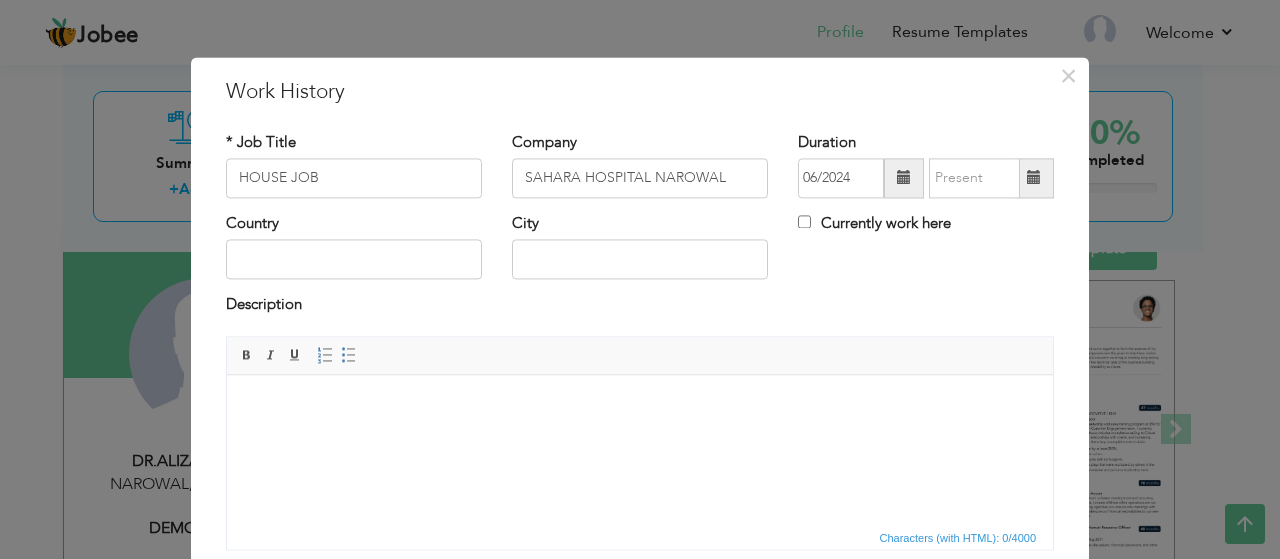 click at bounding box center (904, 178) 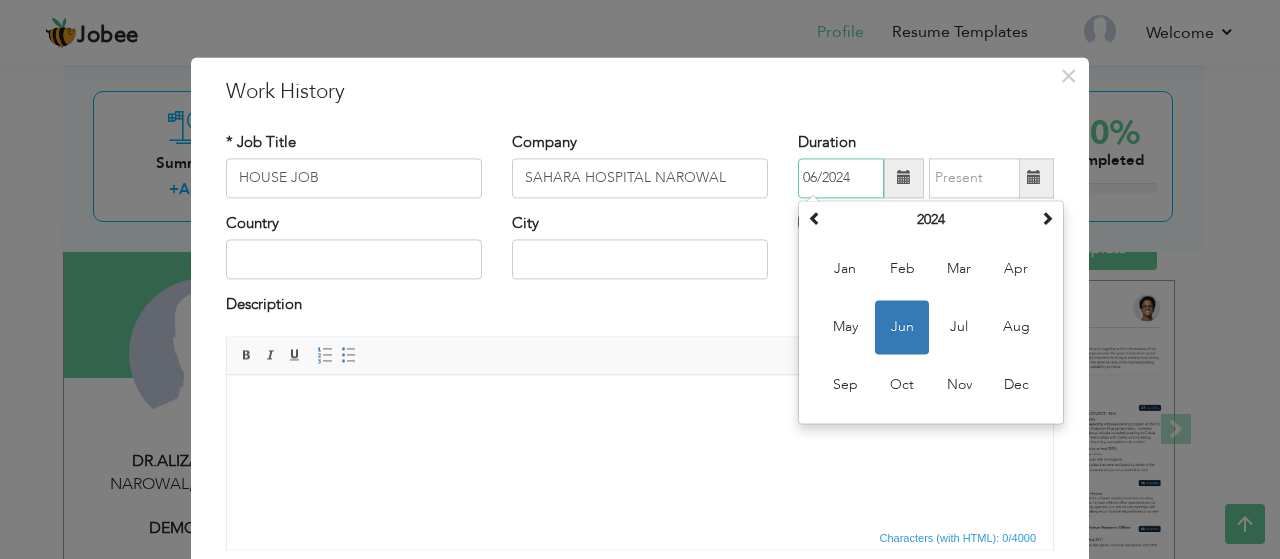 click on "Jun" at bounding box center [902, 327] 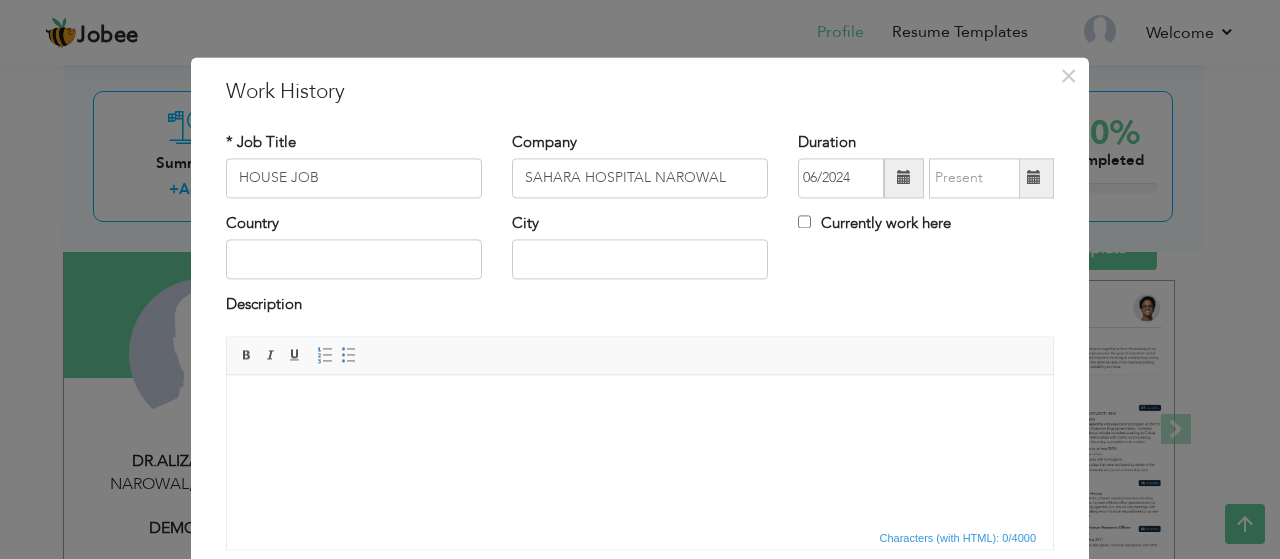 click at bounding box center (1034, 178) 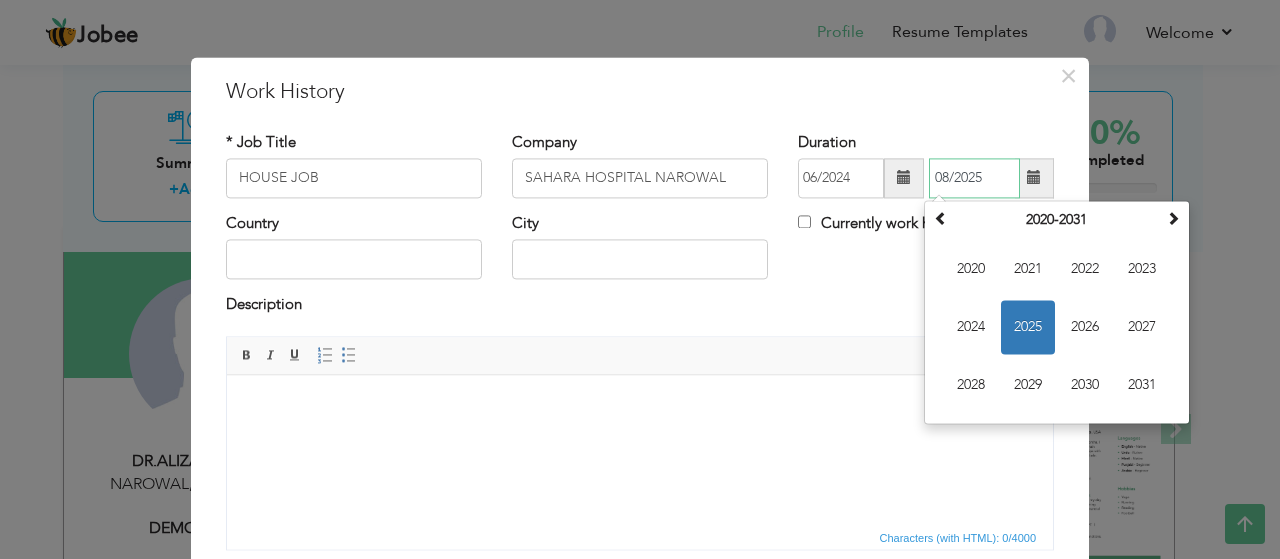 click on "2025" at bounding box center [1028, 327] 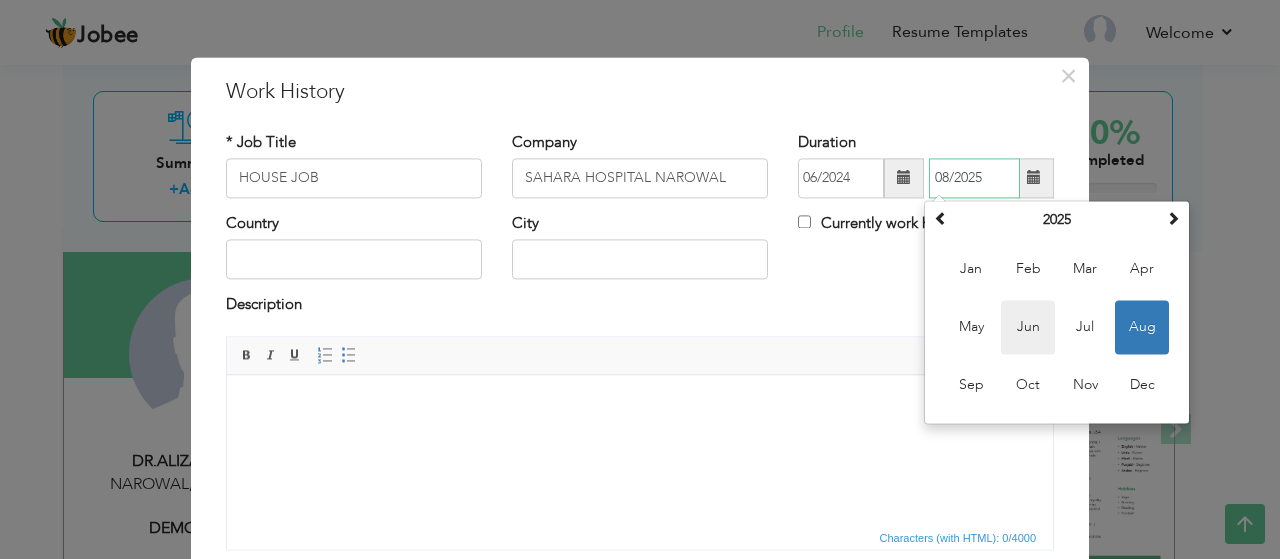 click on "Jun" at bounding box center (1028, 327) 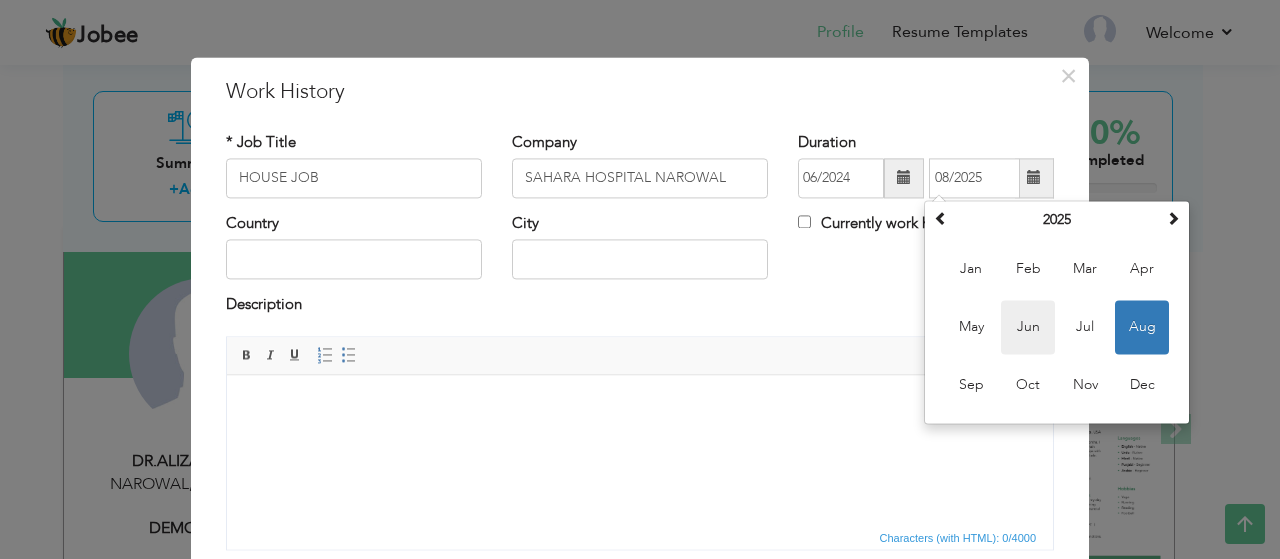 type on "06/2025" 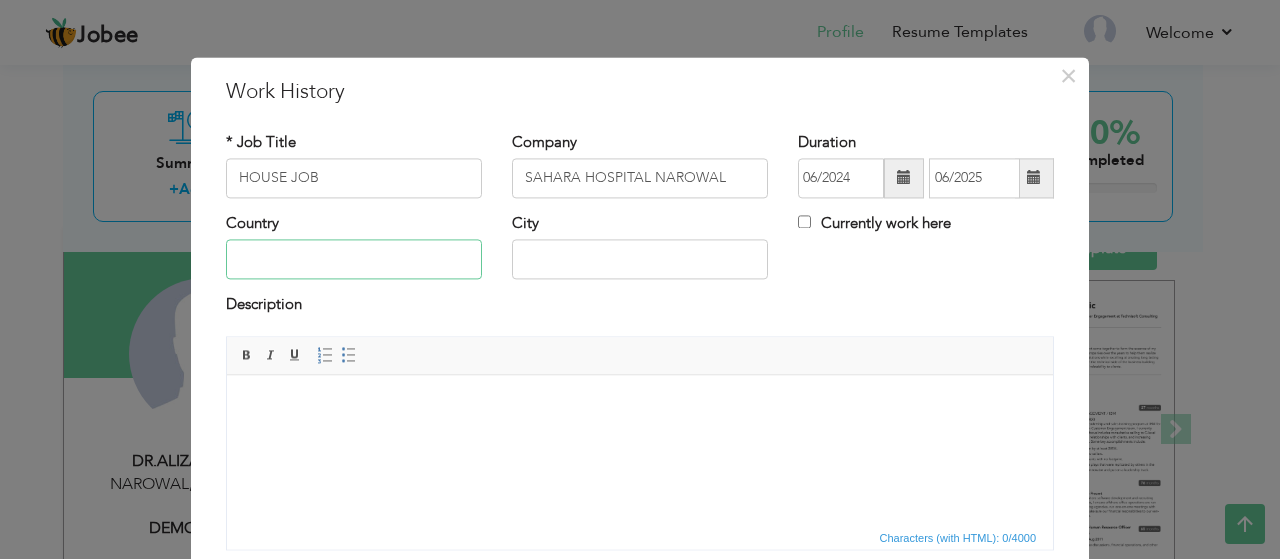 click at bounding box center (354, 260) 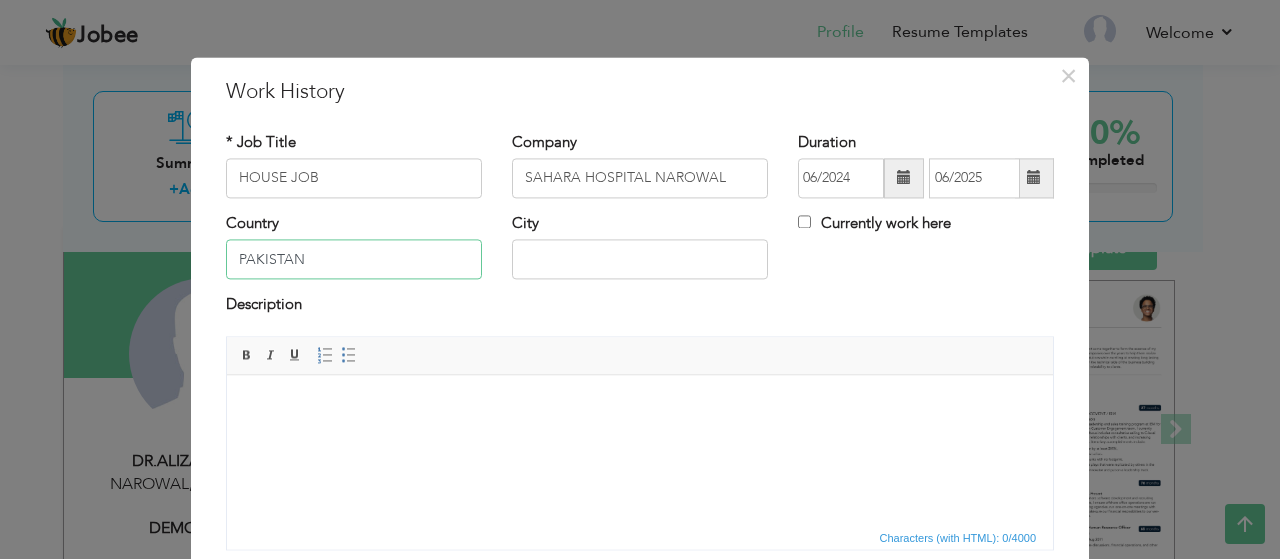 type on "PAKISTAN" 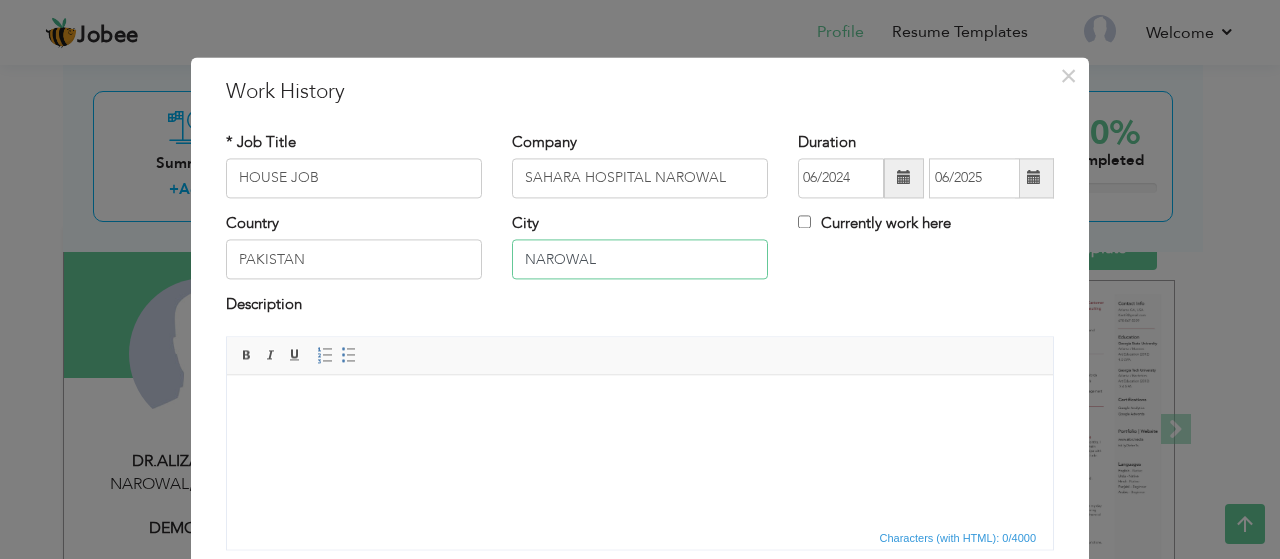 type on "NAROWAL" 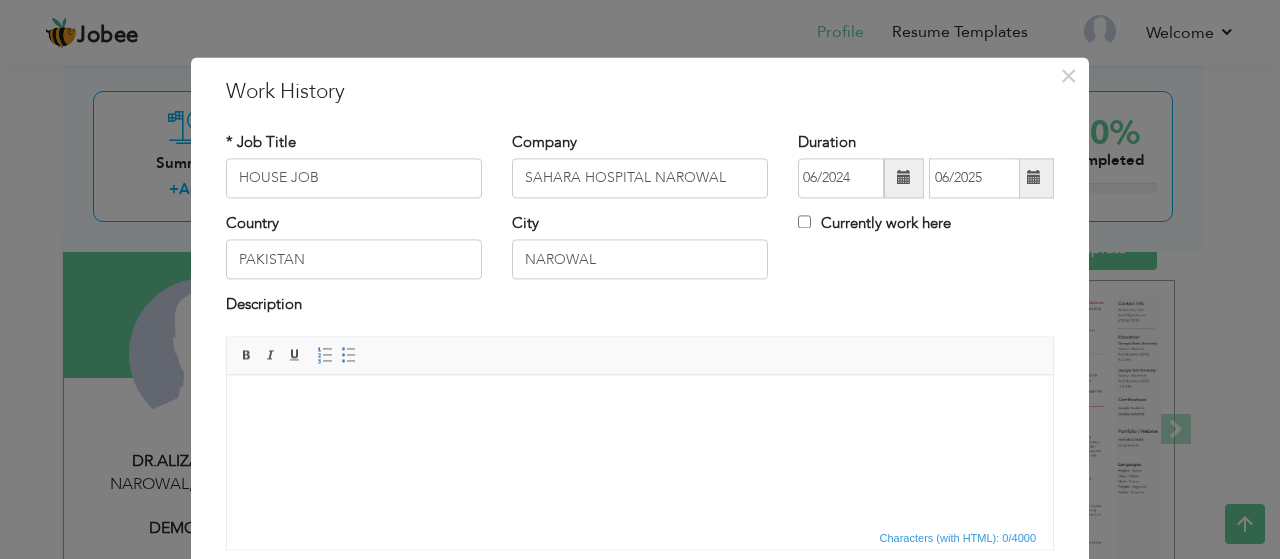 click at bounding box center (640, 405) 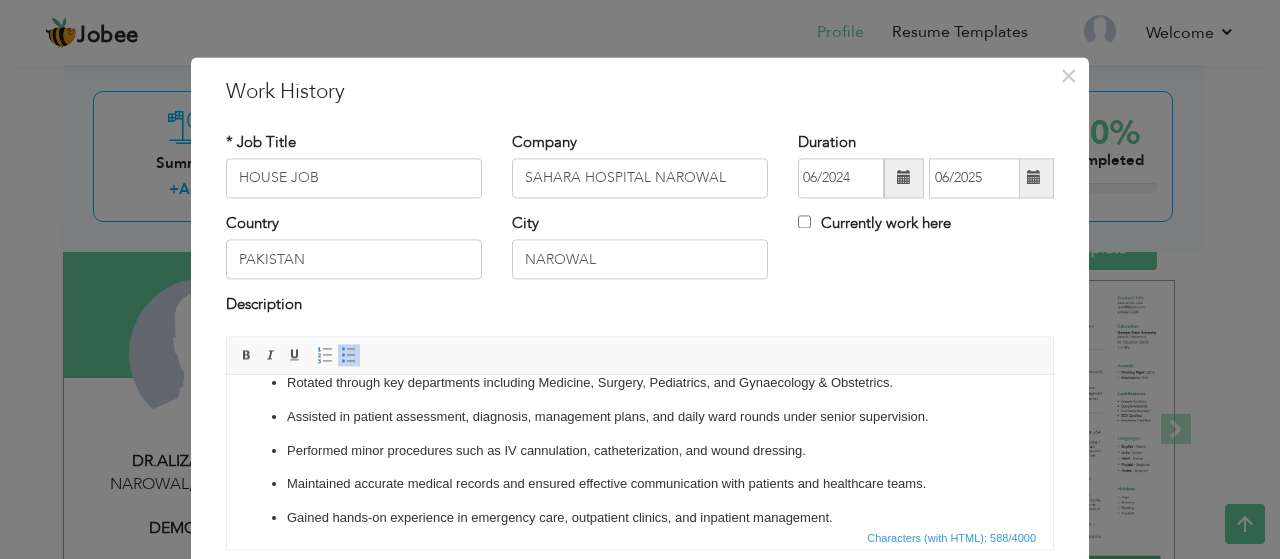 scroll, scrollTop: 0, scrollLeft: 0, axis: both 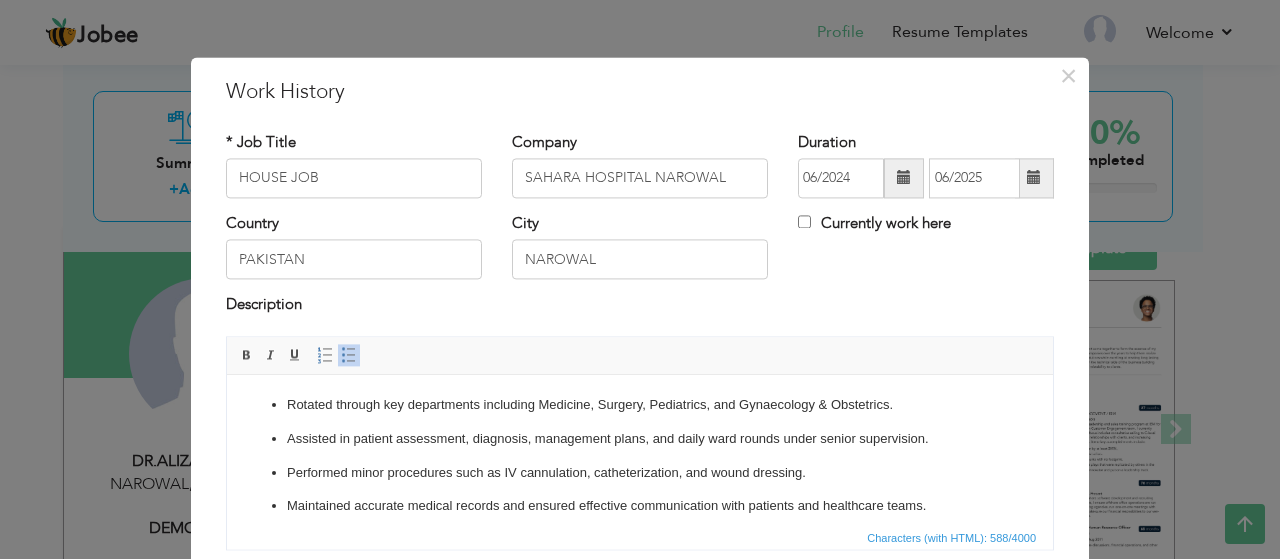 click on "Rotated through key departments including Medicine, Surgery, Pediatrics, and Gynaecology & Obstetrics." at bounding box center [640, 405] 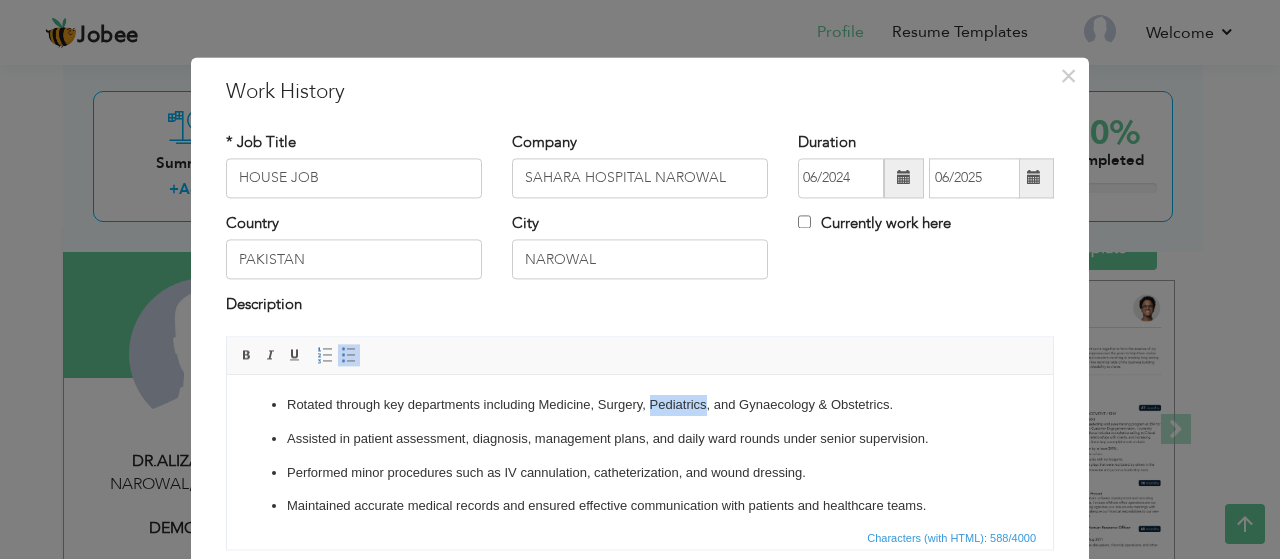 click on "Rotated through key departments including Medicine, Surgery, Pediatrics, and Gynaecology & Obstetrics." at bounding box center (640, 405) 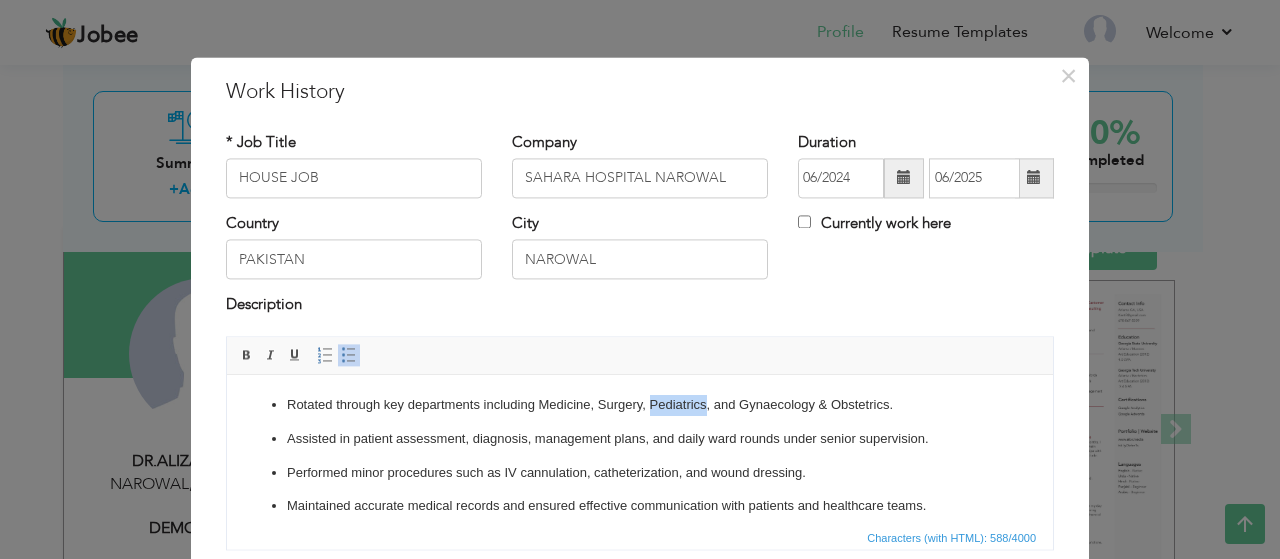 type 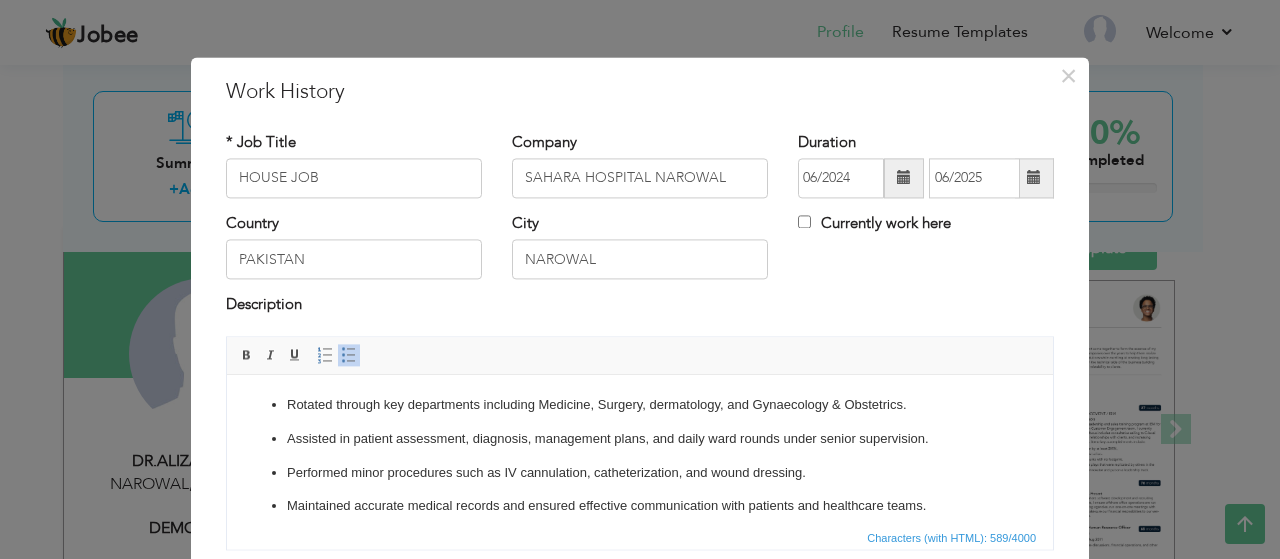 click on "Rotated through key departments including Medicine, Surgery, dermatology, and Gynaecology & Obstetrics." at bounding box center [640, 405] 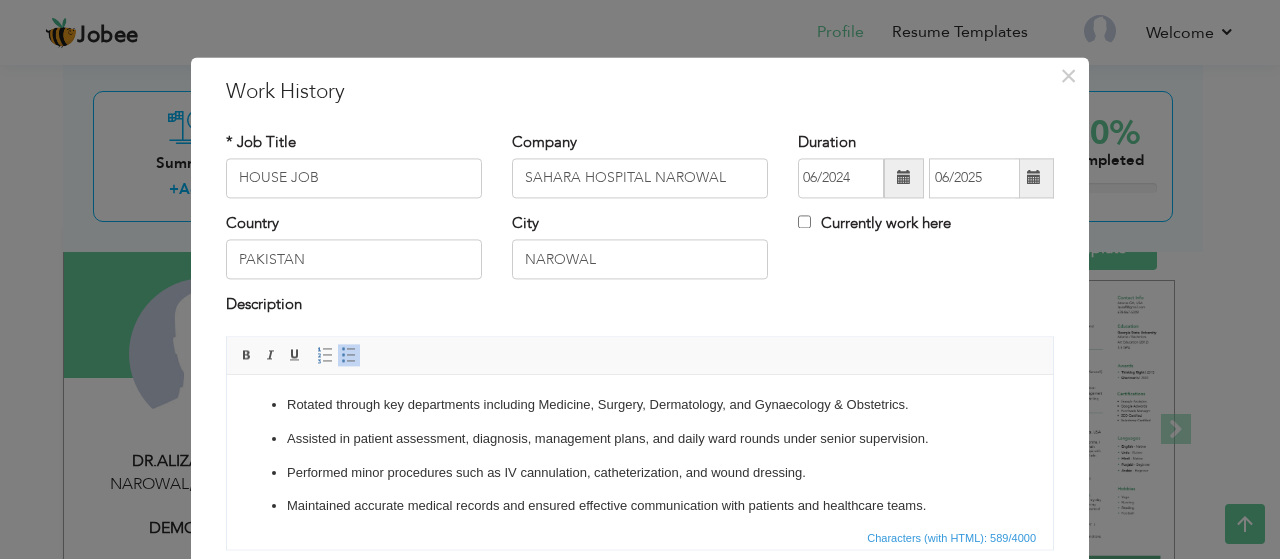 click on "Rotated through key departments including Medicine, Surgery, D ermatology, and Gynaecology & Obstetrics." at bounding box center (640, 405) 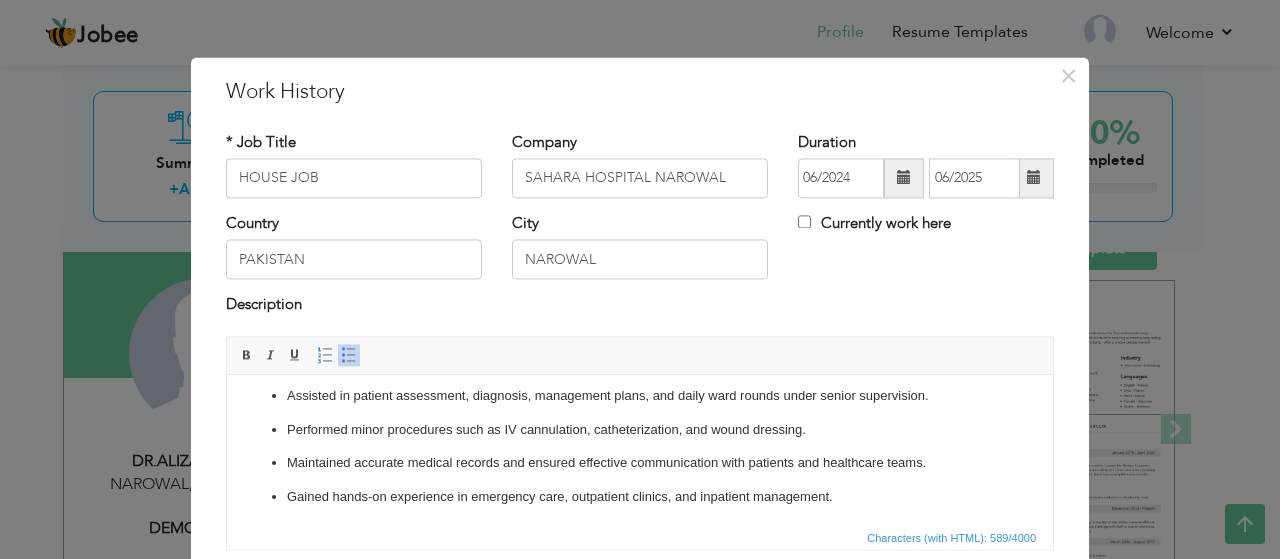 scroll, scrollTop: 46, scrollLeft: 0, axis: vertical 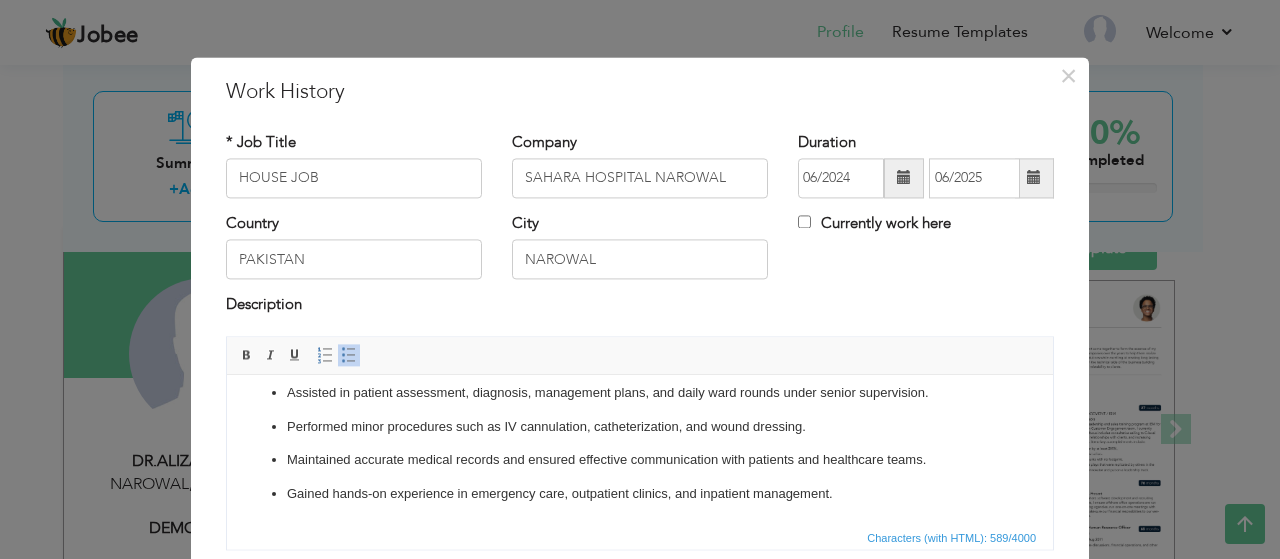 click on "Gained hands-on experience in emergency care, outpatient clinics, and inpatient management." at bounding box center [640, 494] 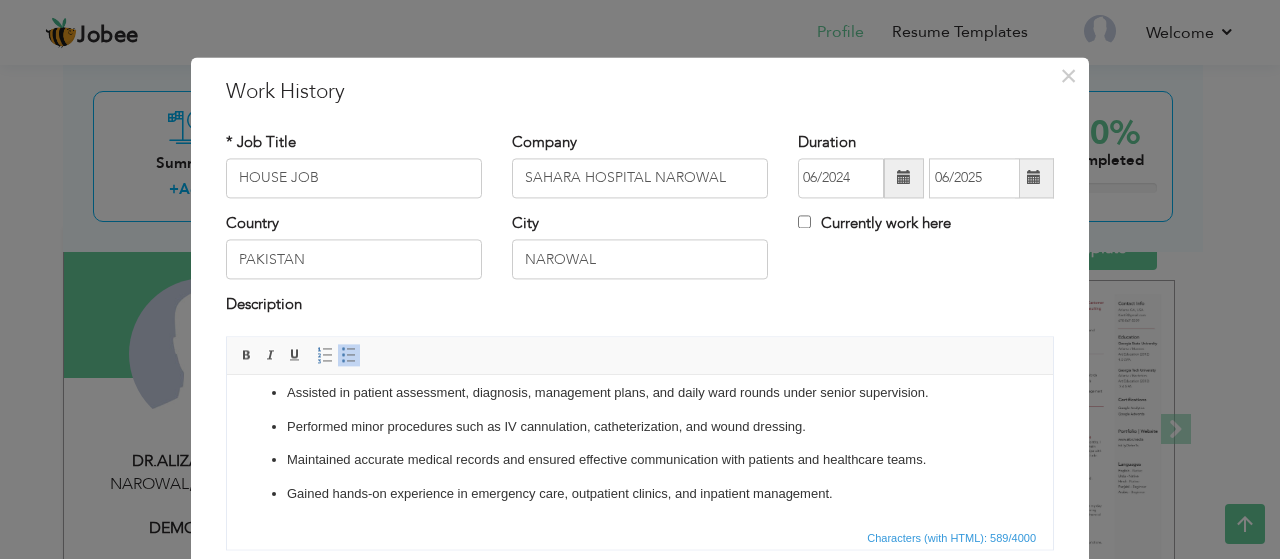click on "Performed minor procedures such as IV cannulation, catheterization, and wound dressing." at bounding box center (640, 427) 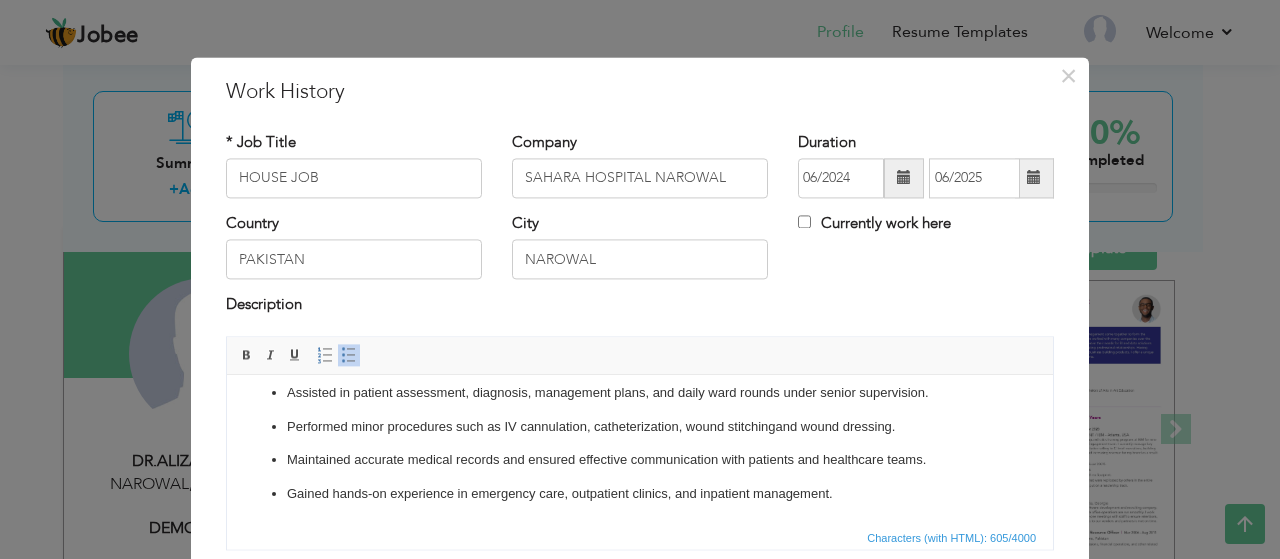 click on "Performed minor procedures such as IV cannulation, catheterization, wound stitching  and wound dressing." at bounding box center [640, 427] 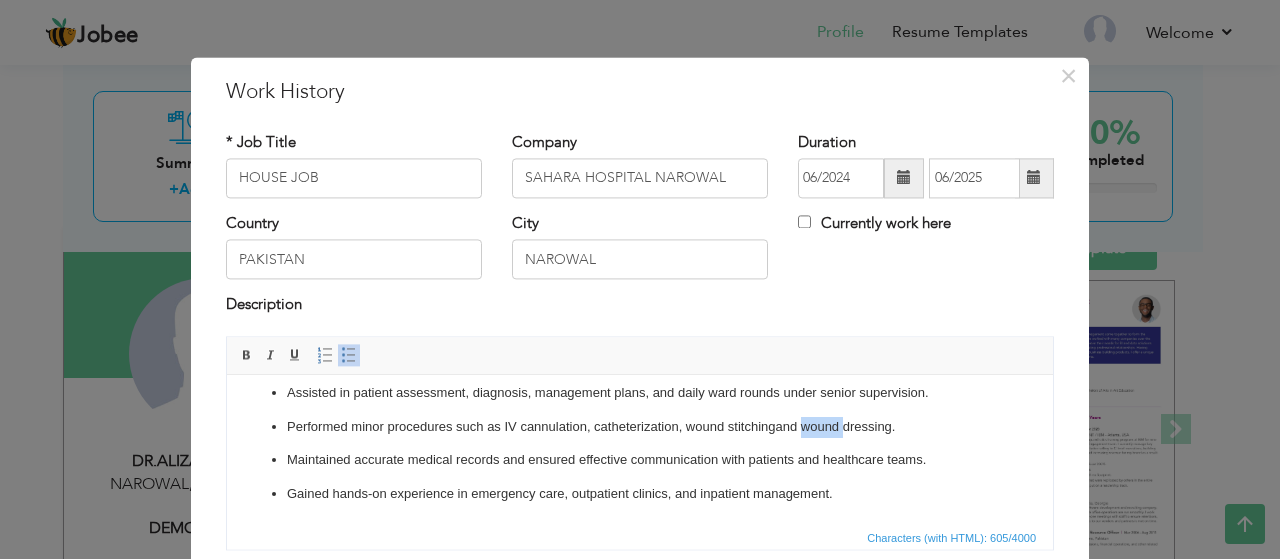 click on "Performed minor procedures such as IV cannulation, catheterization, wound stitching  and wound dressing." at bounding box center (640, 427) 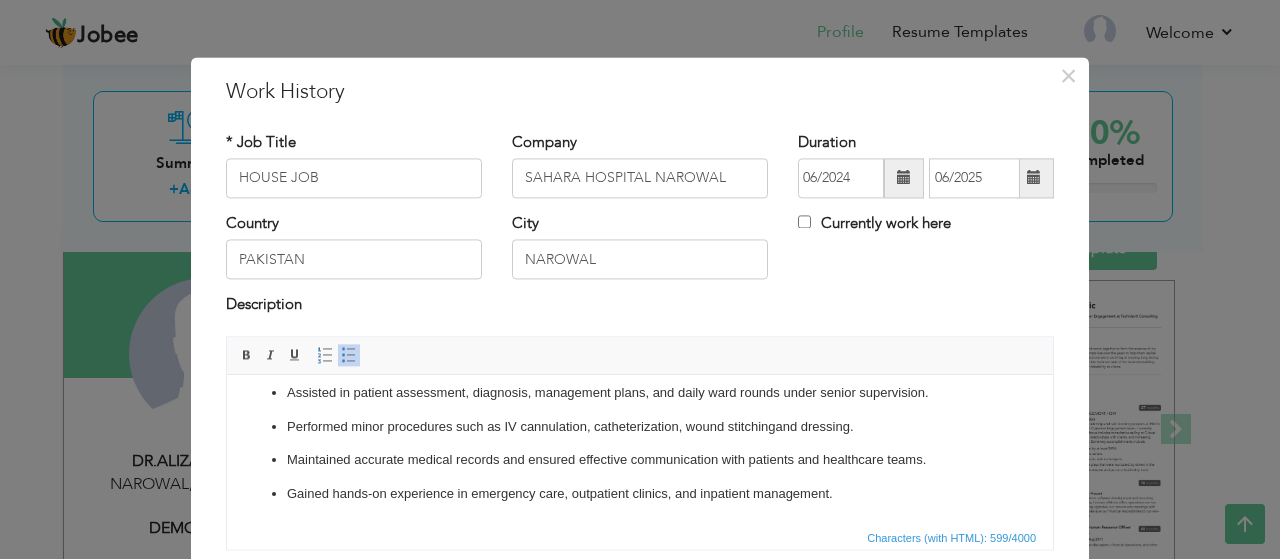 click on "Performed minor procedures such as IV cannulation, catheterization, wound stitching  and dressing." at bounding box center (640, 427) 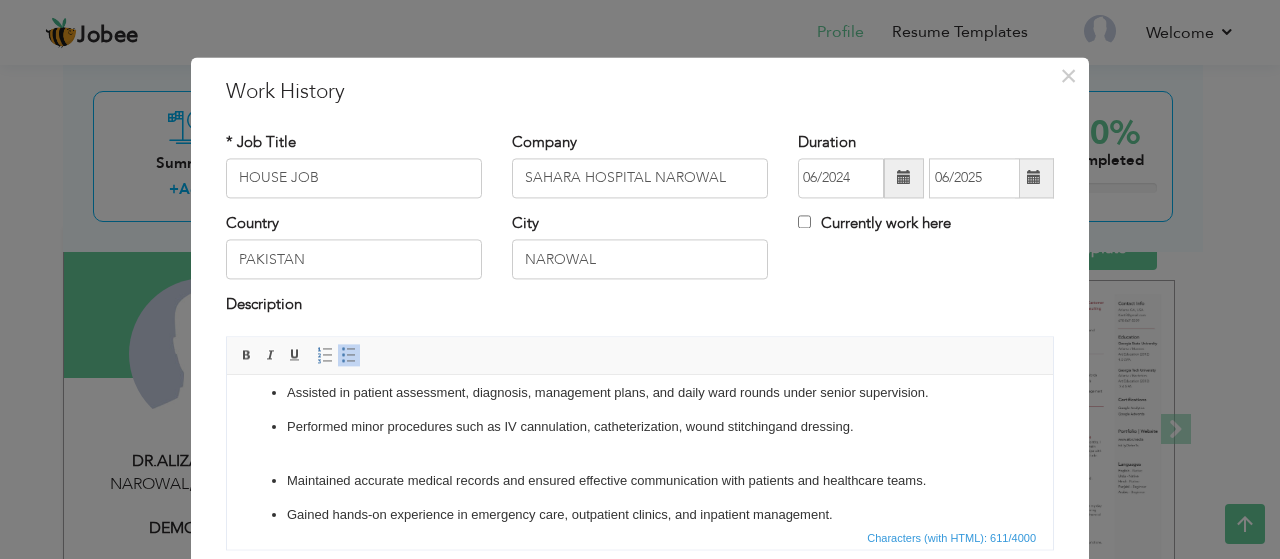 scroll, scrollTop: 66, scrollLeft: 0, axis: vertical 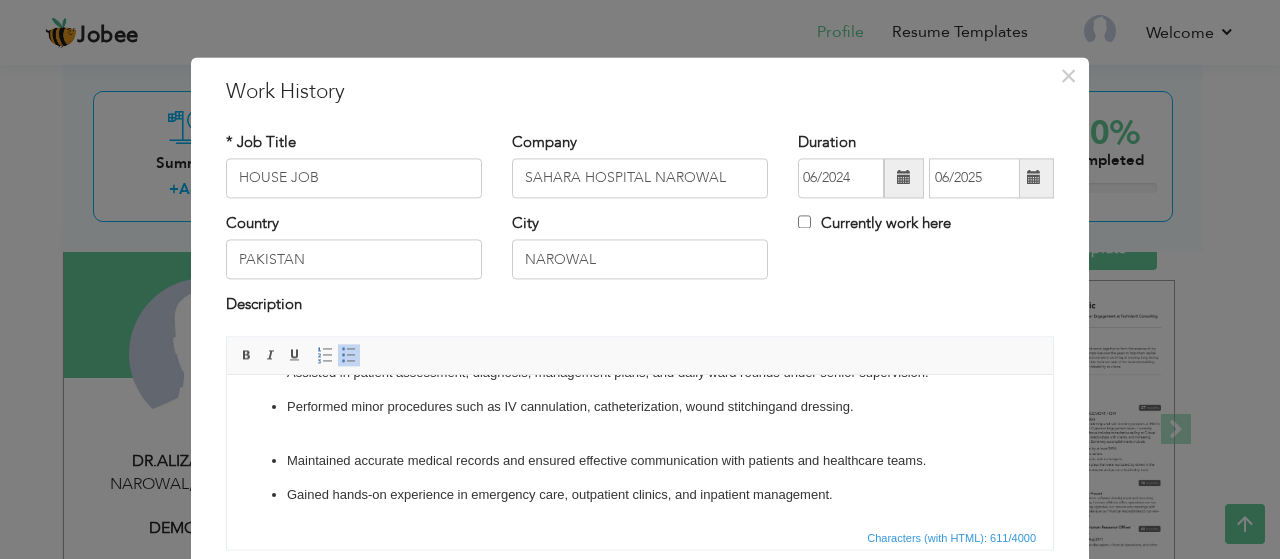 click on "Rotated through key departments including Medicine, Surgery, D ermatology, and Gynaecology & Obstetrics. Assisted in patient assessment, diagnosis, management plans, and daily ward rounds under senior supervision. Performed minor procedures such as IV cannulation, catheterization, wound stitching  and dressing. Maintained accurate medical records and ensured effective communication with patients and healthcare teams. Gained hands-on experience in emergency care, outpatient clinics, and inpatient management." at bounding box center [640, 417] 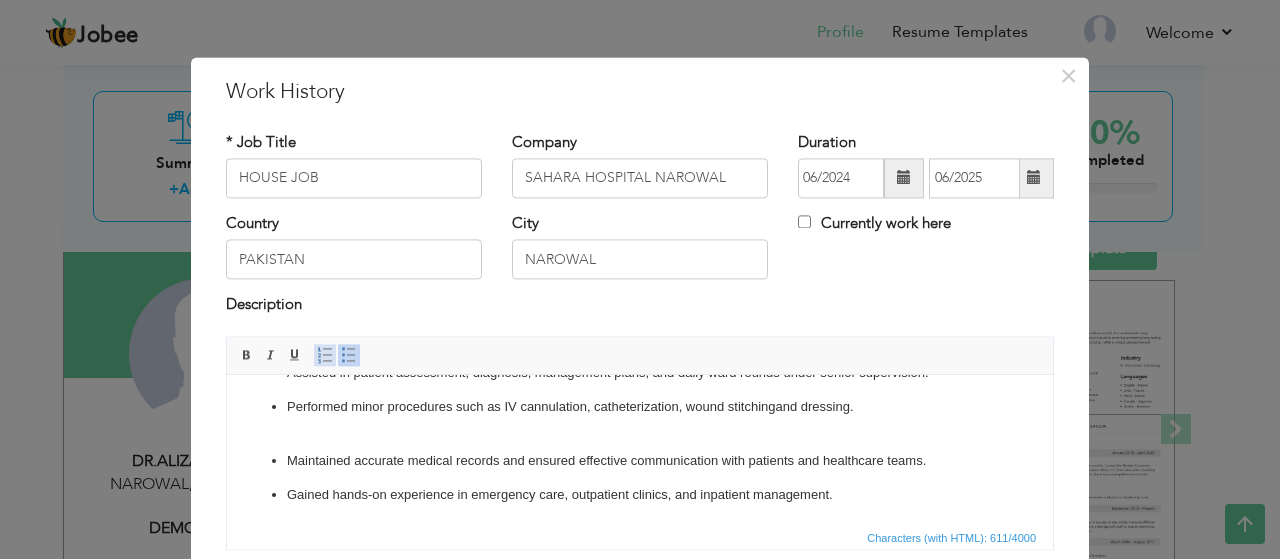 click on "Insert/Remove Numbered List" at bounding box center (325, 355) 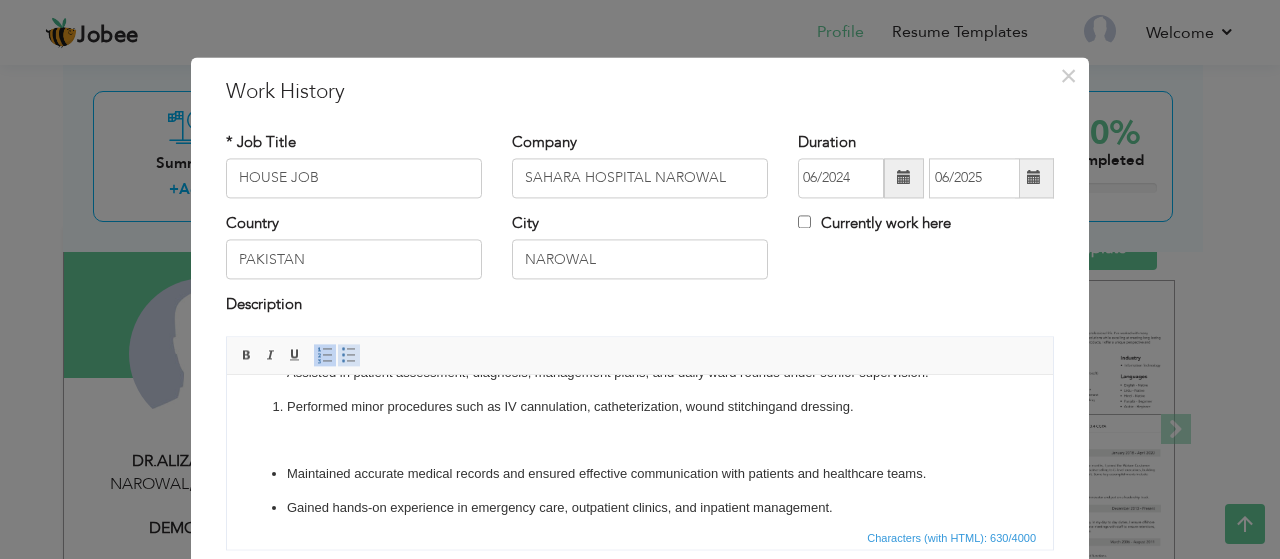 click at bounding box center [349, 355] 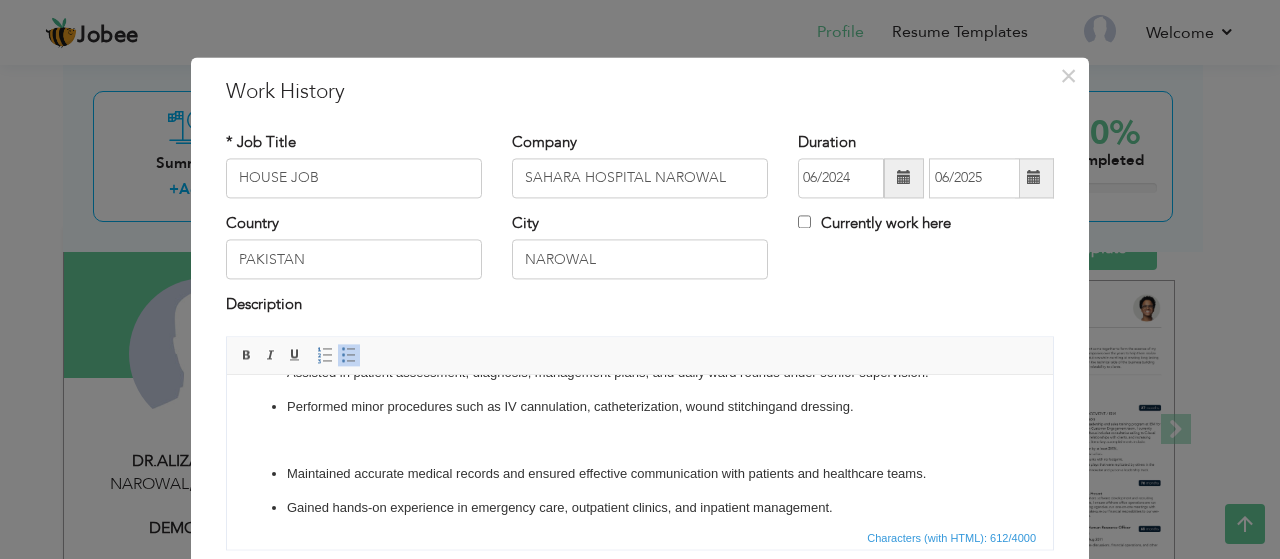 click on "Rotated through key departments including Medicine, Surgery, D ermatology, and Gynaecology & Obstetrics. Assisted in patient assessment, diagnosis, management plans, and daily ward rounds under senior supervision. Performed minor procedures such as IV cannulation, catheterization, wound stitching  and dressing. Maintained accurate medical records and ensured effective communication with patients and healthcare teams. Gained hands-on experience in emergency care, outpatient clinics, and inpatient management." at bounding box center [640, 424] 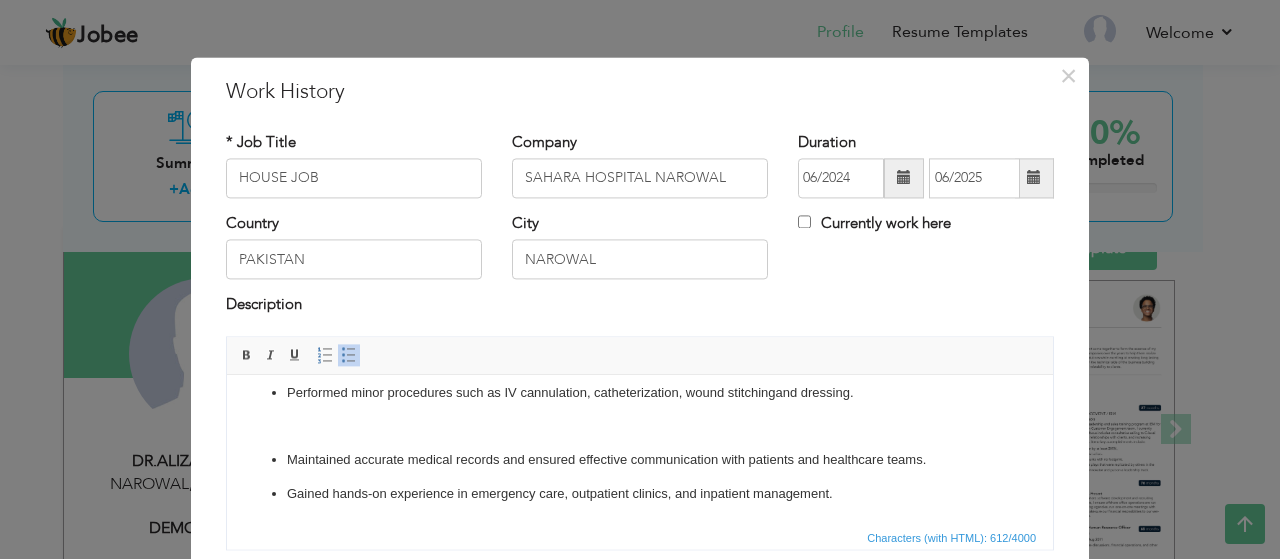 click on "Rotated through key departments including Medicine, Surgery, D ermatology, and Gynaecology & Obstetrics. Assisted in patient assessment, diagnosis, management plans, and daily ward rounds under senior supervision. Performed minor procedures such as IV cannulation, catheterization, wound stitching  and dressing. Maintained accurate medical records and ensured effective communication with patients and healthcare teams. Gained hands-on experience in emergency care, outpatient clinics, and inpatient management." at bounding box center (640, 410) 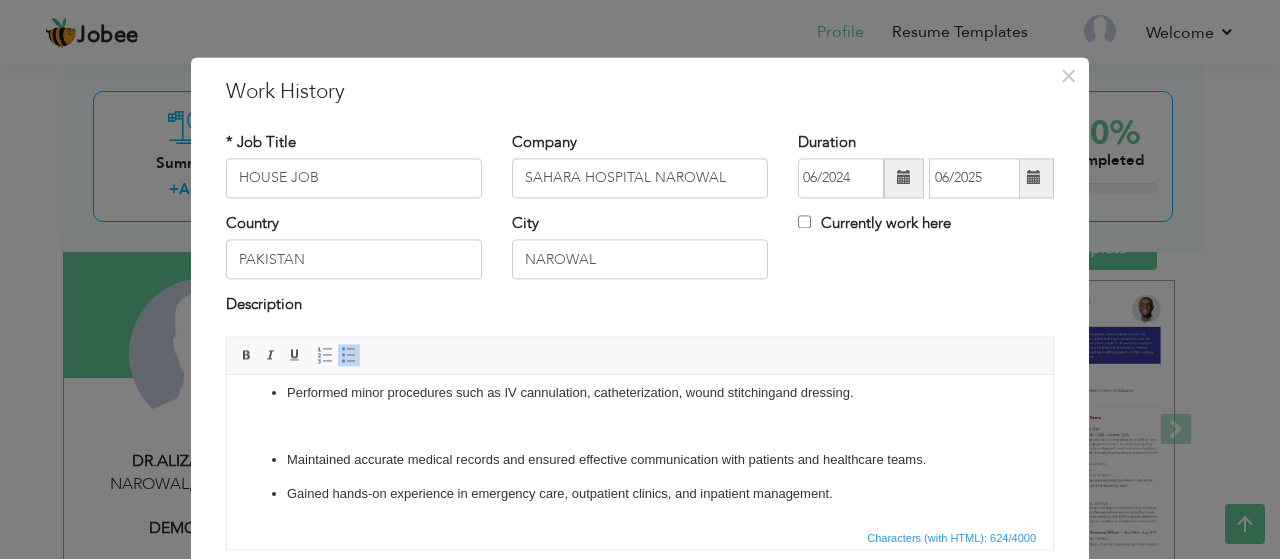 scroll, scrollTop: 0, scrollLeft: 0, axis: both 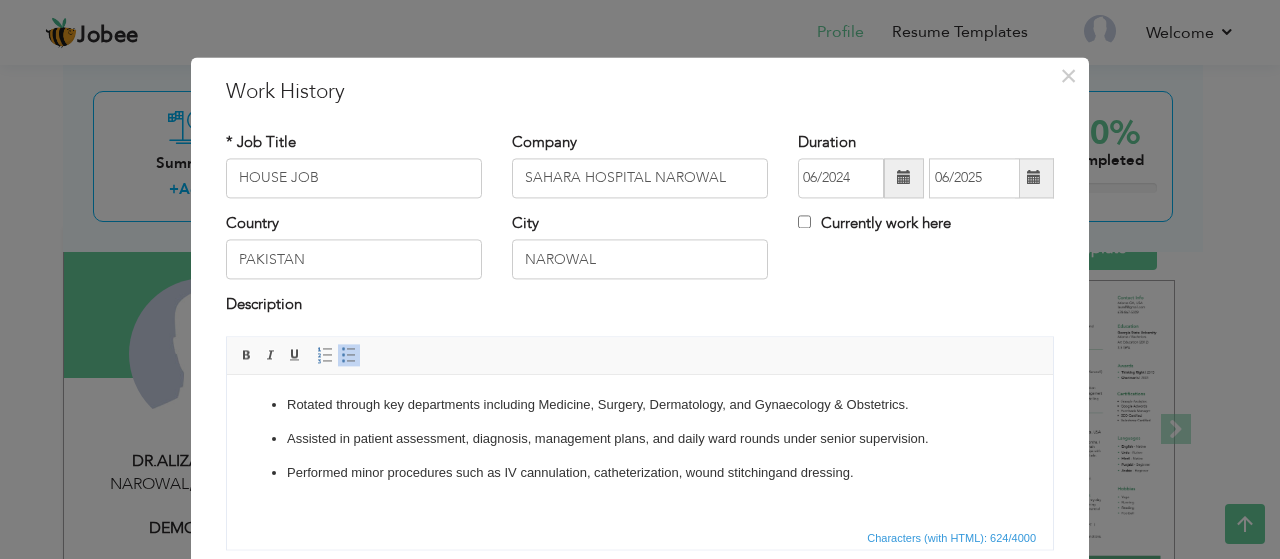 drag, startPoint x: 267, startPoint y: 471, endPoint x: 279, endPoint y: 472, distance: 12.0415945 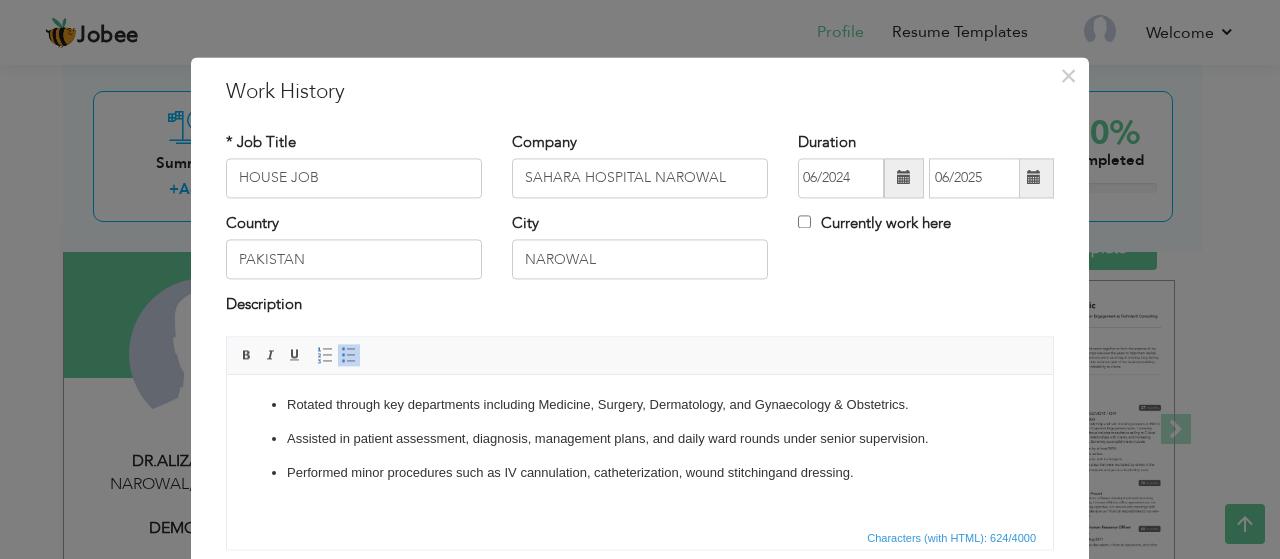 click on "Rotated through key departments including Medicine, Surgery, D ermatology, and Gynaecology & Obstetrics. Assisted in patient assessment, diagnosis, management plans, and daily ward rounds under senior supervision. Performed minor procedures such as IV cannulation, catheterization, wound stitching  and dressing. Maintained accurate medical records and ensured effective communication with patients and healthcare teams. Gained hands-on experience in emergency care, outpatient clinics, and inpatient management. ​​​​​​​" at bounding box center (640, 500) 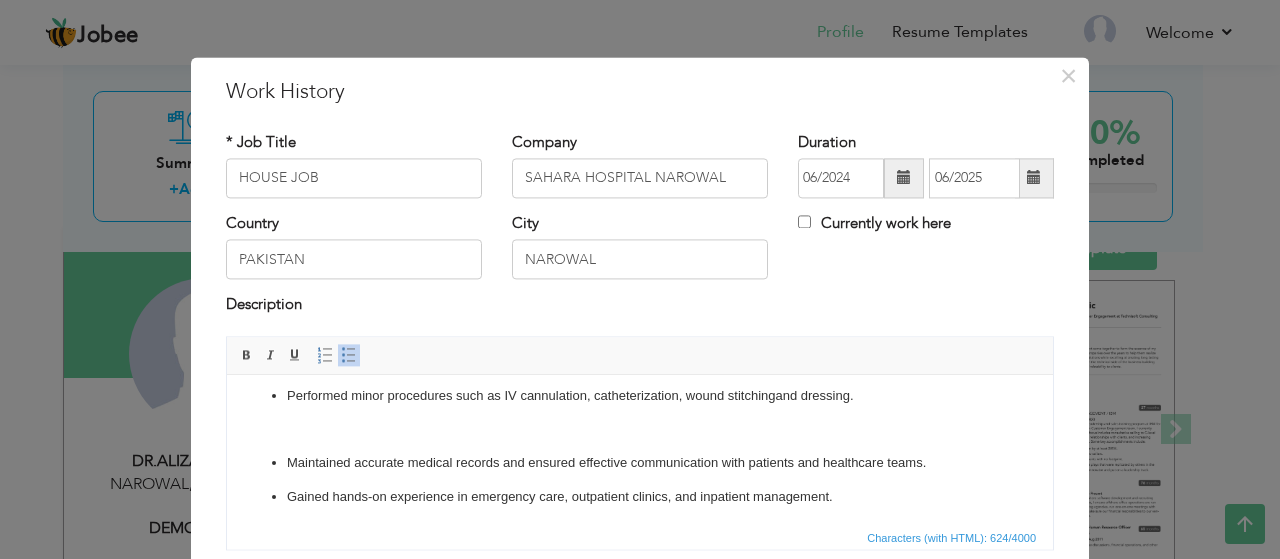 scroll, scrollTop: 94, scrollLeft: 0, axis: vertical 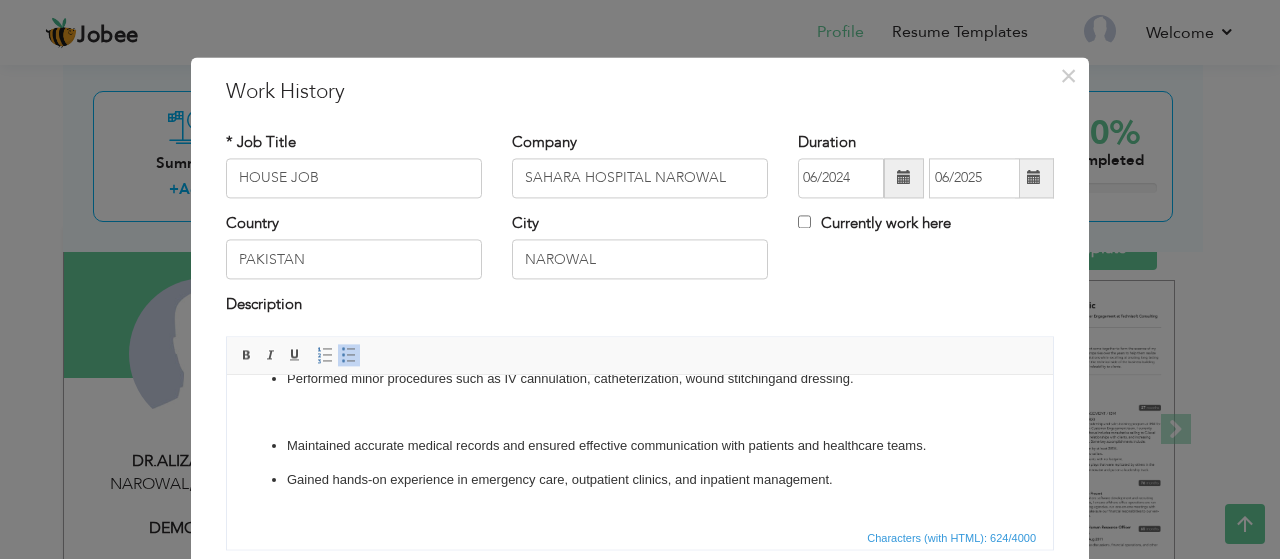 click on "Rotated through key departments including Medicine, Surgery, D ermatology, and Gynaecology & Obstetrics. Assisted in patient assessment, diagnosis, management plans, and daily ward rounds under senior supervision. Performed minor procedures such as IV cannulation, catheterization, wound stitching  and dressing. Maintained accurate medical records and ensured effective communication with patients and healthcare teams. Gained hands-on experience in emergency care, outpatient clinics, and inpatient management." at bounding box center [640, 406] 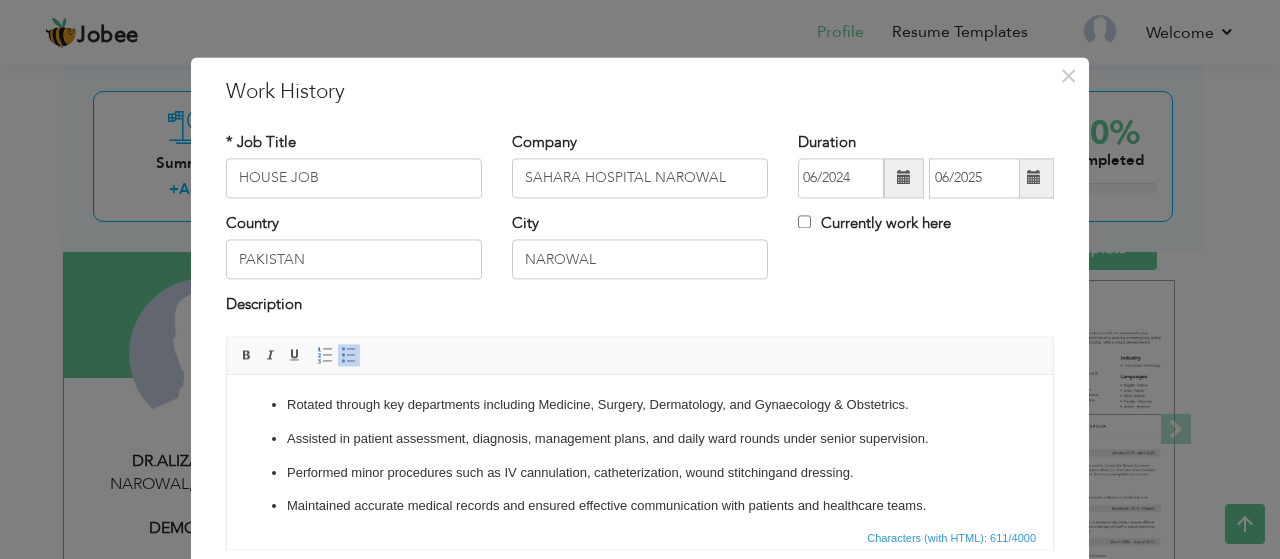 scroll, scrollTop: 66, scrollLeft: 0, axis: vertical 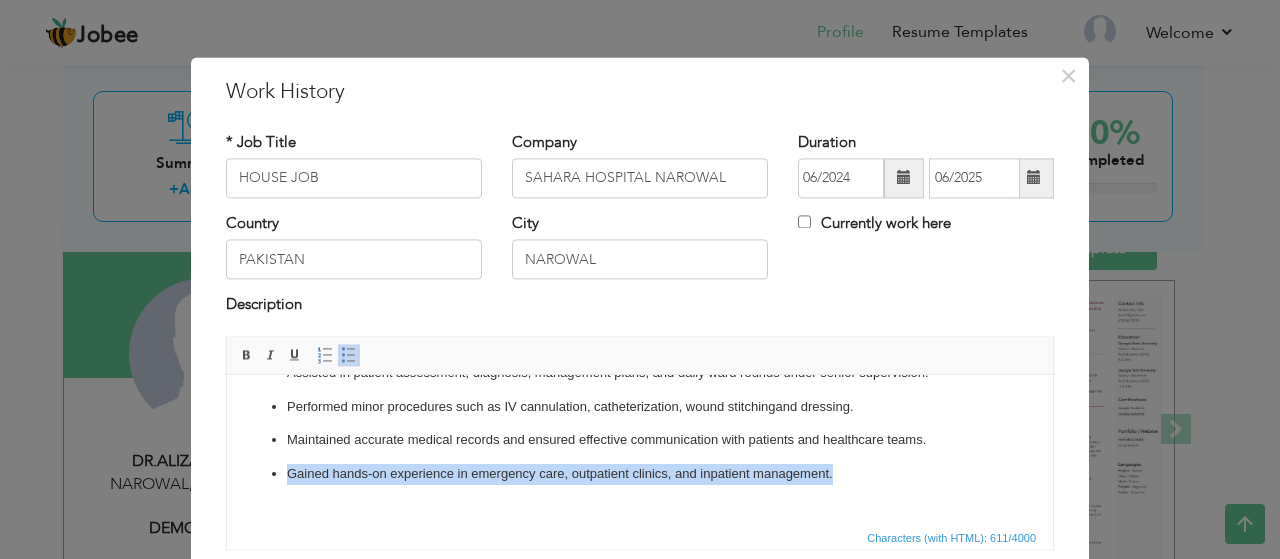 drag, startPoint x: 845, startPoint y: 471, endPoint x: 842, endPoint y: 455, distance: 16.27882 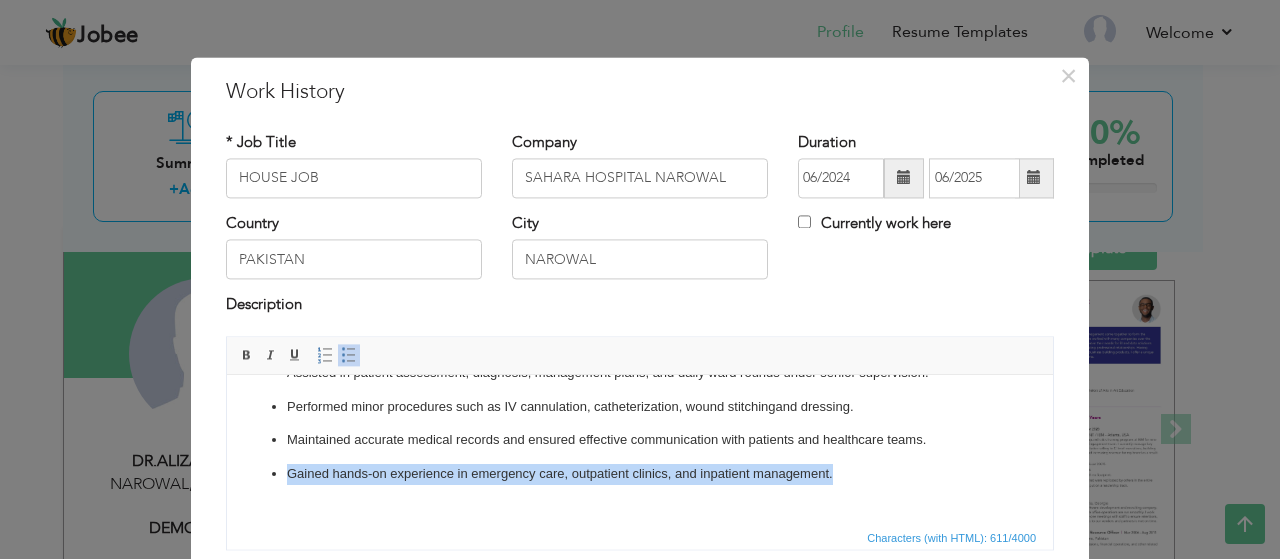 copy on "Gained hands-on experience in emergency care, outpatient clinics, and inpatient management." 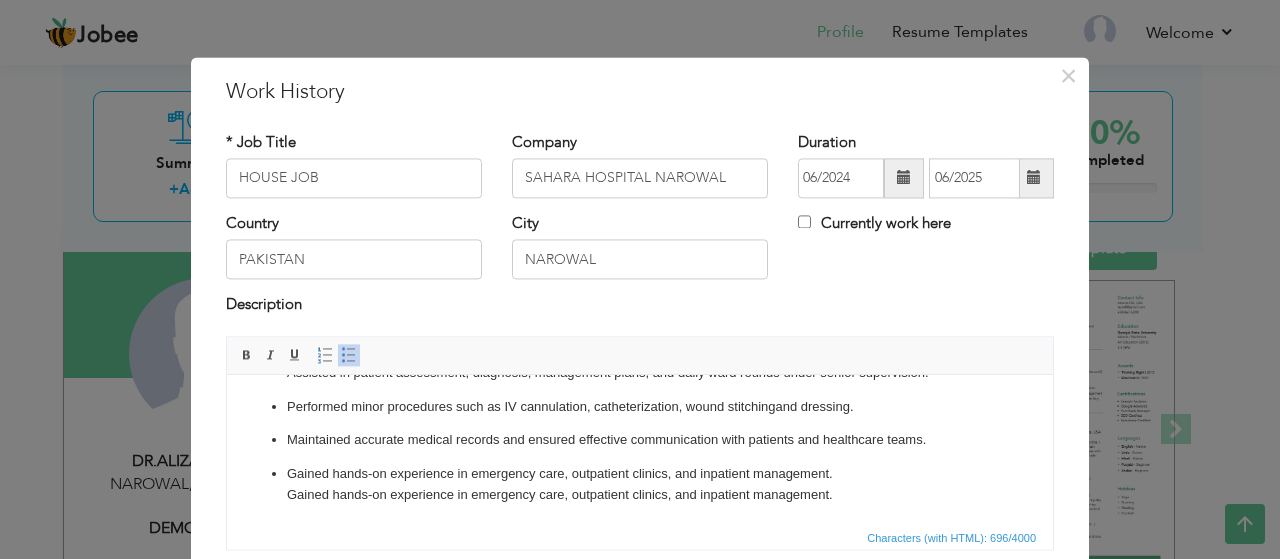 click on "Rotated through key departments including Medicine, Surgery, D ermatology, and Gynaecology & Obstetrics. Assisted in patient assessment, diagnosis, management plans, and daily ward rounds under senior supervision. Performed minor procedures such as IV cannulation, catheterization, wound stitching  and dressing. Maintained accurate medical records and ensured effective communication with patients and healthcare teams. Gained hands-on experience in emergency care, outpatient clinics, and inpatient management. ​​​​​​​ Gained hands-on experience in emergency care, outpatient clinics, and inpatient management." at bounding box center [640, 417] 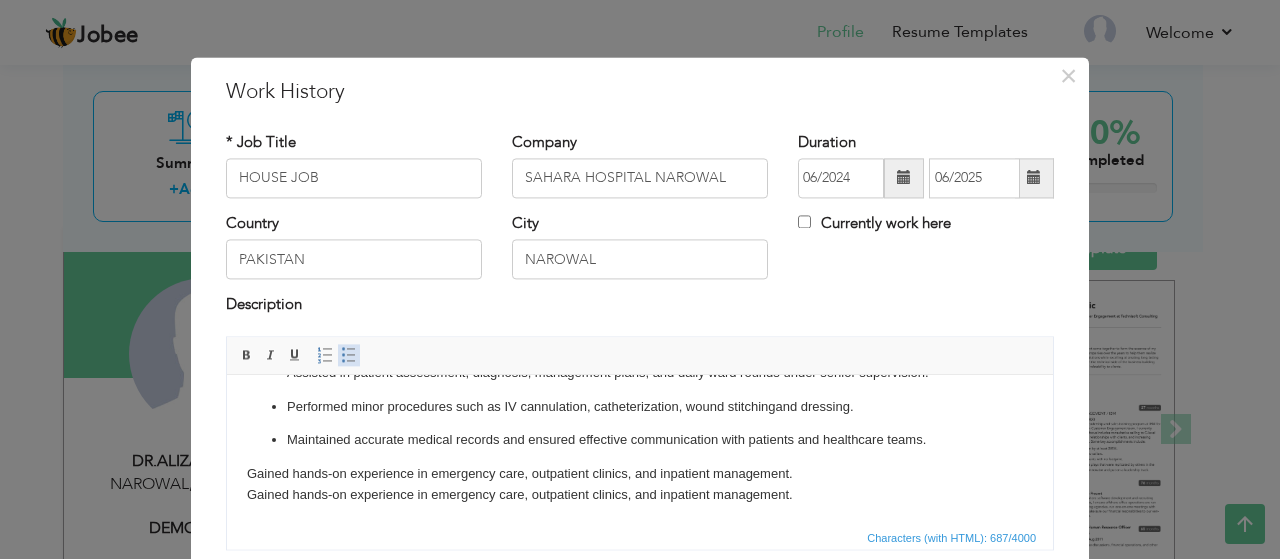 click at bounding box center (349, 355) 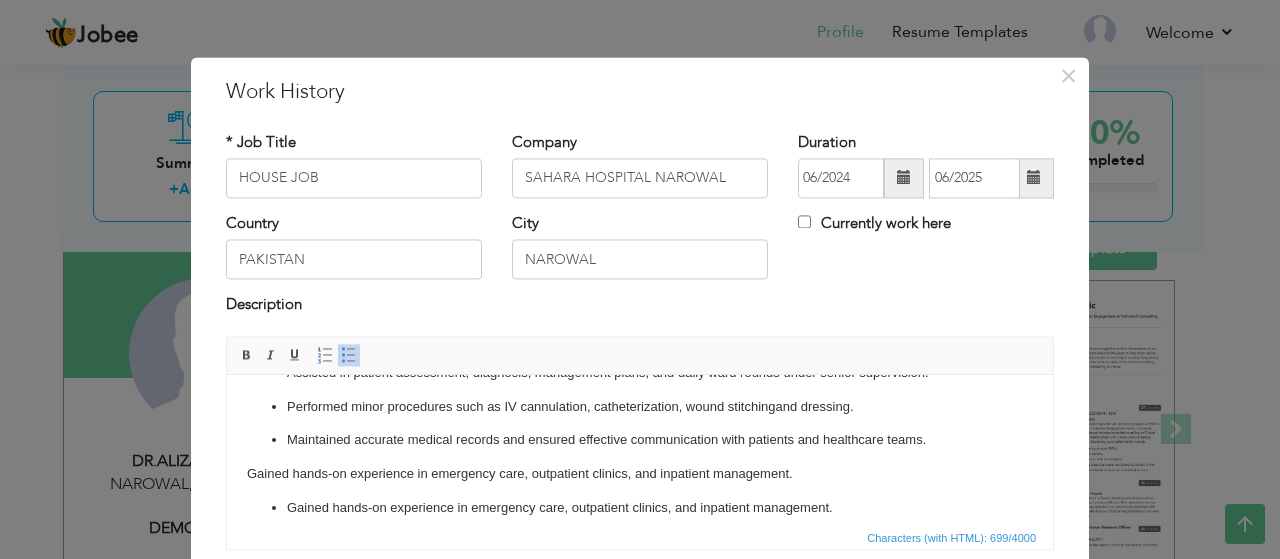 click at bounding box center (349, 355) 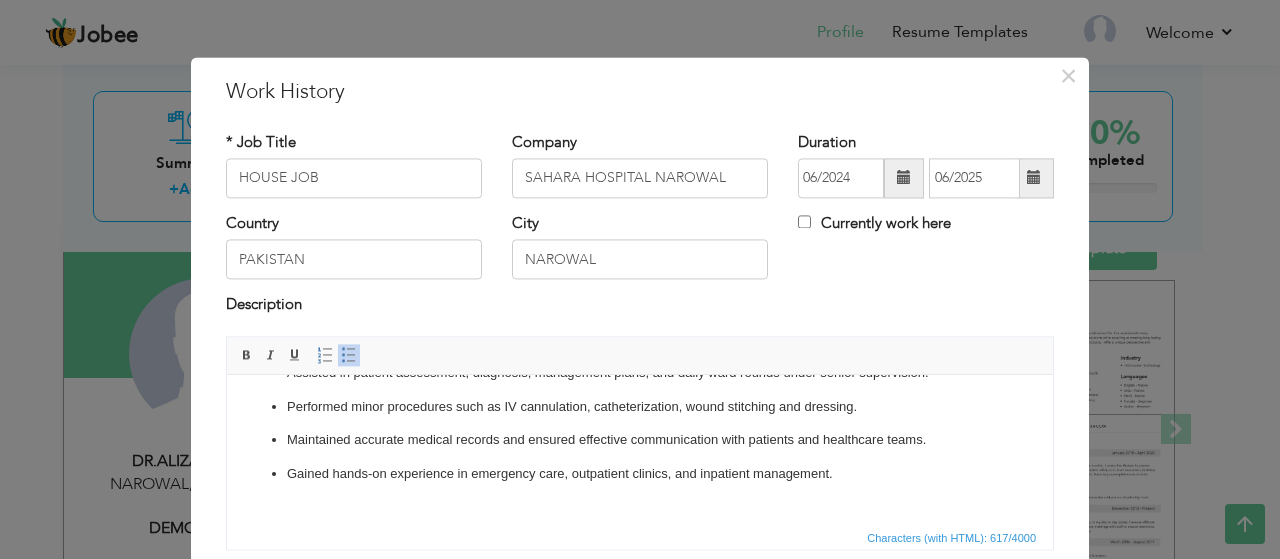 click on "Gained hands-on experience in emergency care, outpatient clinics, and inpatient management." at bounding box center (640, 495) 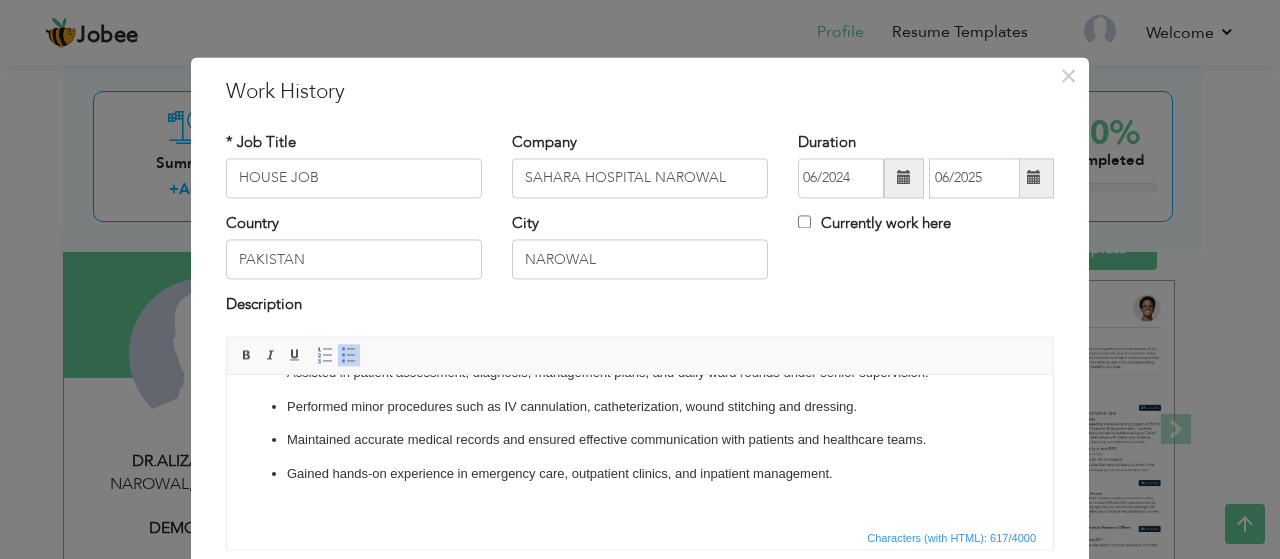 scroll, scrollTop: 87, scrollLeft: 0, axis: vertical 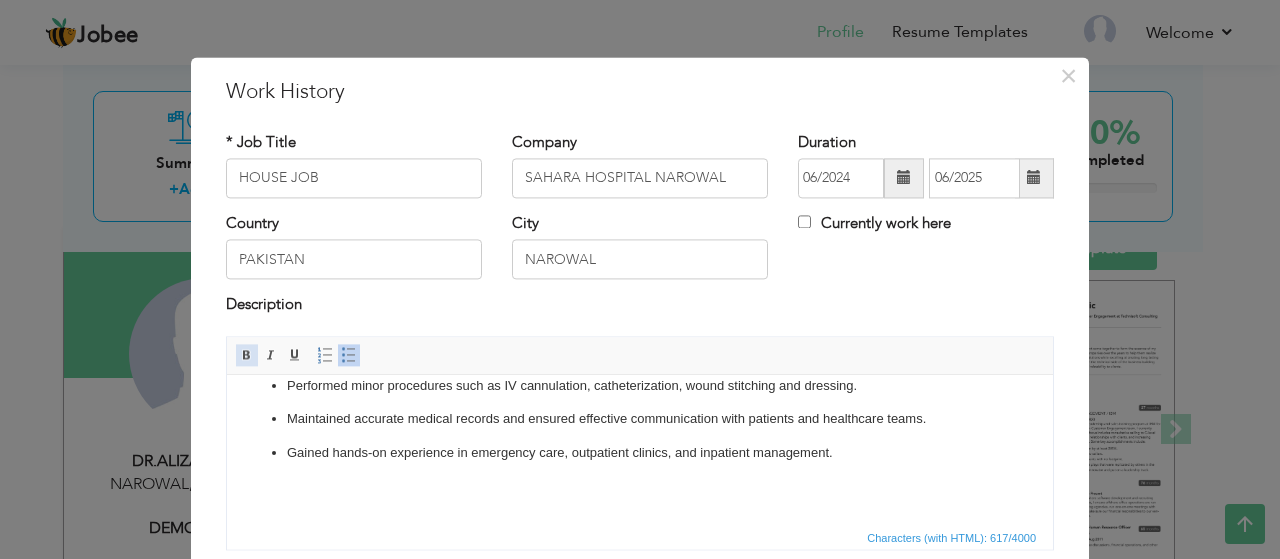 click on "Bold" at bounding box center (247, 355) 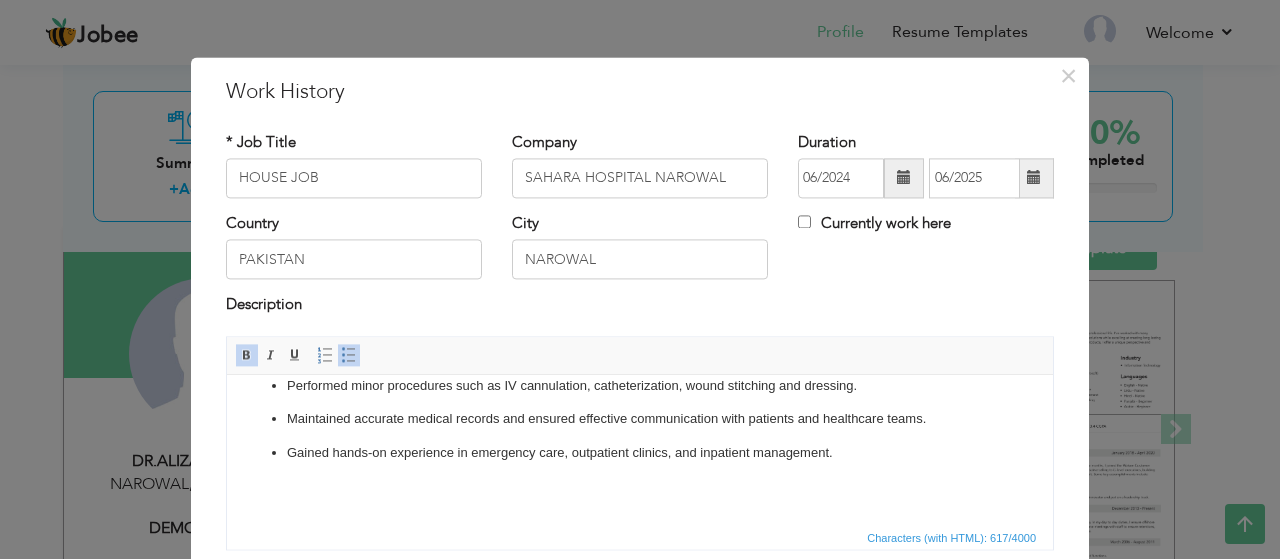 click on "Insert/Remove Bulleted List" at bounding box center (349, 355) 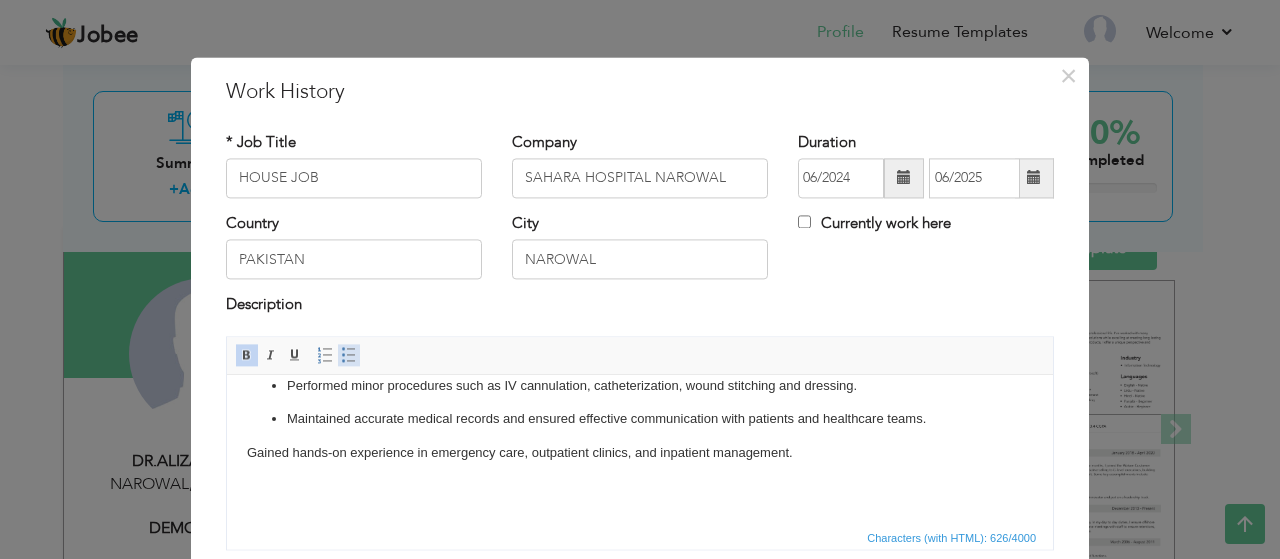 click on "Insert/Remove Bulleted List" at bounding box center (349, 355) 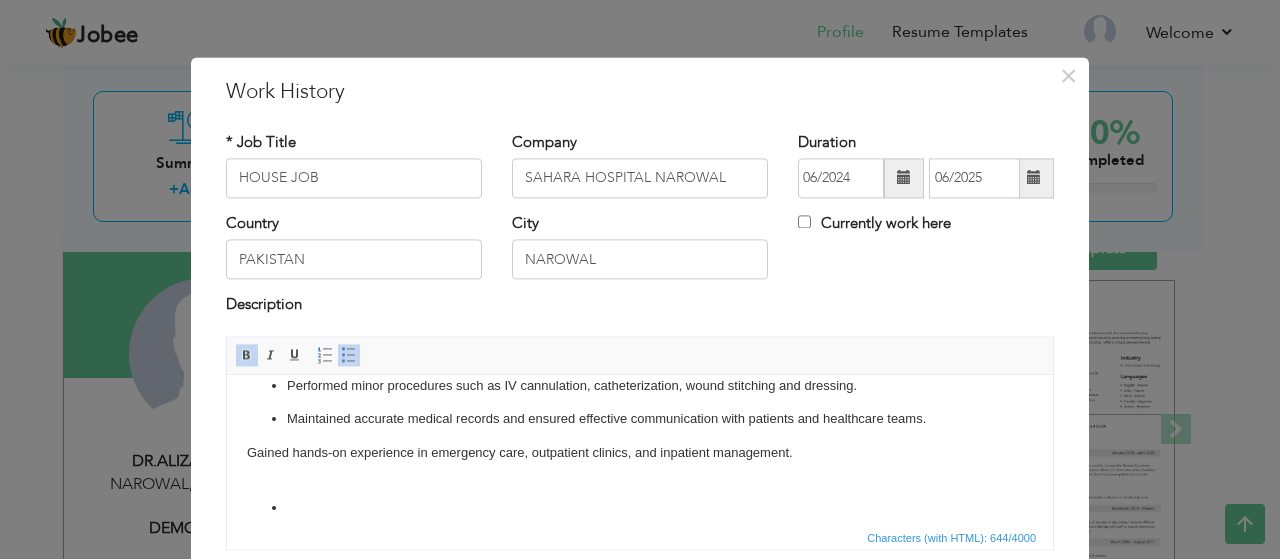 click on "Insert/Remove Bulleted List" at bounding box center (349, 355) 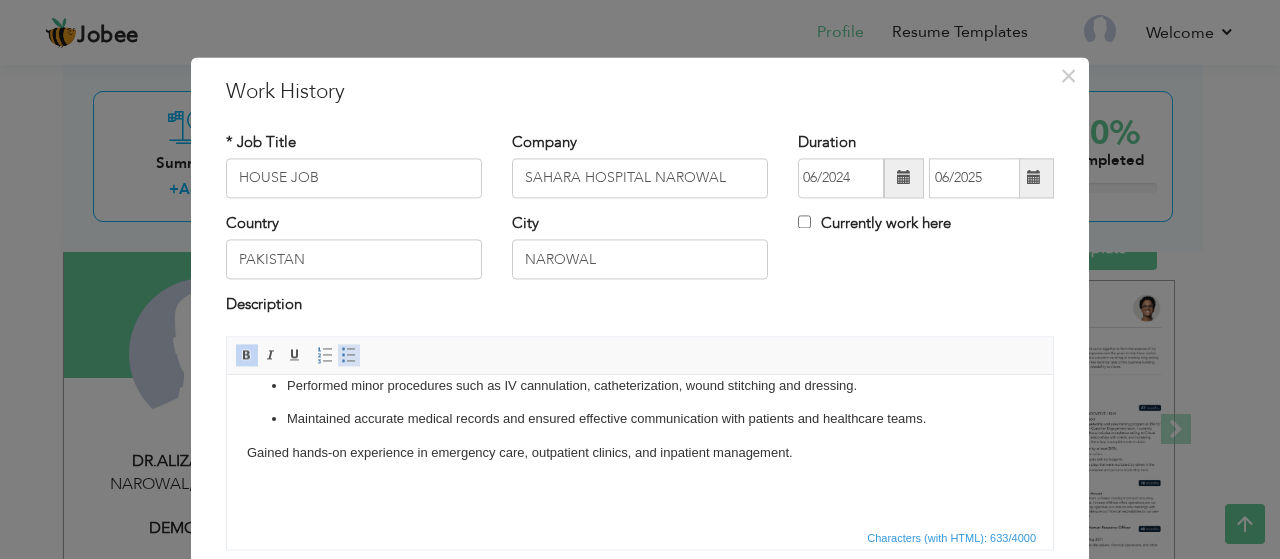 click on "Insert/Remove Bulleted List" at bounding box center (349, 355) 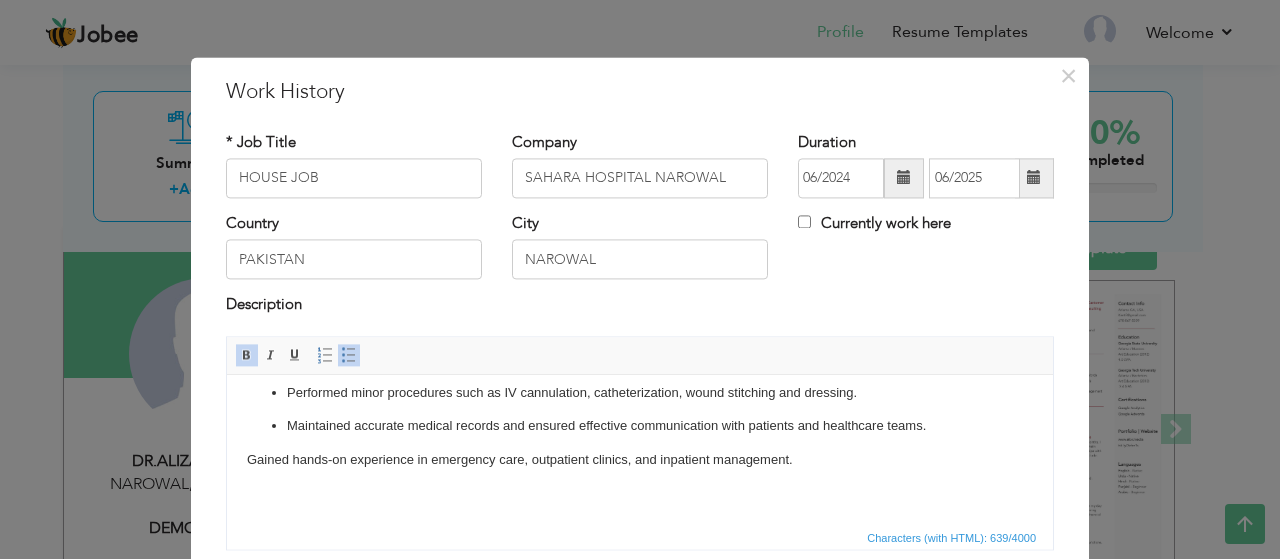 scroll, scrollTop: 87, scrollLeft: 0, axis: vertical 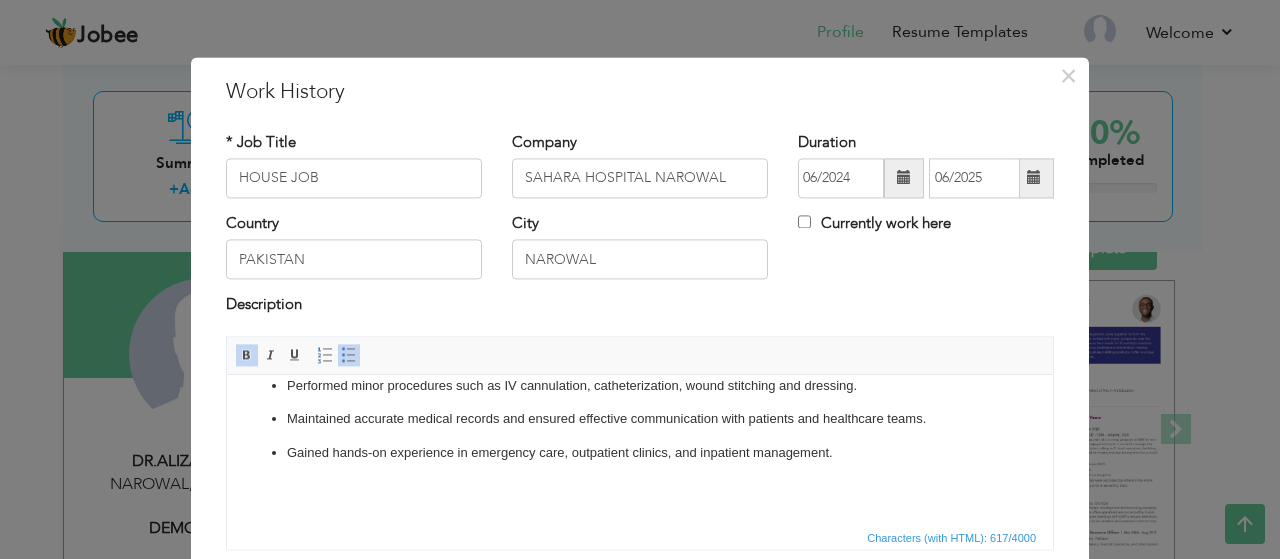 click on "Gained hands-on experience in emergency care, outpatient clinics, and inpatient management. ​​​​​​​" at bounding box center [640, 474] 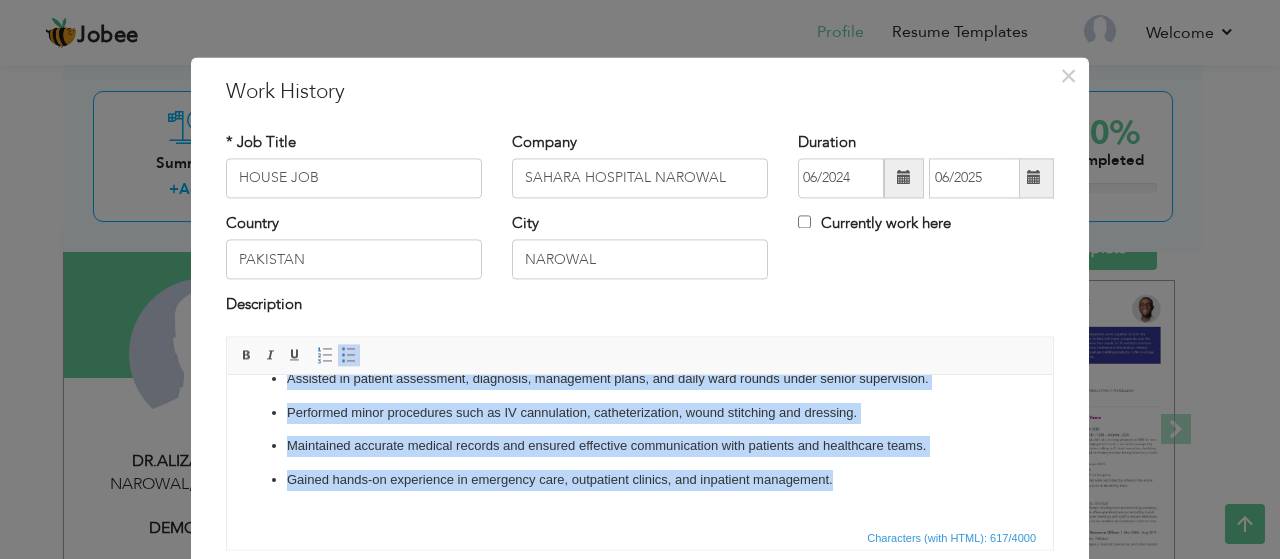 scroll, scrollTop: 0, scrollLeft: 0, axis: both 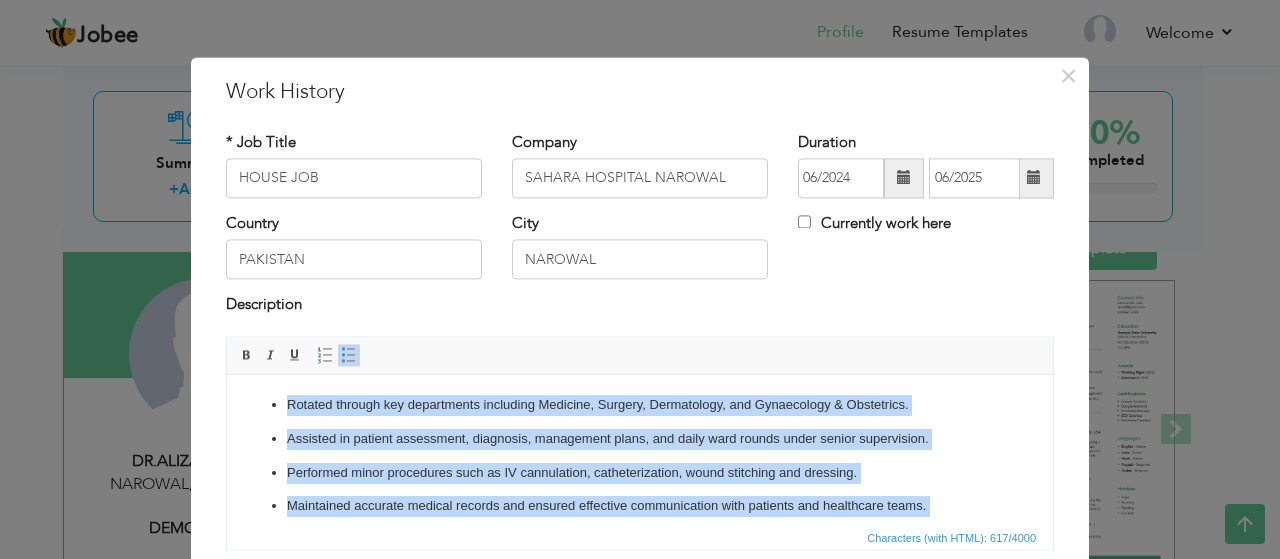 drag, startPoint x: 859, startPoint y: 461, endPoint x: 191, endPoint y: 349, distance: 677.32416 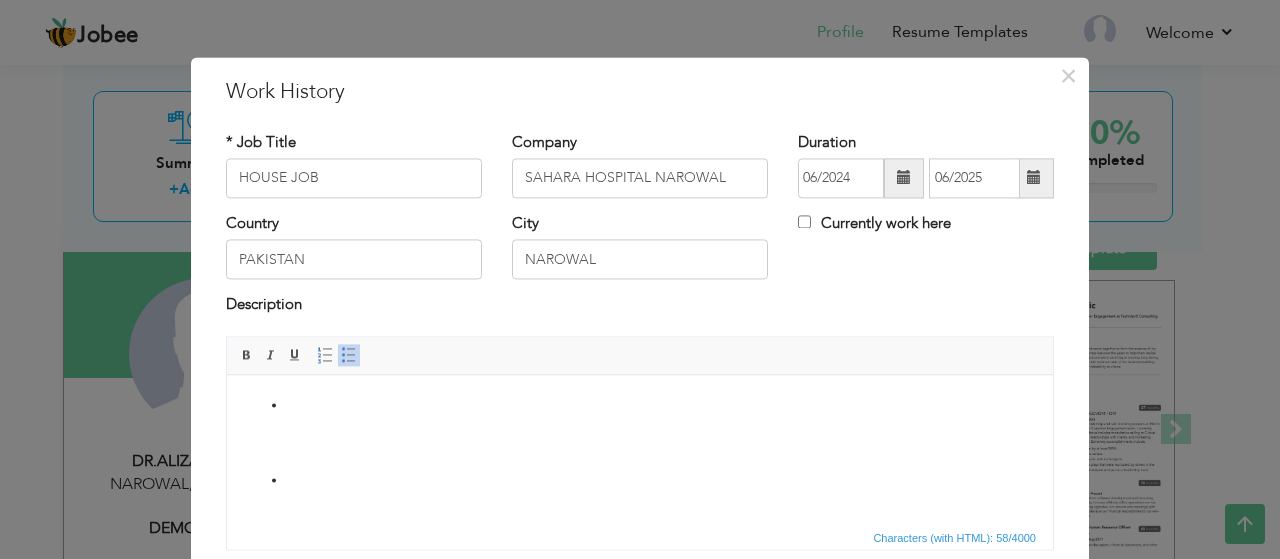 scroll, scrollTop: 151, scrollLeft: 0, axis: vertical 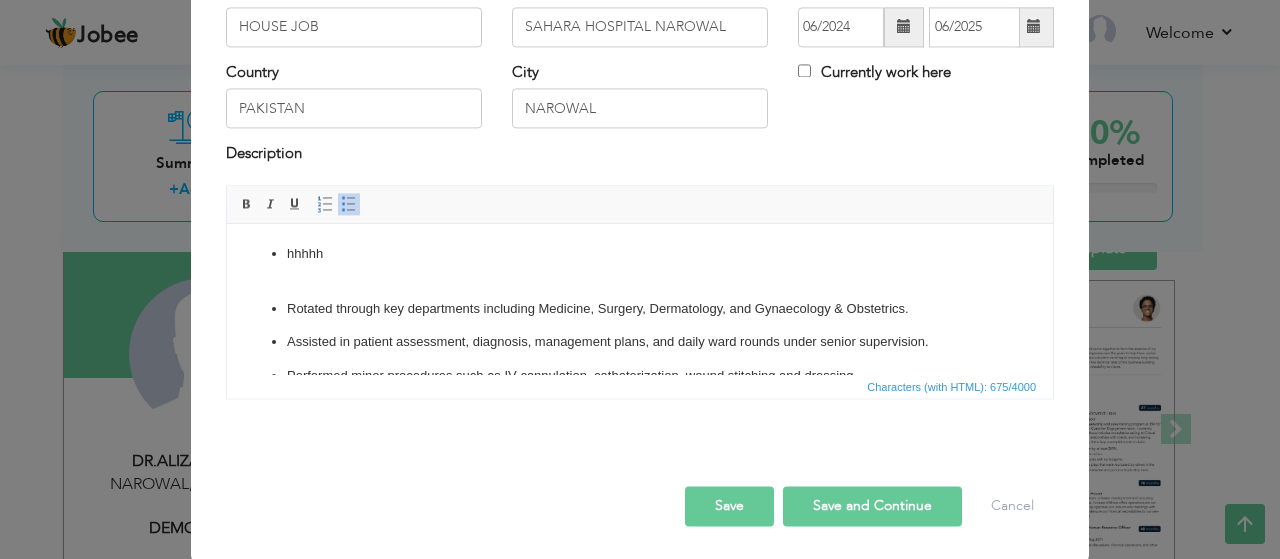 click on "hhhhh ​​​​​​​" at bounding box center [640, 265] 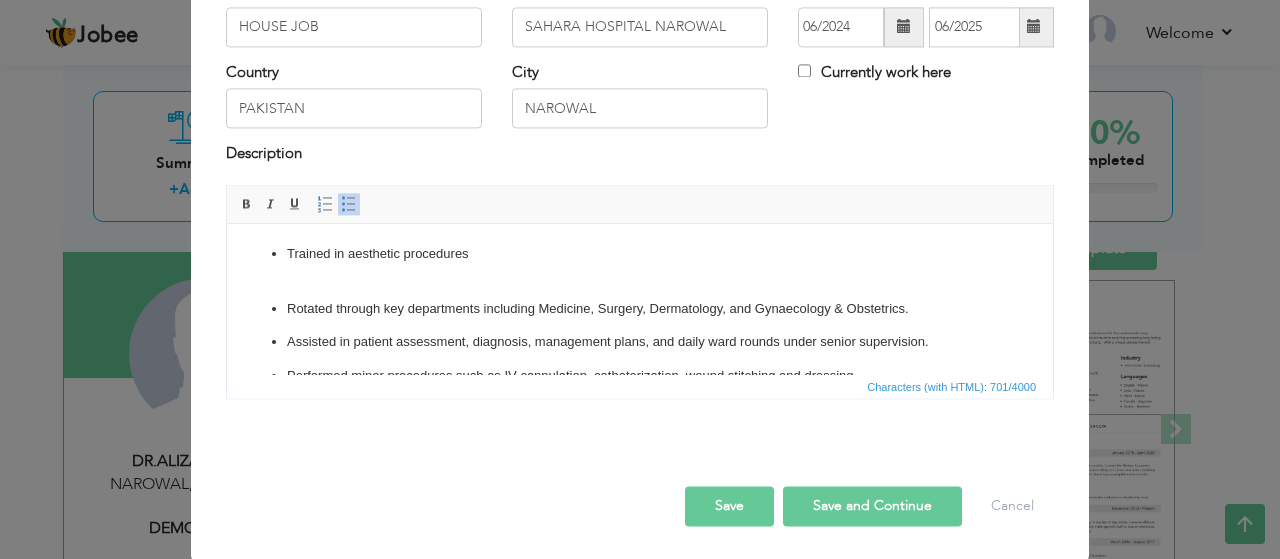click on "Trained in aesthetic procedures" at bounding box center [640, 265] 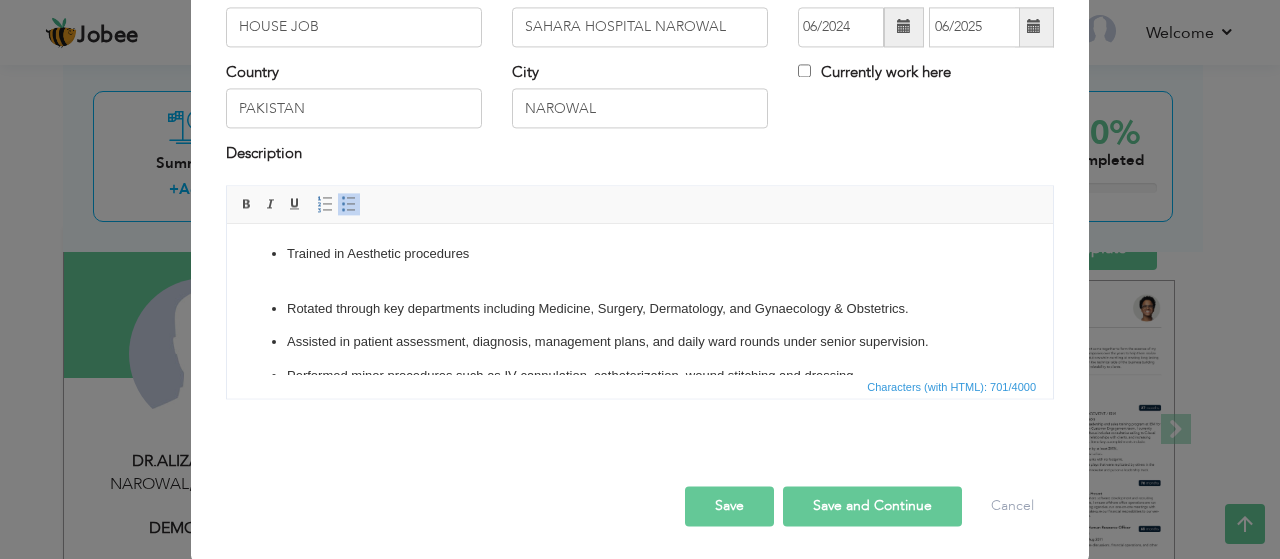 click on "Trained in A esthetic procedures" at bounding box center [640, 265] 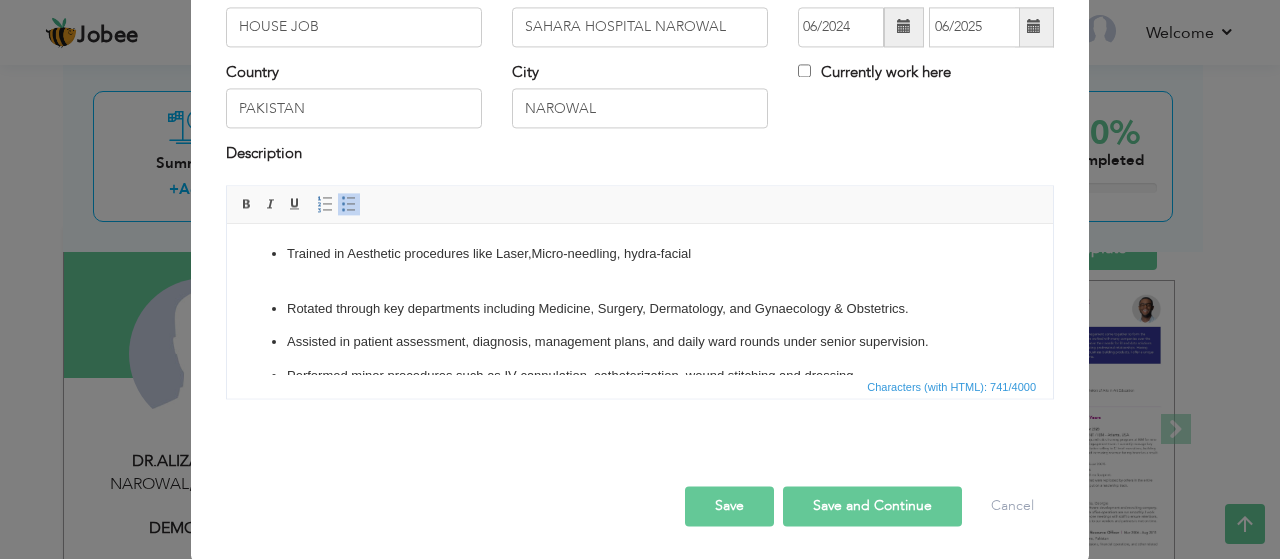 click on "Trained in A esthetic procedures like Laser,Micro-needling, hydra- facial" at bounding box center (640, 265) 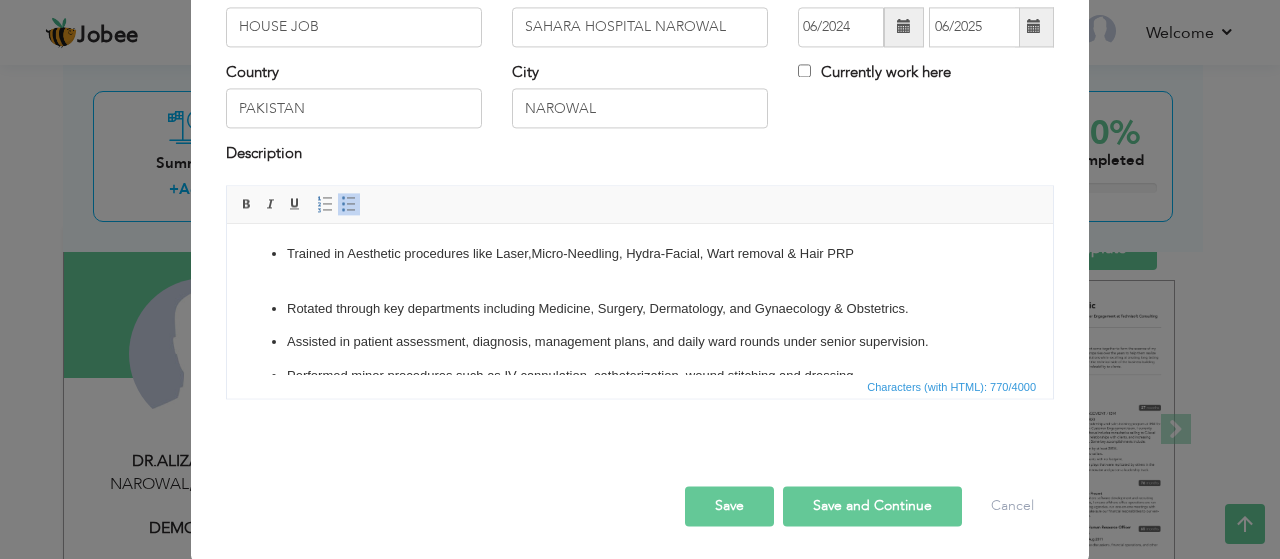 click on "Trained in A esthetic procedures like Laser,Micro-N eedling, H ydra-F acial, W art removal & H air PRP" at bounding box center [640, 265] 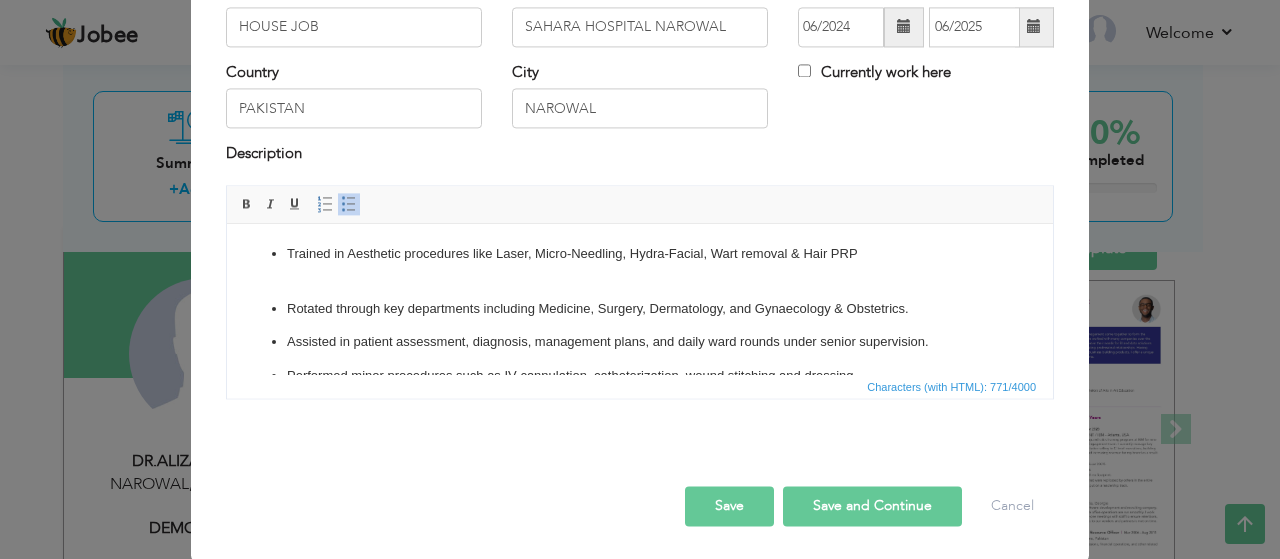 click on "Trained in A esthetic procedures like Laser, Micro-N eedling, H ydra-F acial, W art removal & H air PRP" at bounding box center (640, 265) 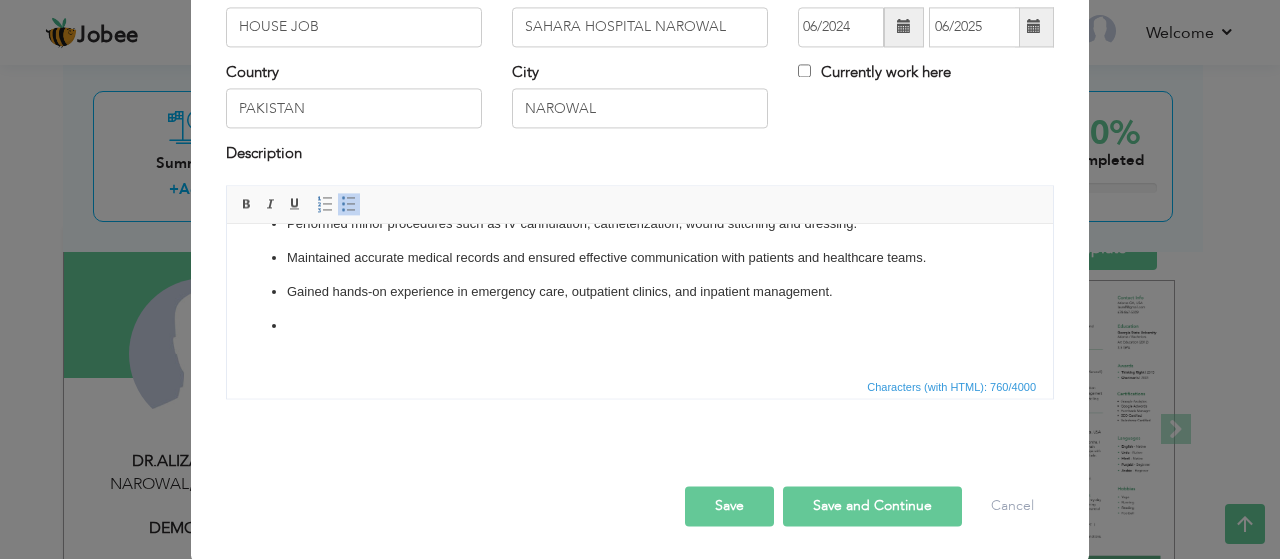 scroll, scrollTop: 168, scrollLeft: 0, axis: vertical 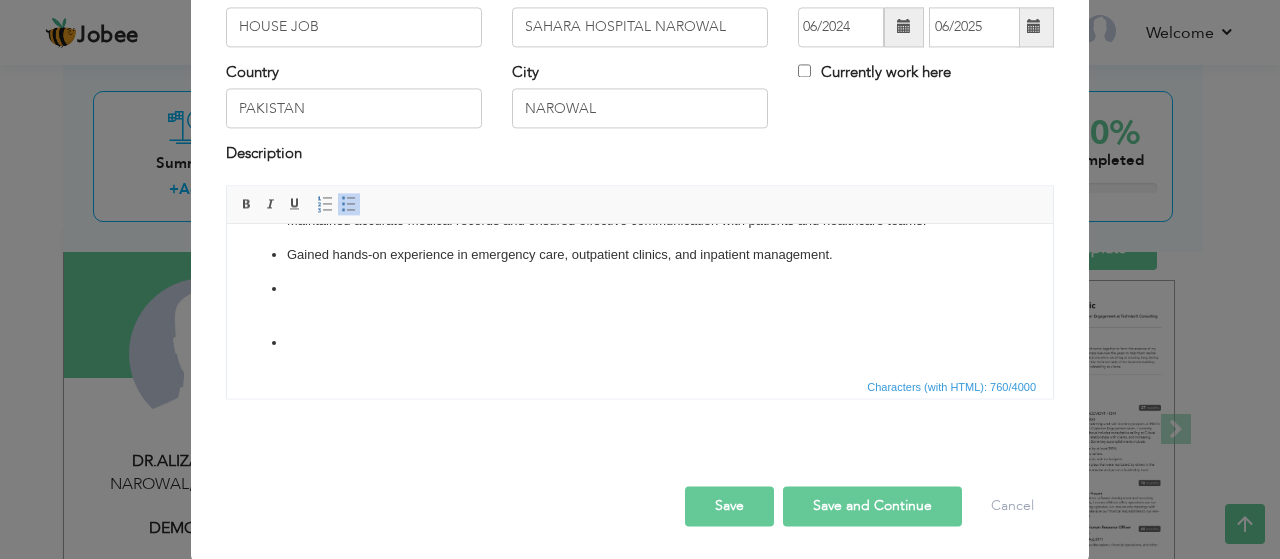 click on "Characters (with HTML): 760/4000" at bounding box center (640, 386) 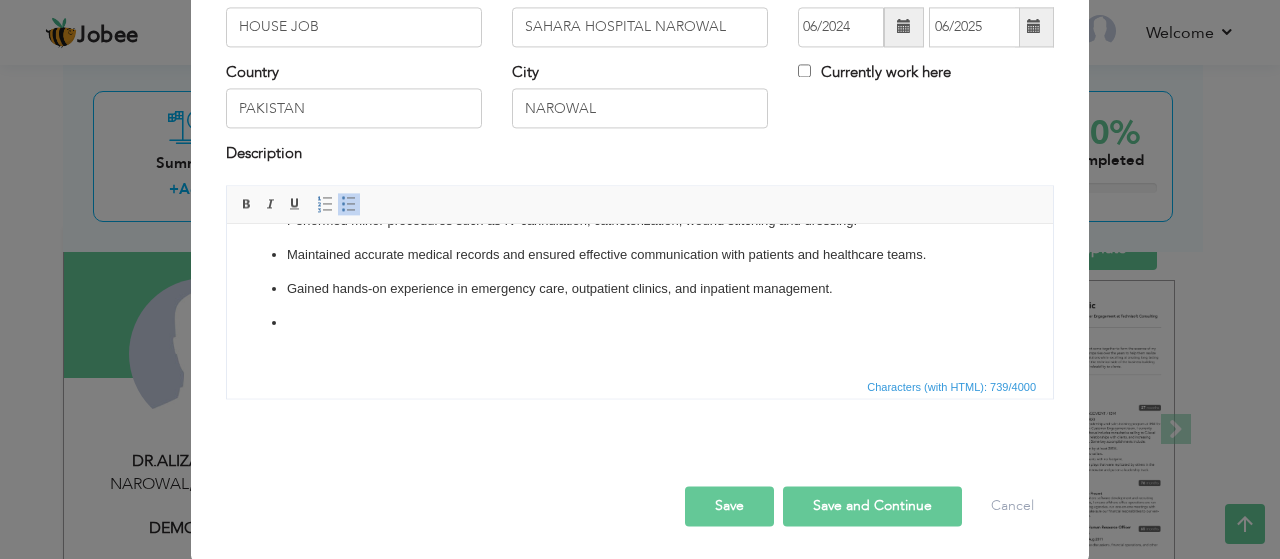 scroll, scrollTop: 113, scrollLeft: 0, axis: vertical 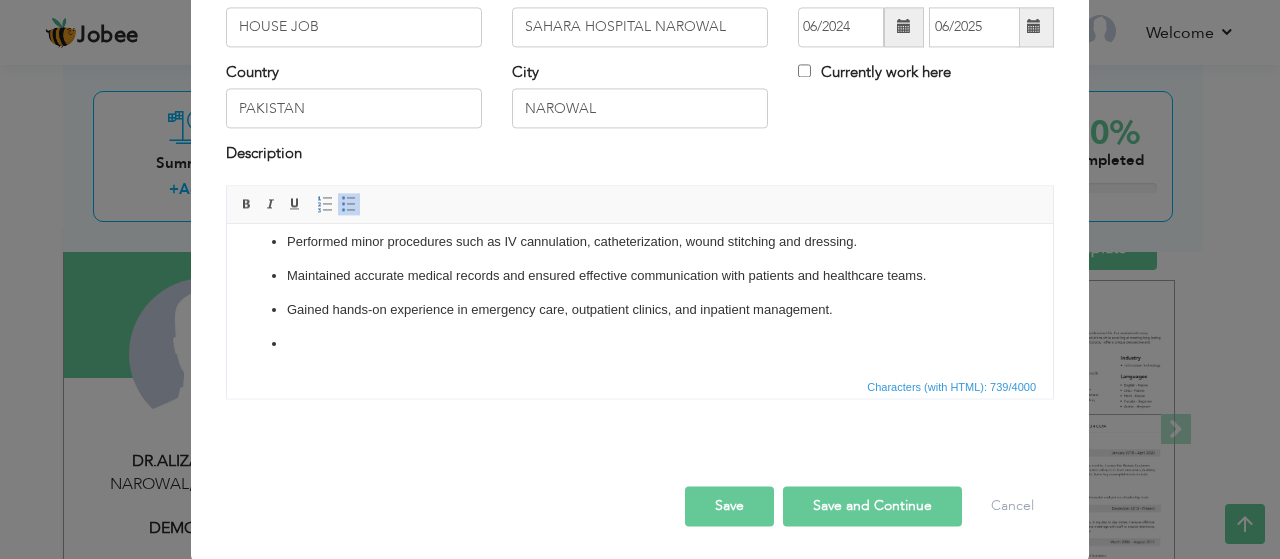 click at bounding box center (640, 344) 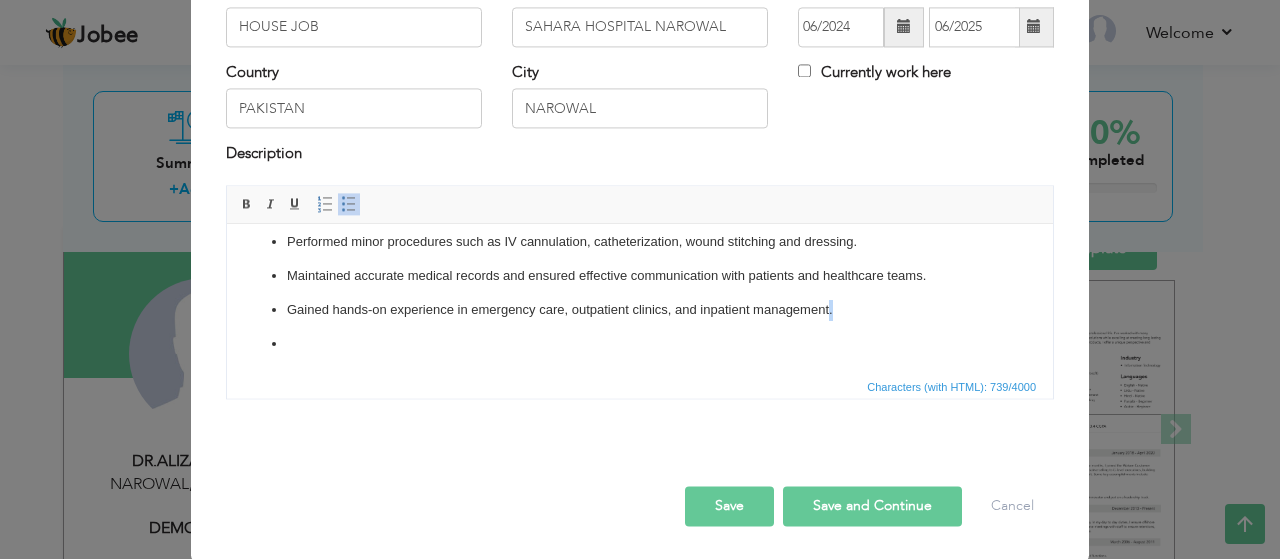 click at bounding box center (640, 344) 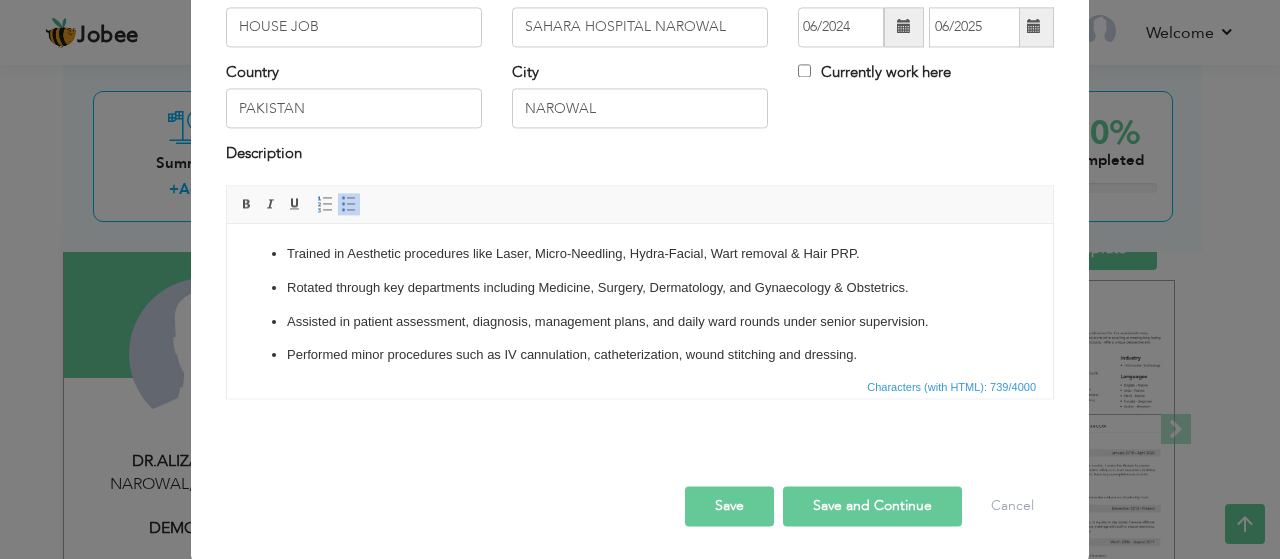 scroll, scrollTop: 113, scrollLeft: 0, axis: vertical 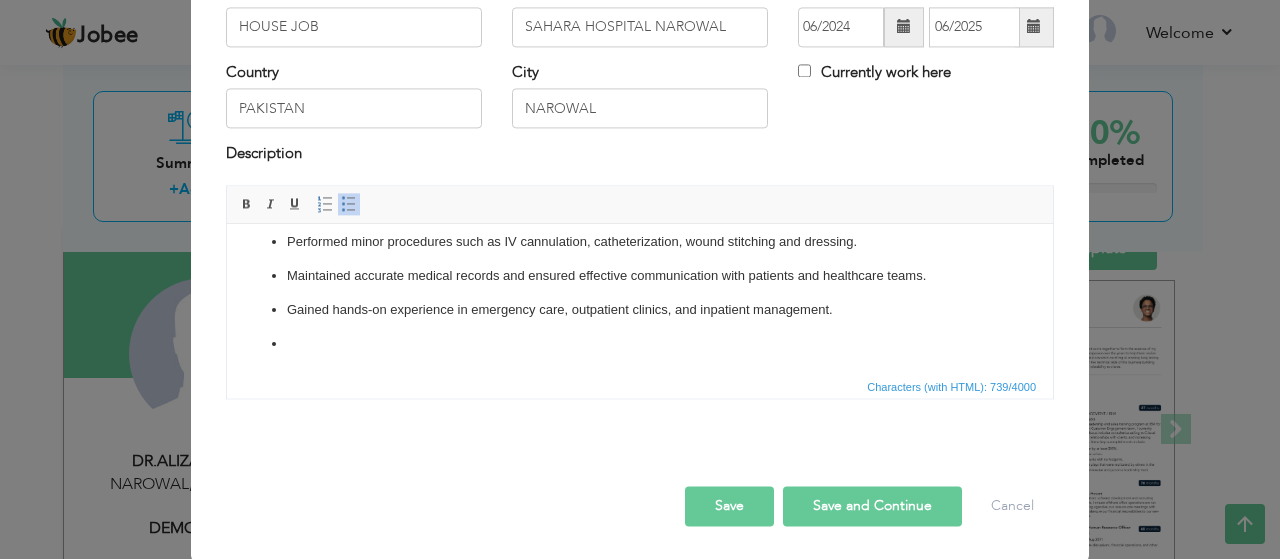 click on "Trained in A esthetic procedures like Laser, Micro-N eedling, H ydra-F acial, W art removal & H air PRP. Rotated through key departments including Medicine, Surgery, Dermatology, and Gynaecology & Obstetrics. Assisted in patient assessment, diagnosis, management plans, and daily ward rounds under senior supervision. Performed minor procedures such as IV cannulation, catheterization, wound stitching and dressing. Maintained accurate medical records and ensured effective communication with patients and healthcare teams. Gained hands-on experience in emergency care, outpatient clinics, and inpatient management." at bounding box center [640, 243] 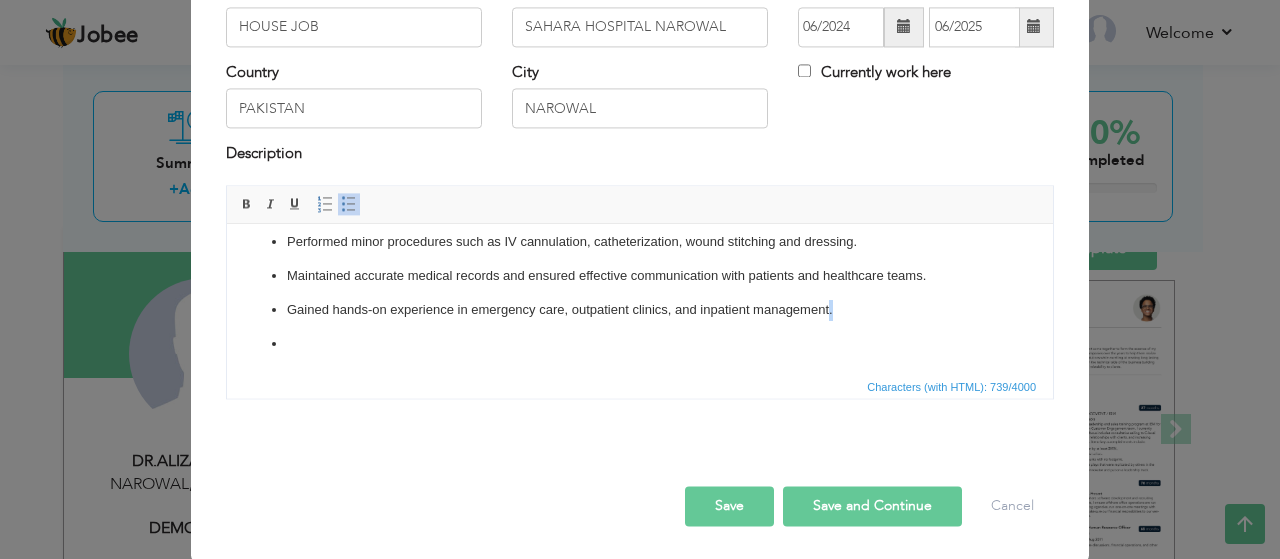 click on "Trained in A esthetic procedures like Laser, Micro-N eedling, H ydra-F acial, W art removal & H air PRP. Rotated through key departments including Medicine, Surgery, Dermatology, and Gynaecology & Obstetrics. Assisted in patient assessment, diagnosis, management plans, and daily ward rounds under senior supervision. Performed minor procedures such as IV cannulation, catheterization, wound stitching and dressing. Maintained accurate medical records and ensured effective communication with patients and healthcare teams. Gained hands-on experience in emergency care, outpatient clinics, and inpatient management." at bounding box center (640, 243) 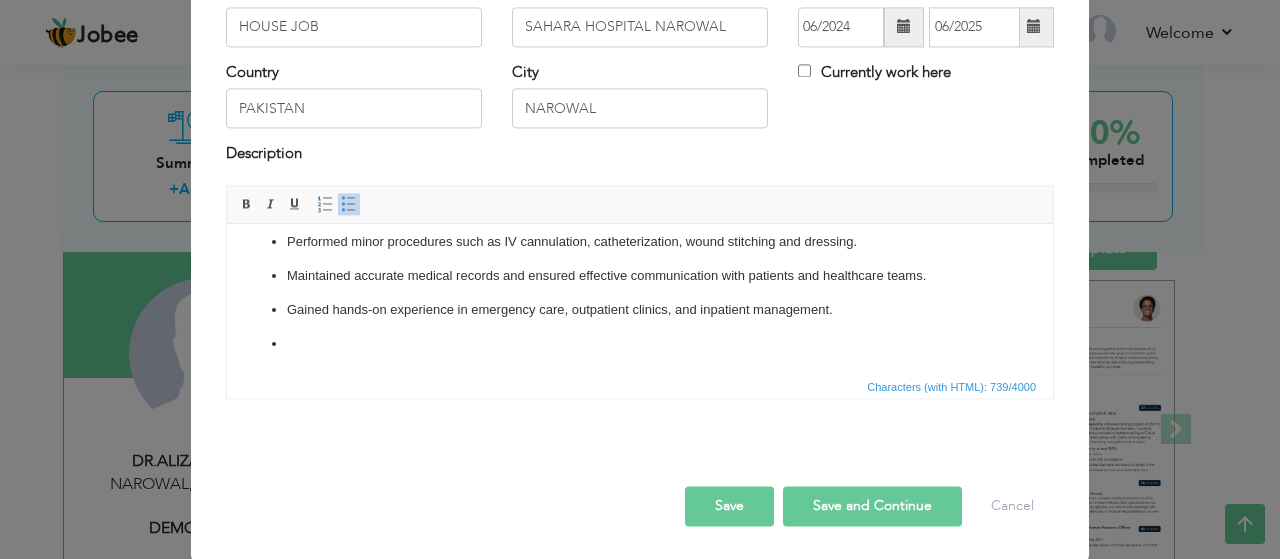click on "Trained in A esthetic procedures like Laser, Micro-N eedling, H ydra-F acial, W art removal & H air PRP. Rotated through key departments including Medicine, Surgery, Dermatology, and Gynaecology & Obstetrics. Assisted in patient assessment, diagnosis, management plans, and daily ward rounds under senior supervision. Performed minor procedures such as IV cannulation, catheterization, wound stitching and dressing. Maintained accurate medical records and ensured effective communication with patients and healthcare teams. Gained hands-on experience in emergency care, outpatient clinics, and inpatient management." at bounding box center [640, 243] 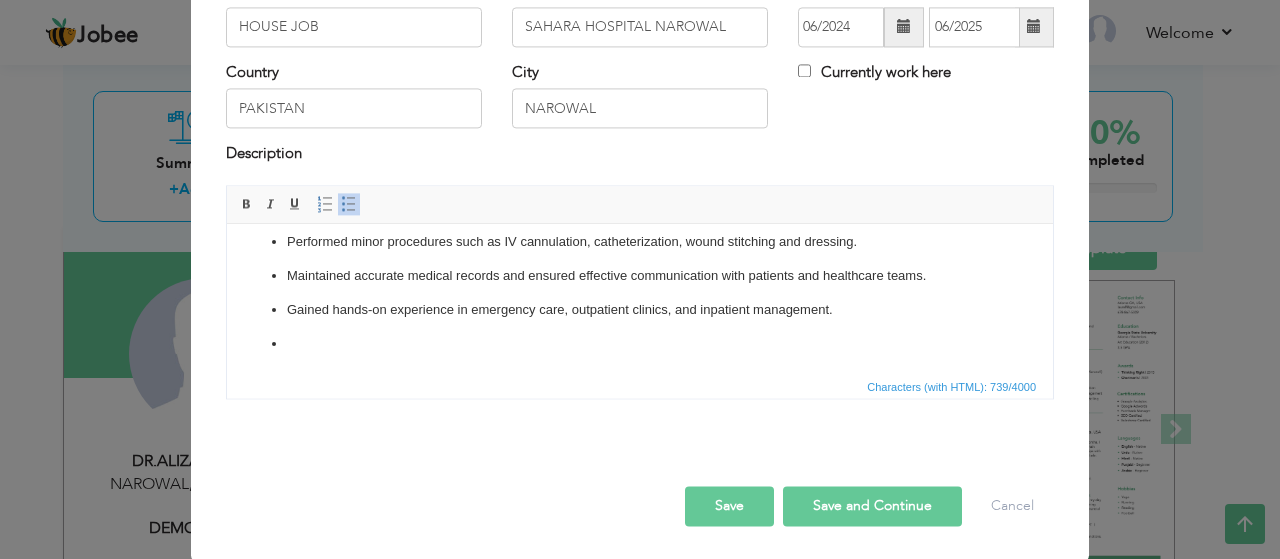click on "Save and Continue" at bounding box center (872, 506) 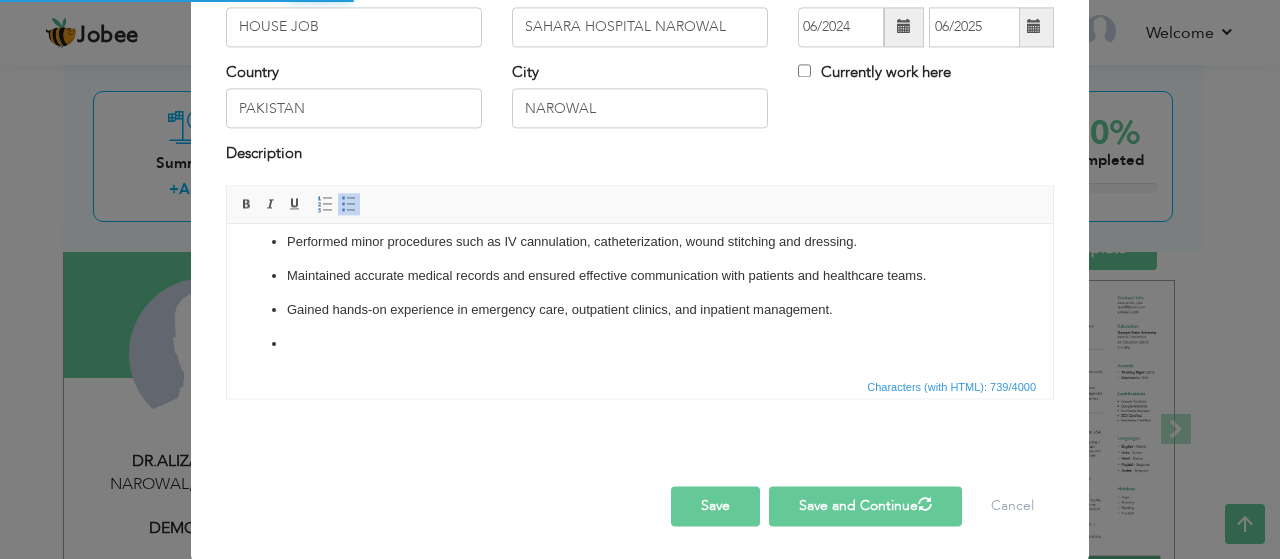 type 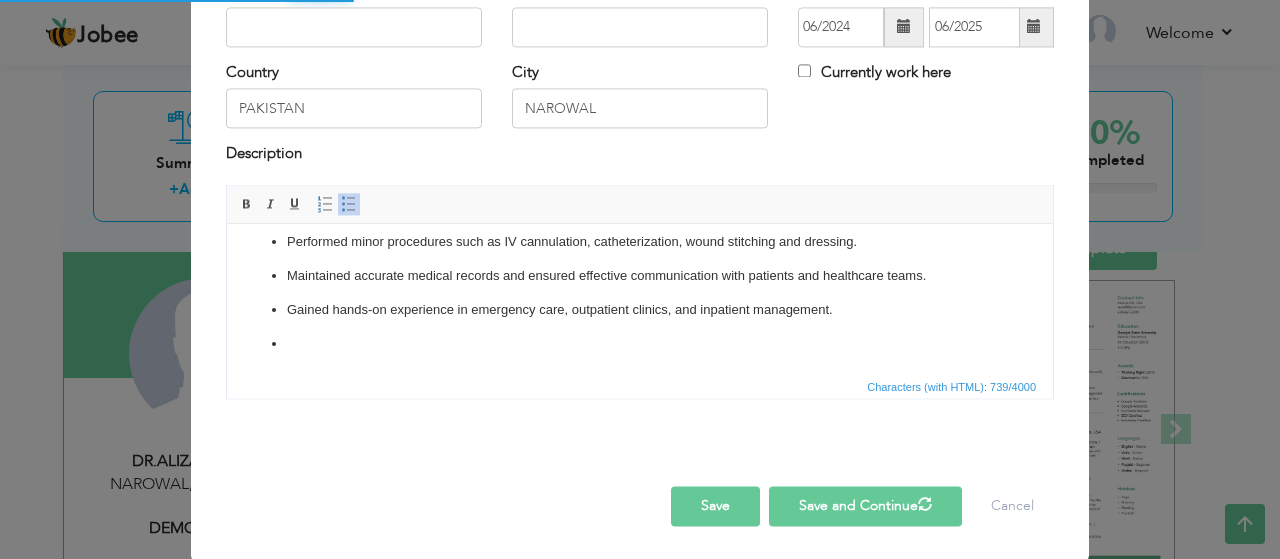 type 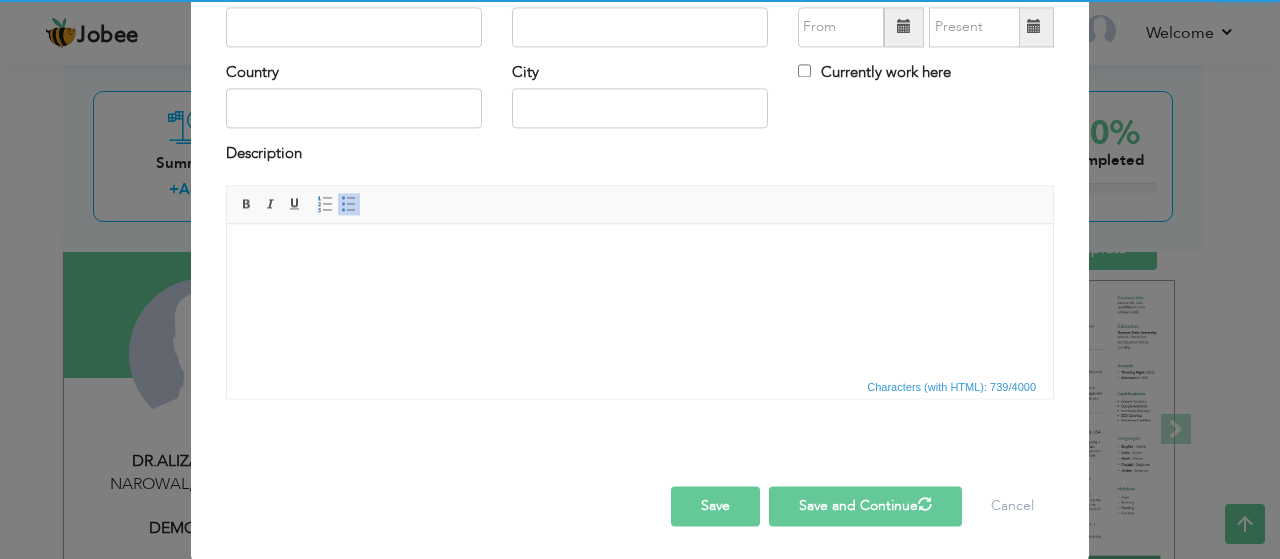 scroll, scrollTop: 0, scrollLeft: 0, axis: both 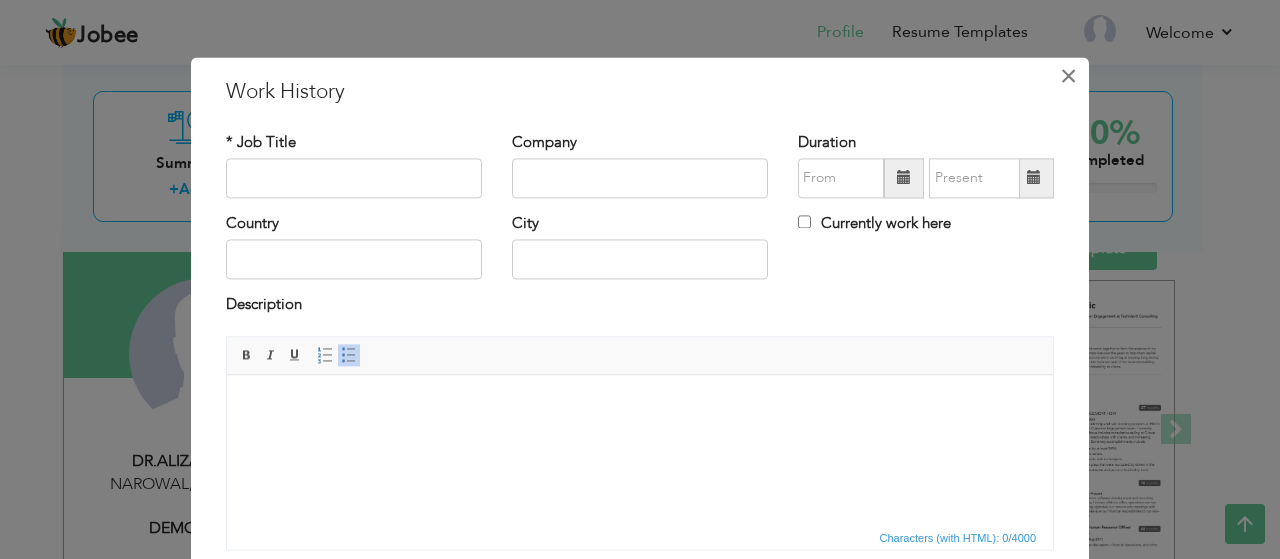 click on "×" at bounding box center [1068, 76] 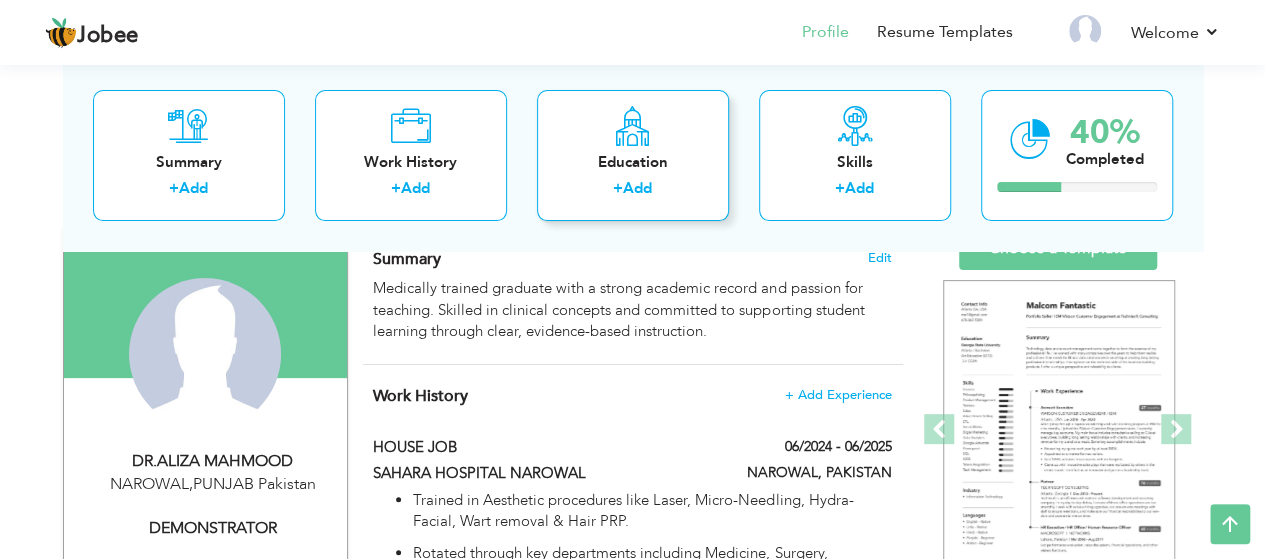 click on "Education" at bounding box center [633, 162] 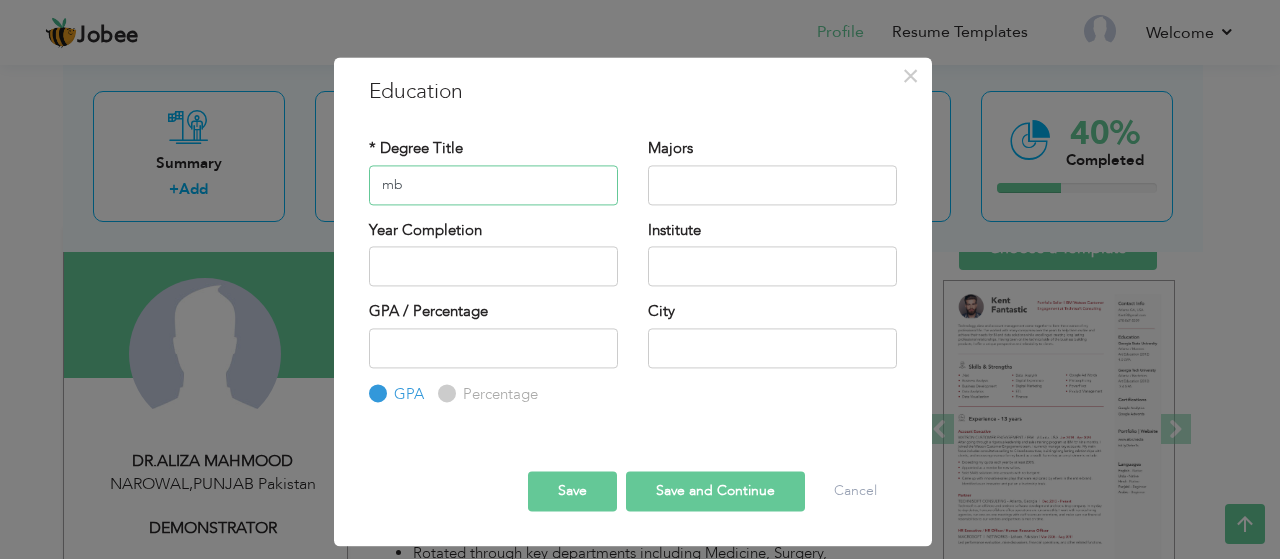 type on "m" 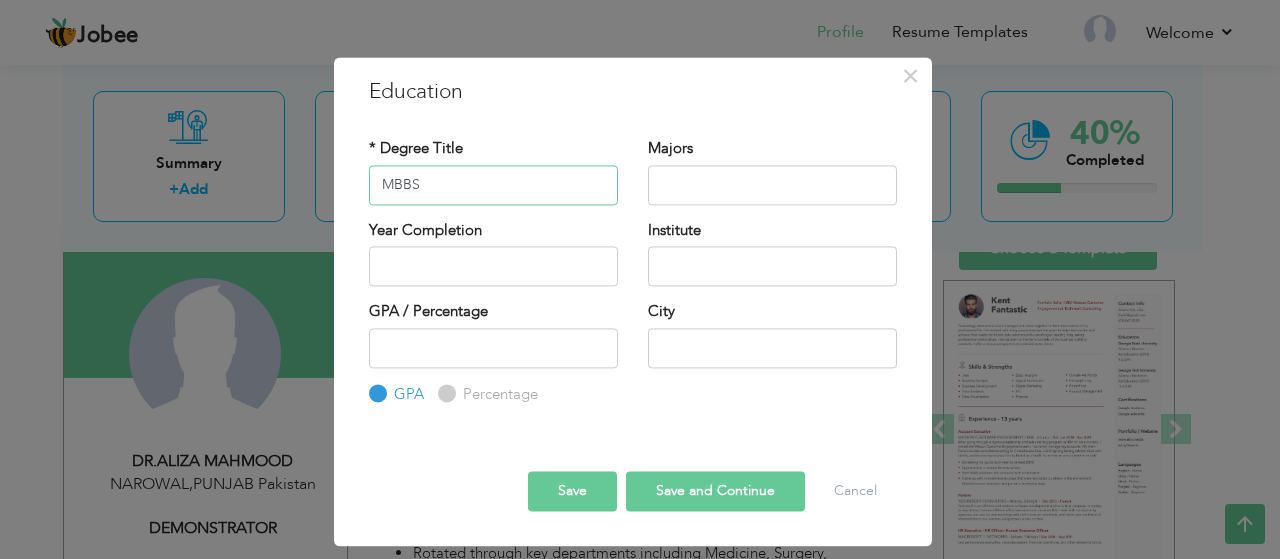 type on "MBBS" 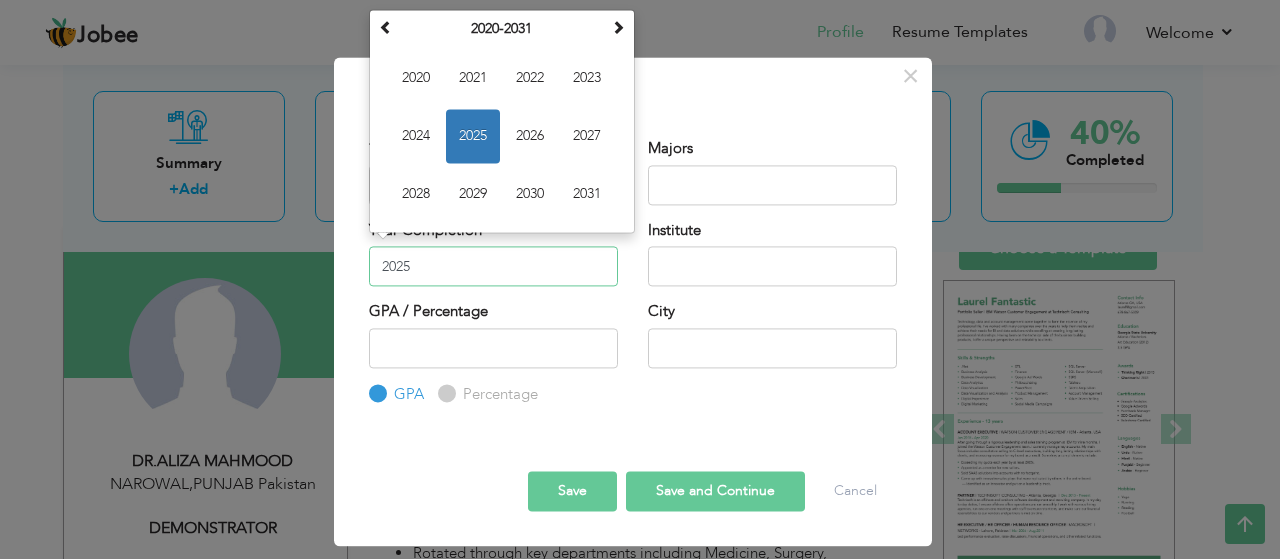 click on "2025" at bounding box center (493, 266) 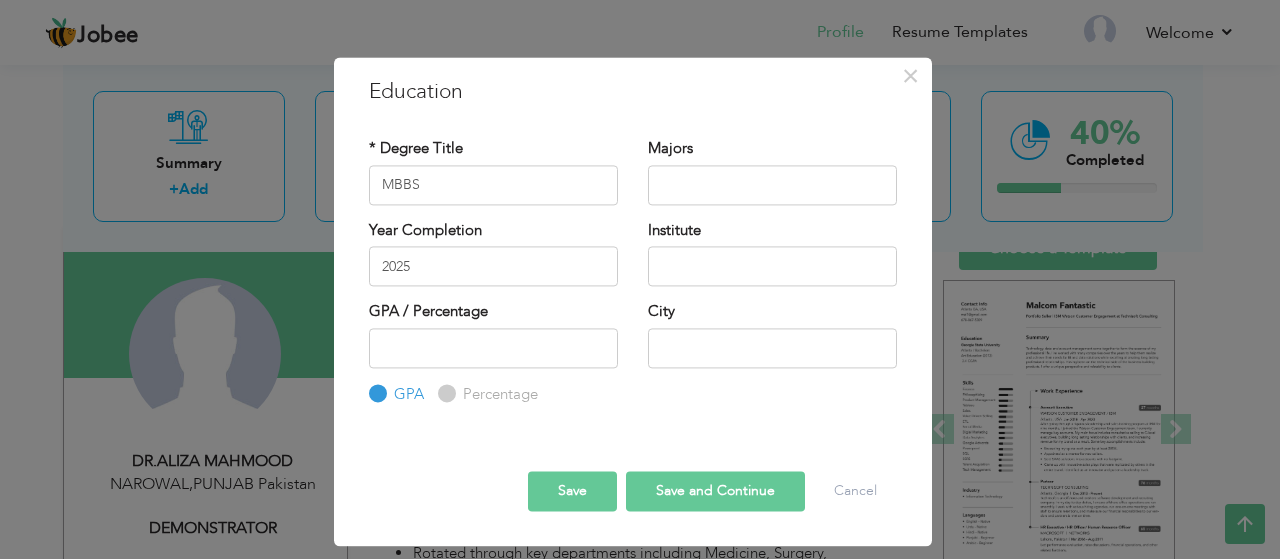 click on "GPA" at bounding box center (406, 394) 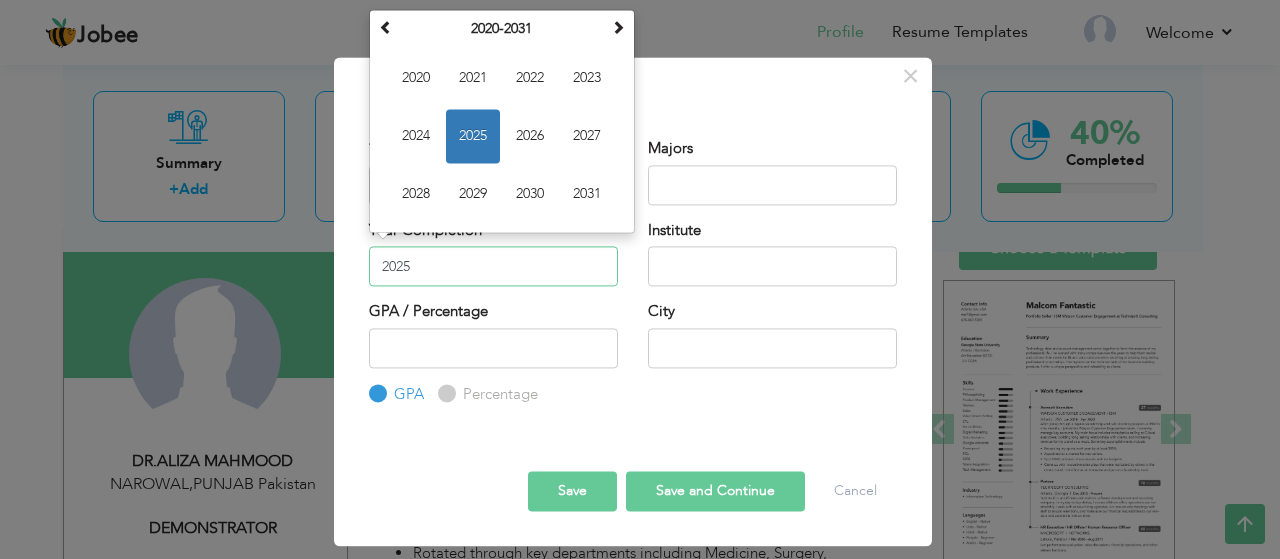 click on "2025" at bounding box center [493, 266] 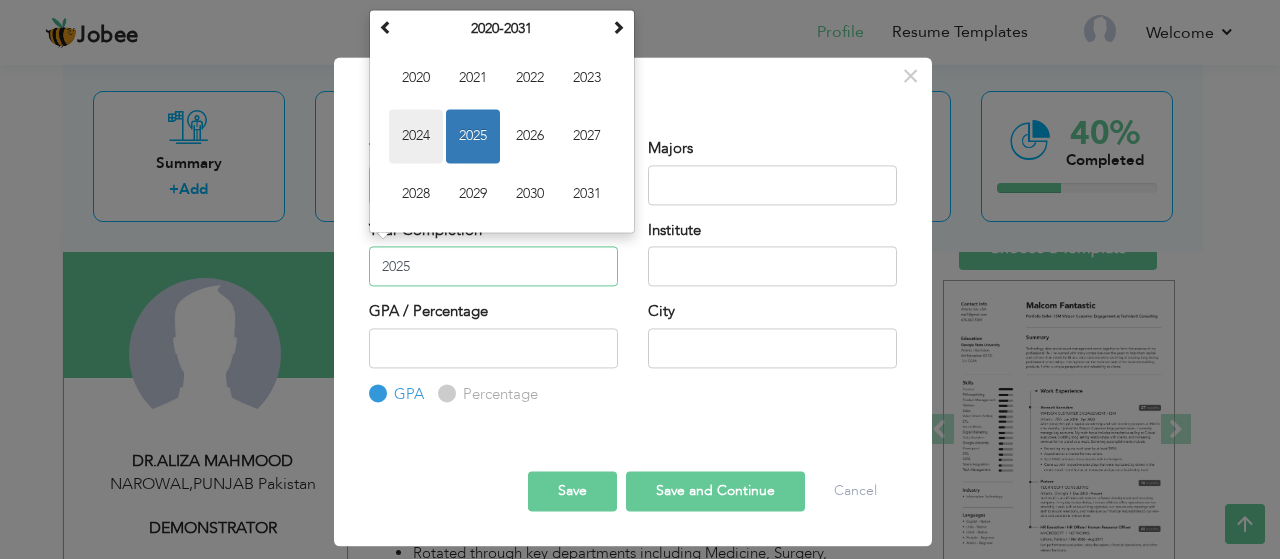 click on "2024" at bounding box center (416, 136) 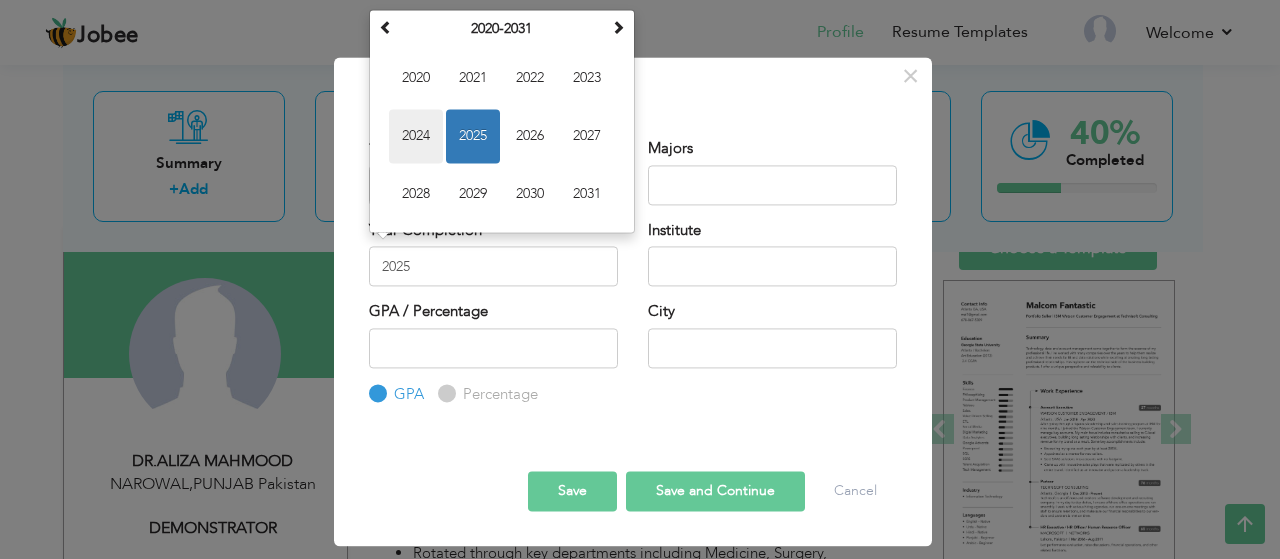 type on "2024" 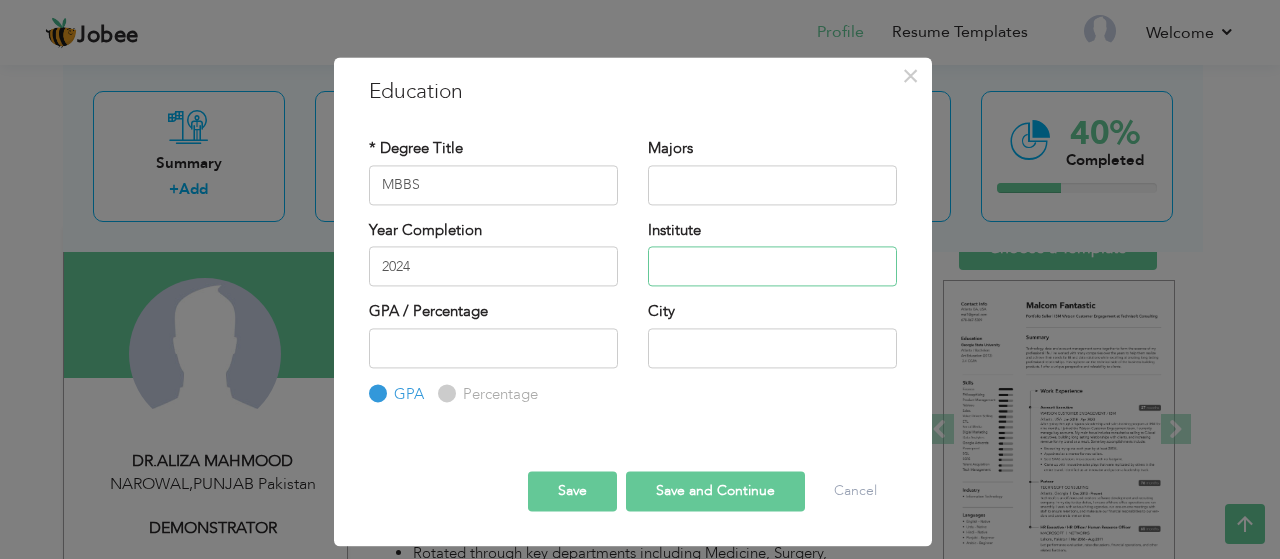 click at bounding box center [772, 266] 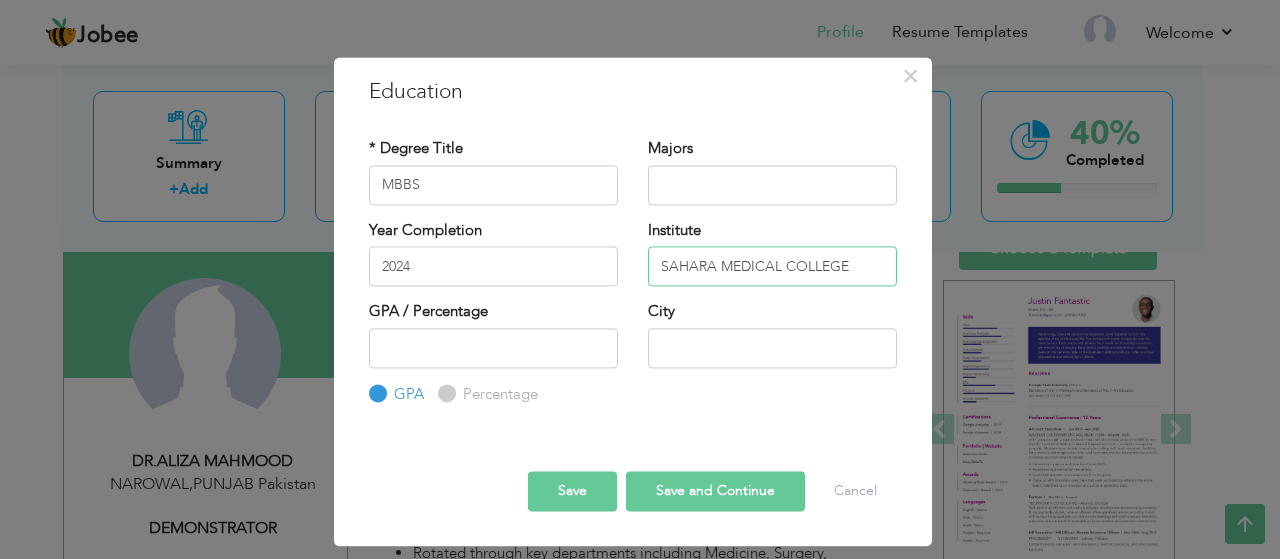 type on "SAHARA MEDICAL COLLEGE" 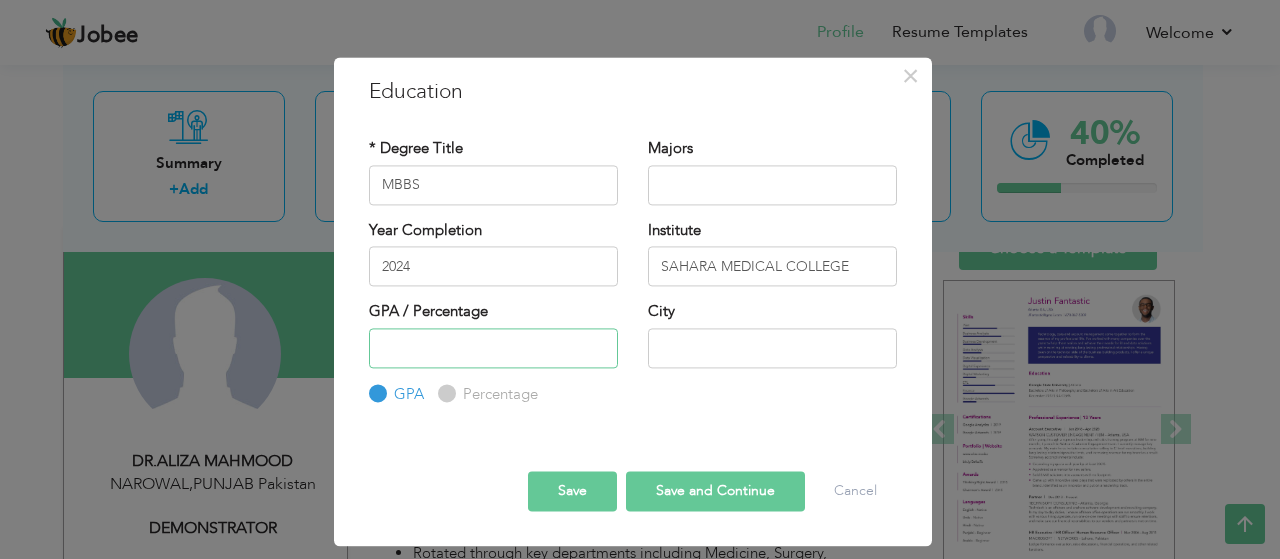 click at bounding box center [493, 348] 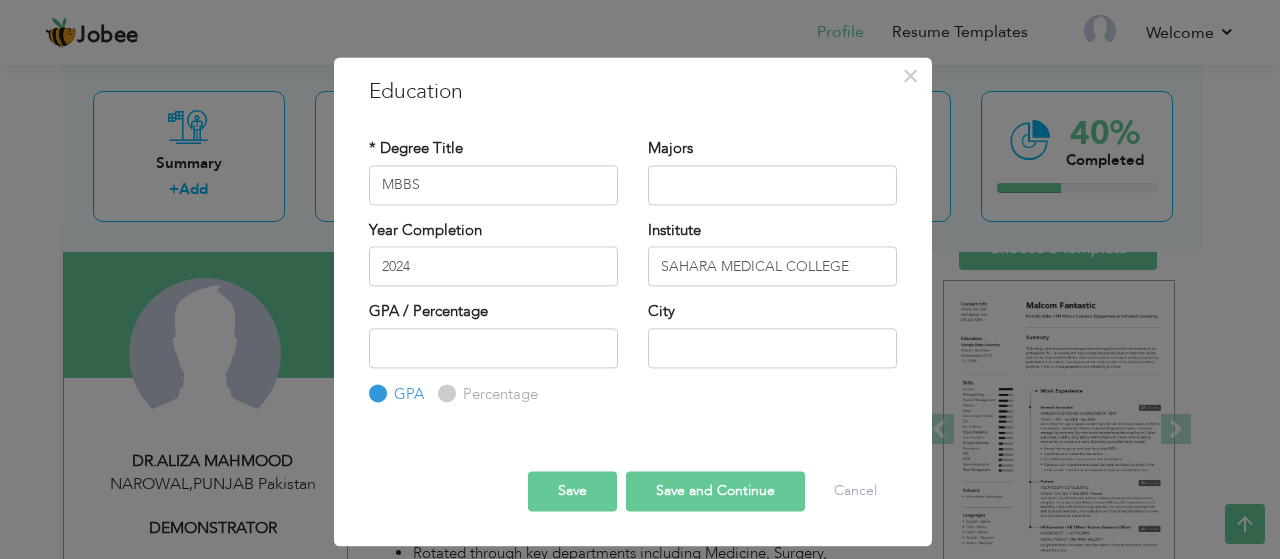 click on "Percentage" at bounding box center [498, 394] 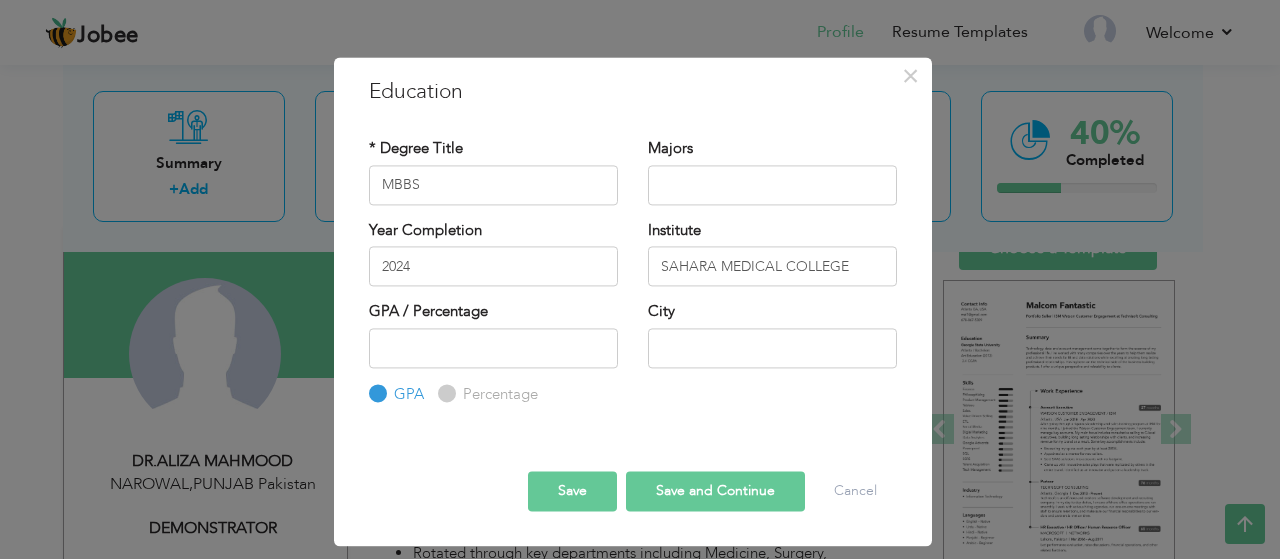 click on "Percentage" at bounding box center [444, 393] 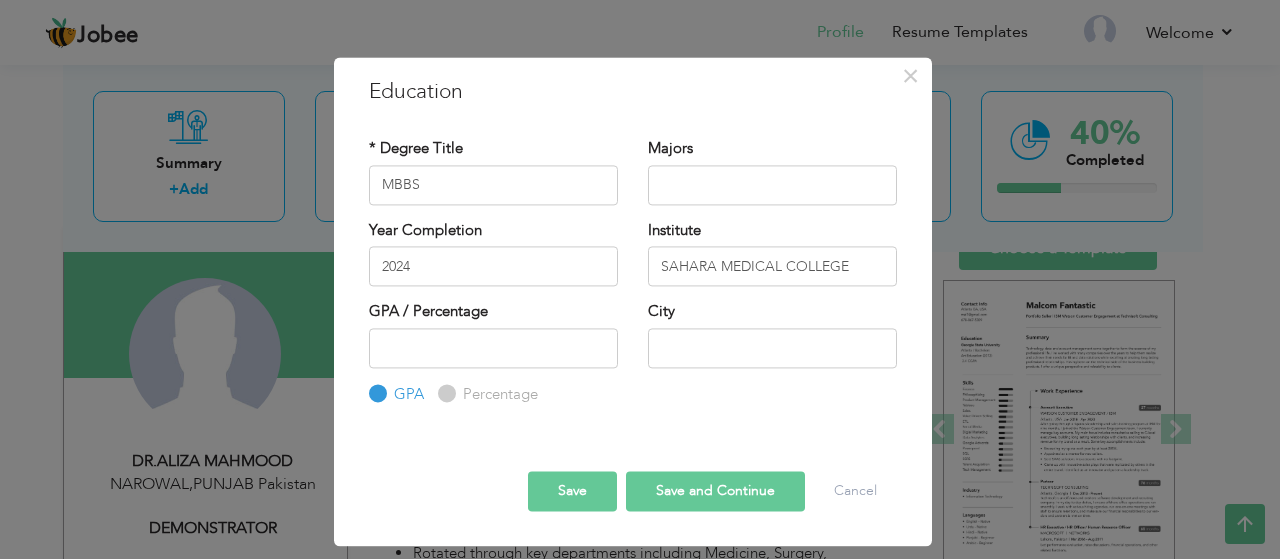 radio on "true" 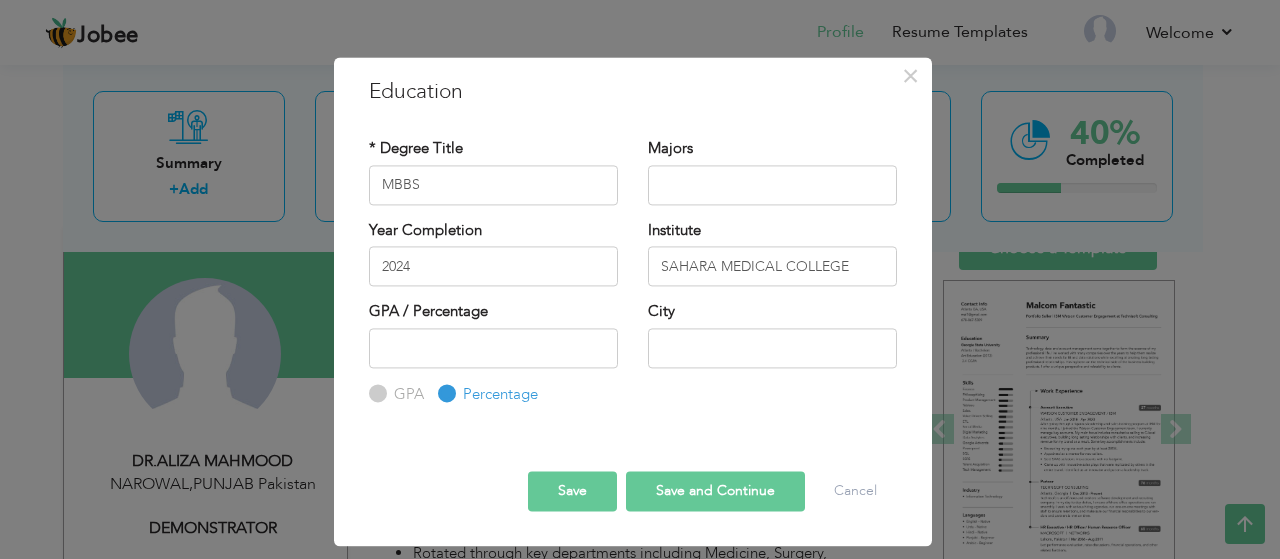 click on "GPA" at bounding box center [375, 393] 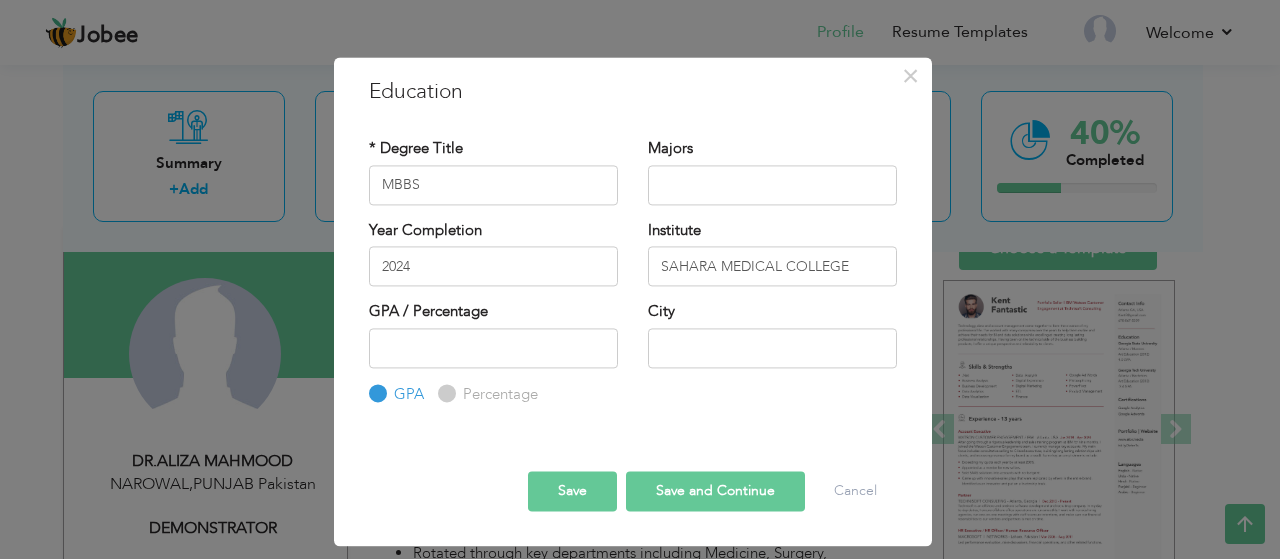 click on "GPA
Percentage" at bounding box center (493, 367) 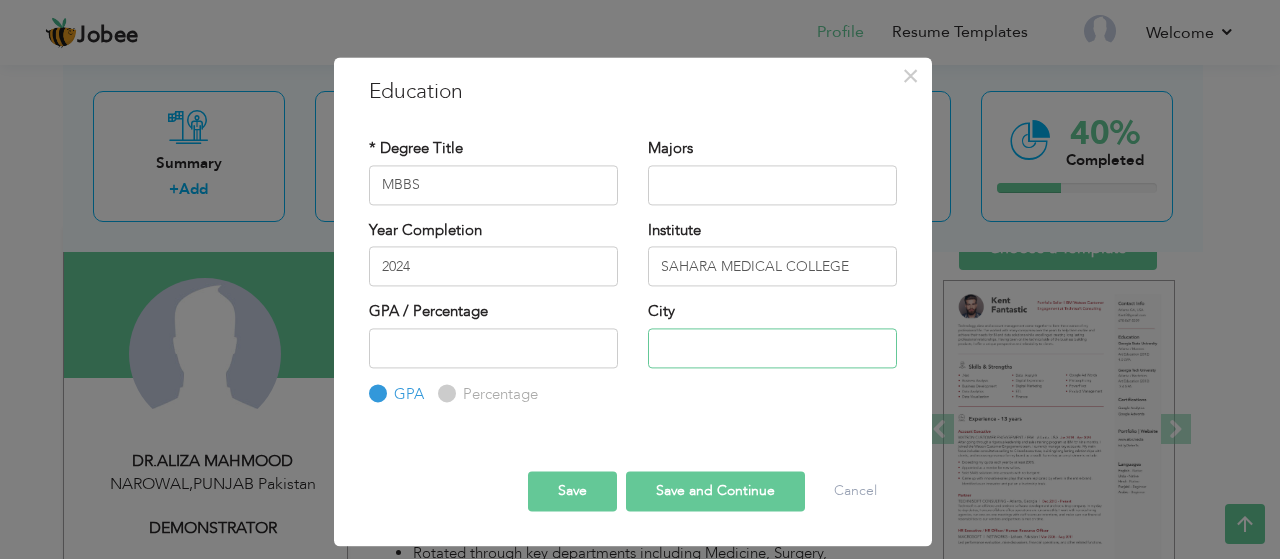 click at bounding box center (772, 348) 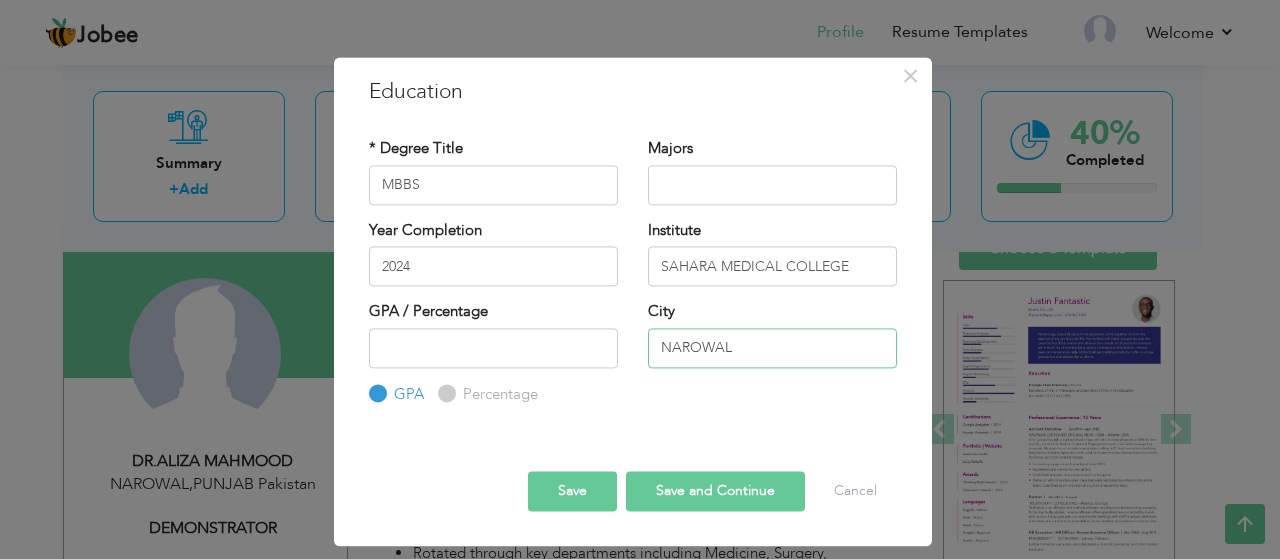 type on "NAROWAL" 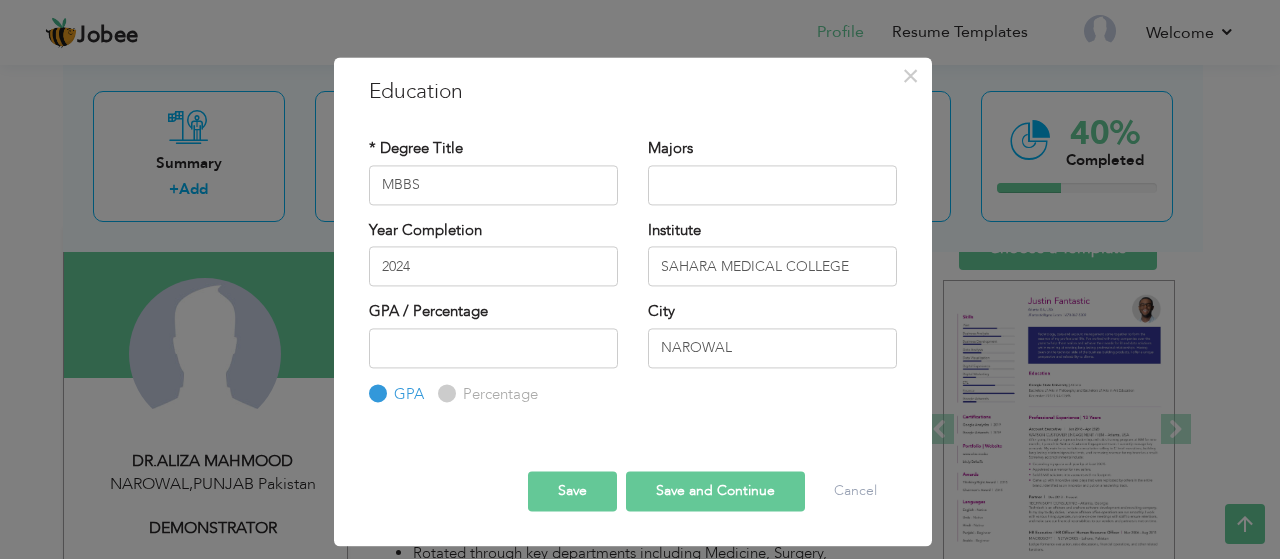 click on "Save and Continue" at bounding box center [715, 492] 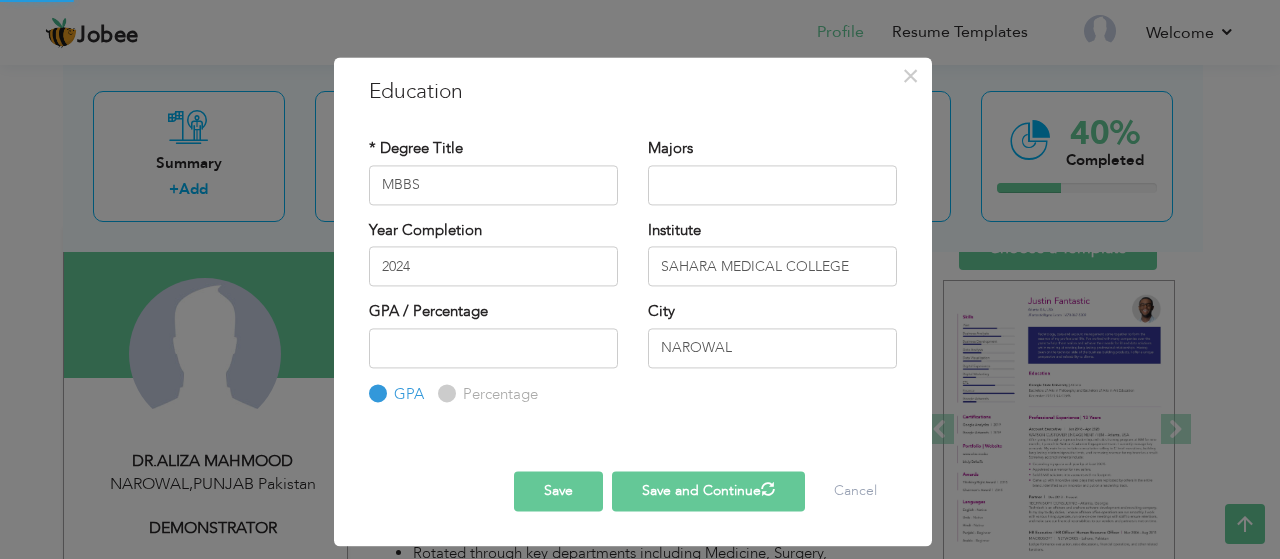 type 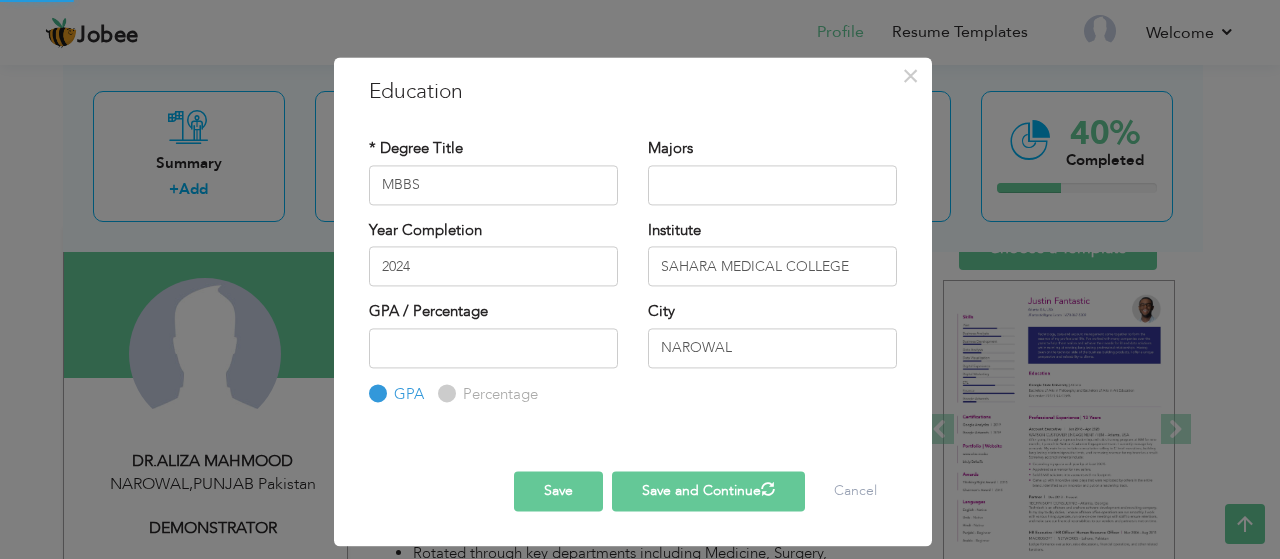 type 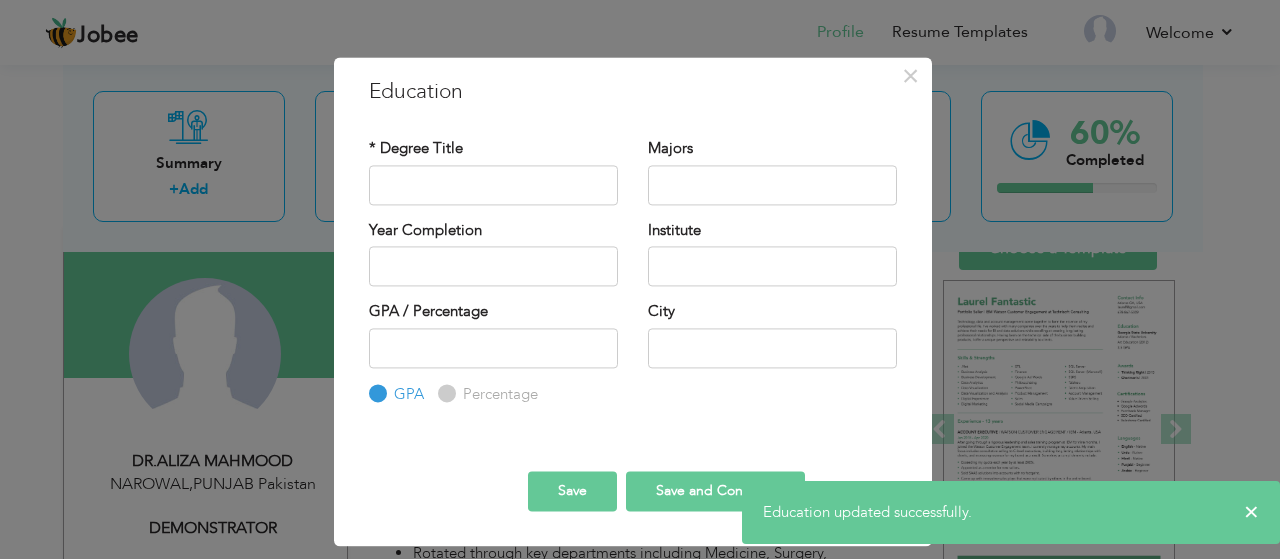 click on "Save" at bounding box center [572, 492] 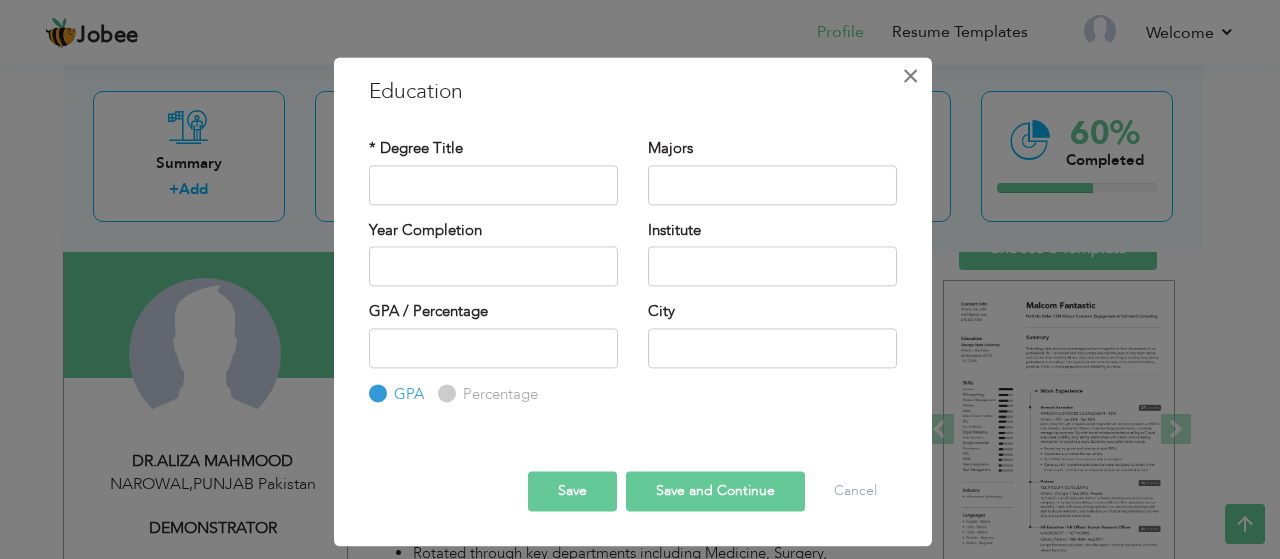 click on "×" at bounding box center (910, 76) 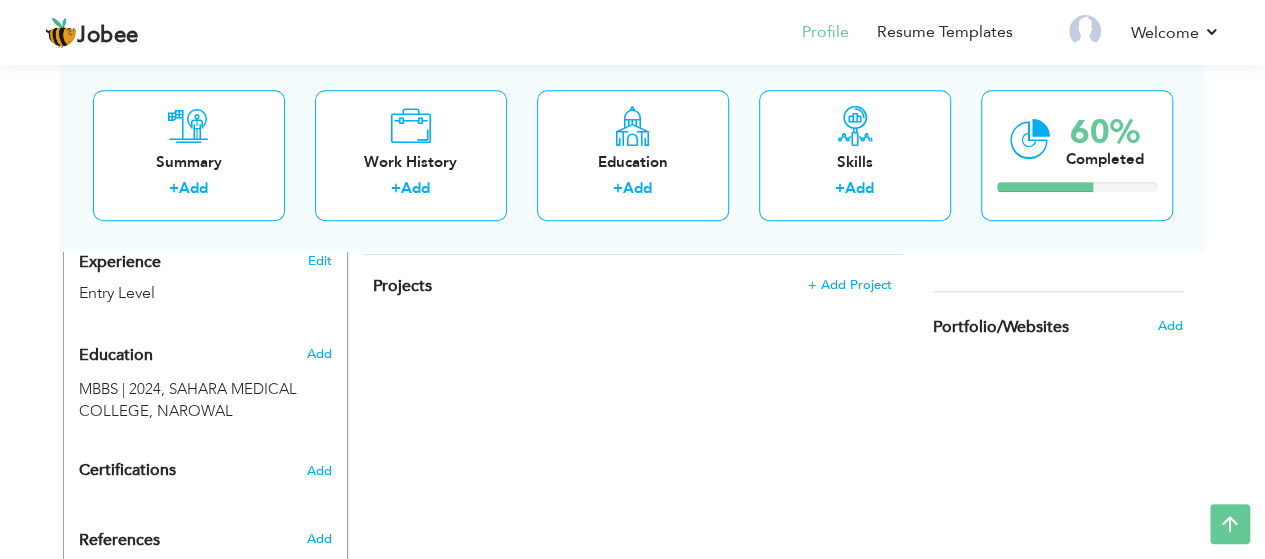 scroll, scrollTop: 633, scrollLeft: 0, axis: vertical 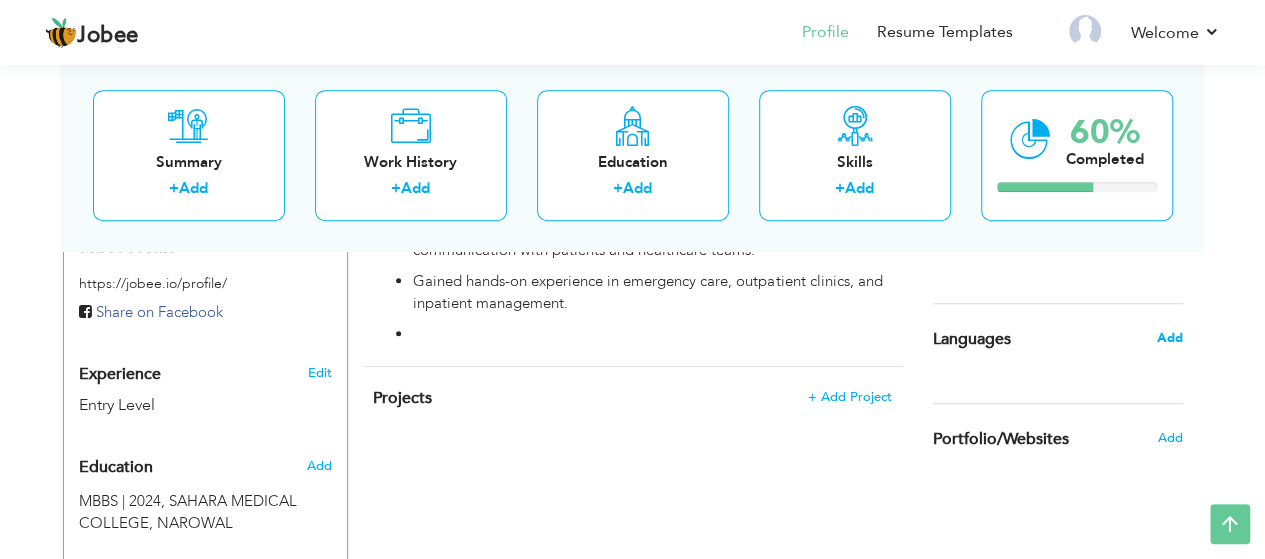 click on "Add" at bounding box center [1169, 338] 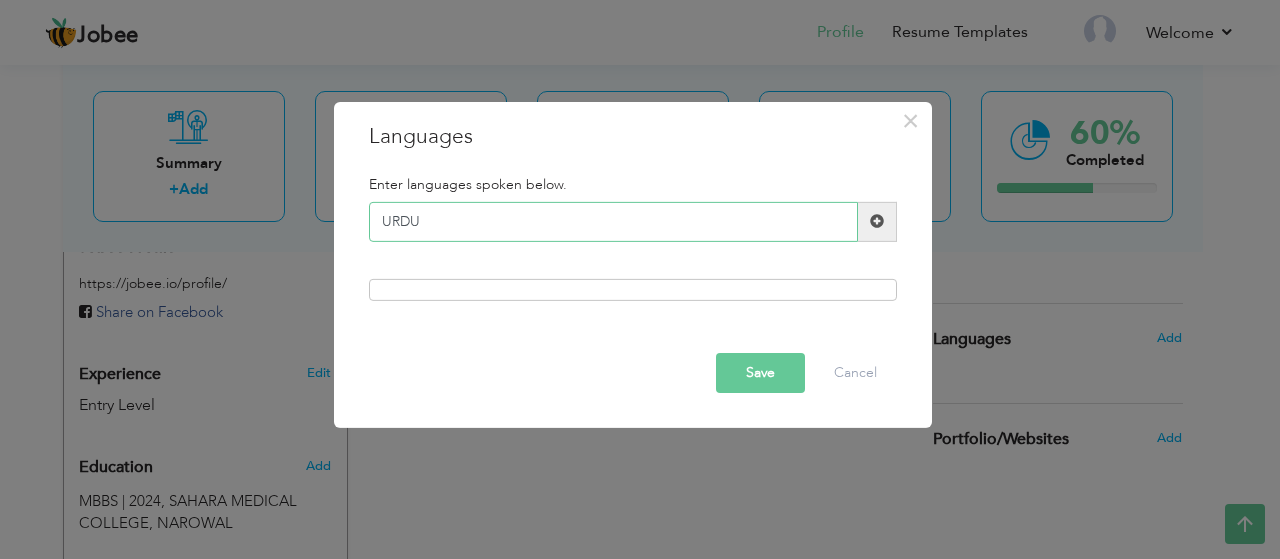 type on "URDU" 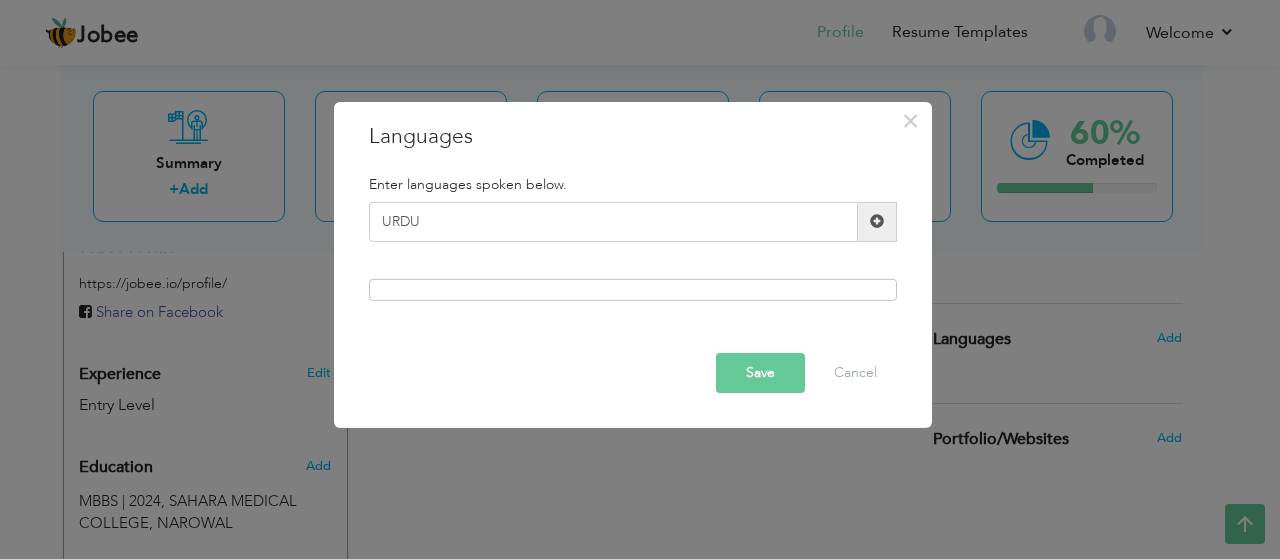 click at bounding box center (877, 222) 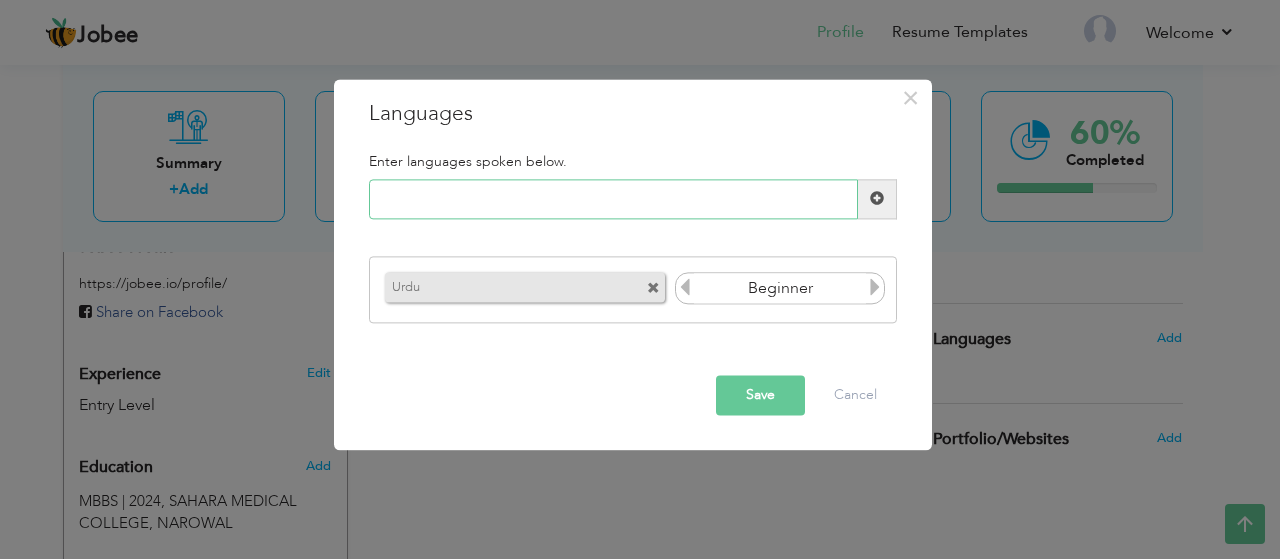 click at bounding box center [613, 199] 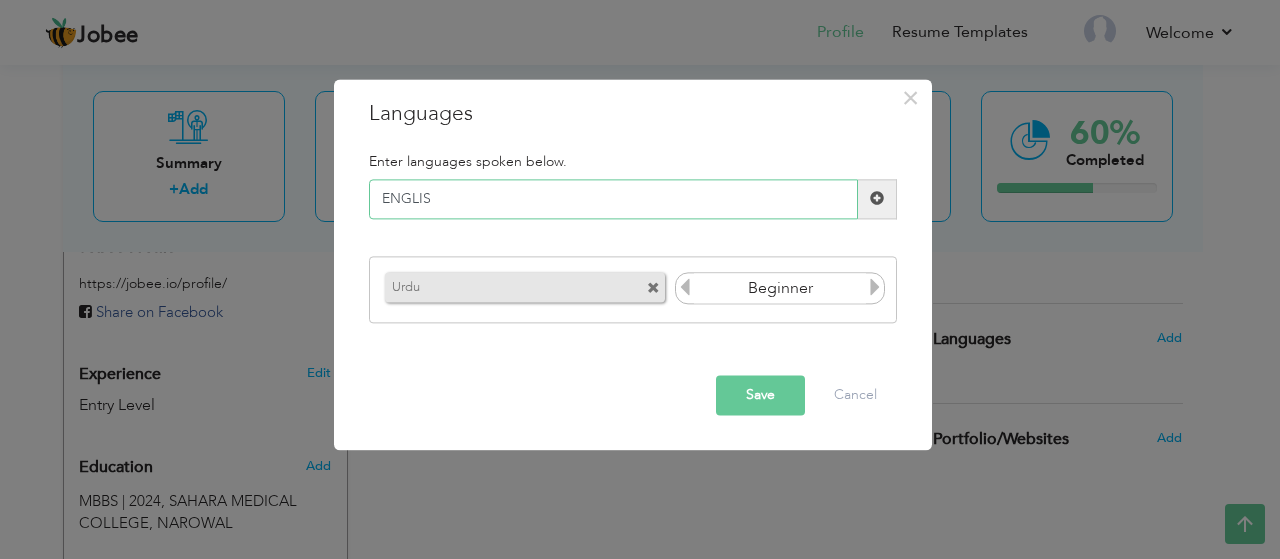 type on "ENGLISH" 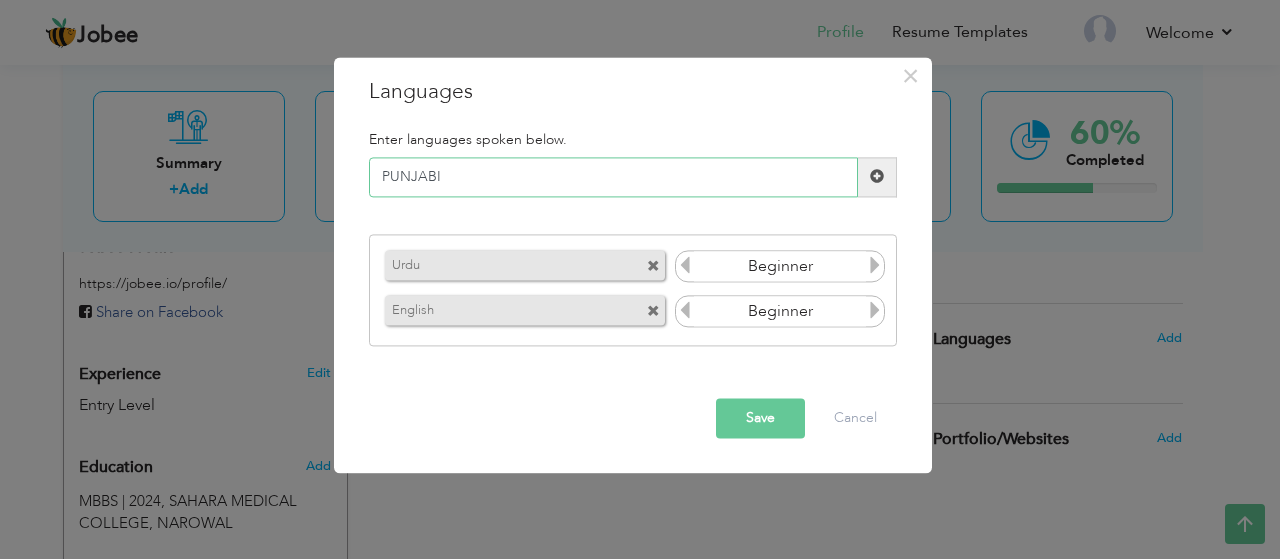 type on "PUNJABI" 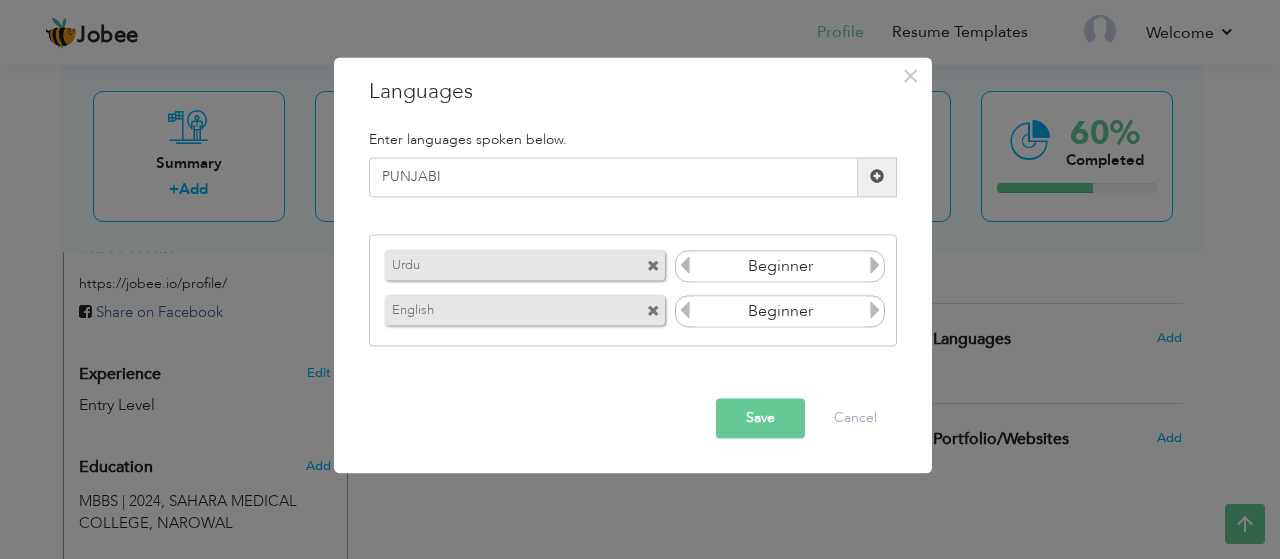 click at bounding box center (877, 177) 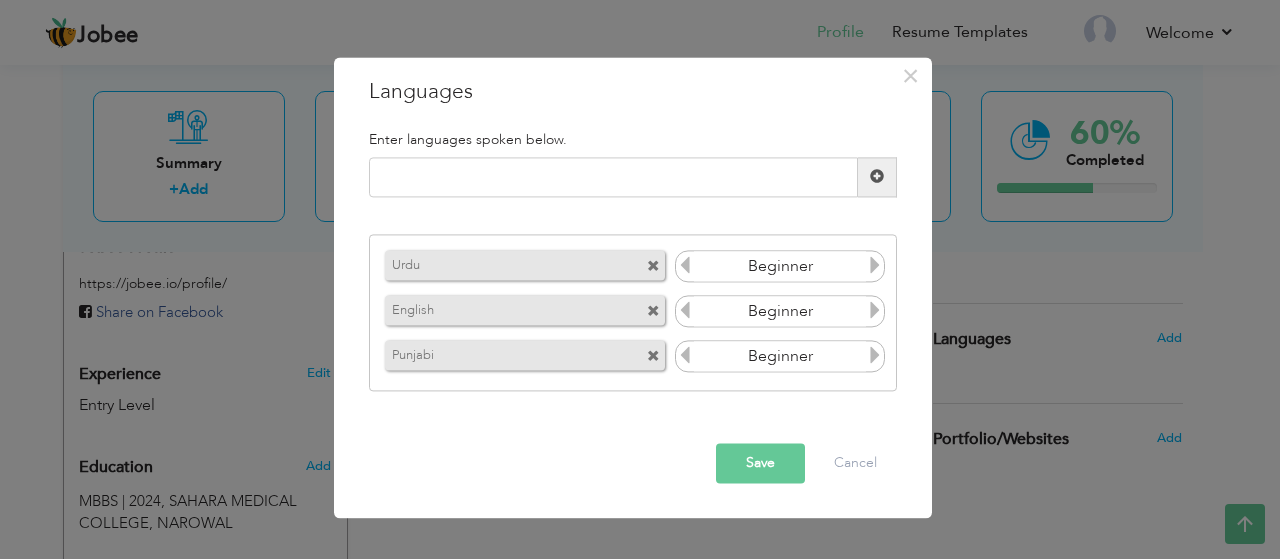 click at bounding box center [875, 266] 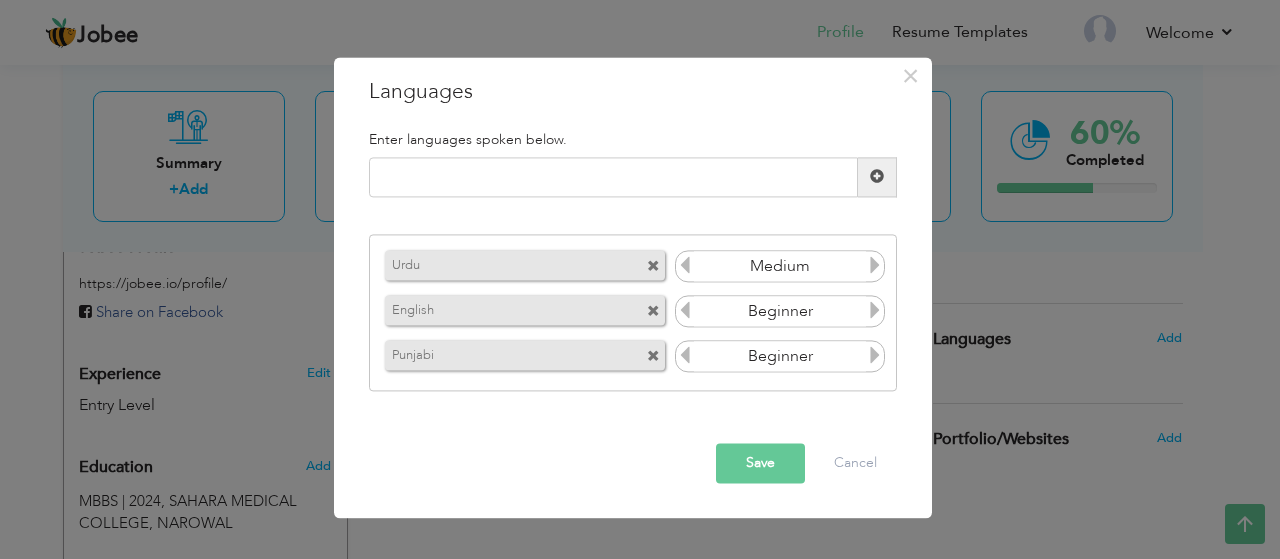 click at bounding box center (875, 266) 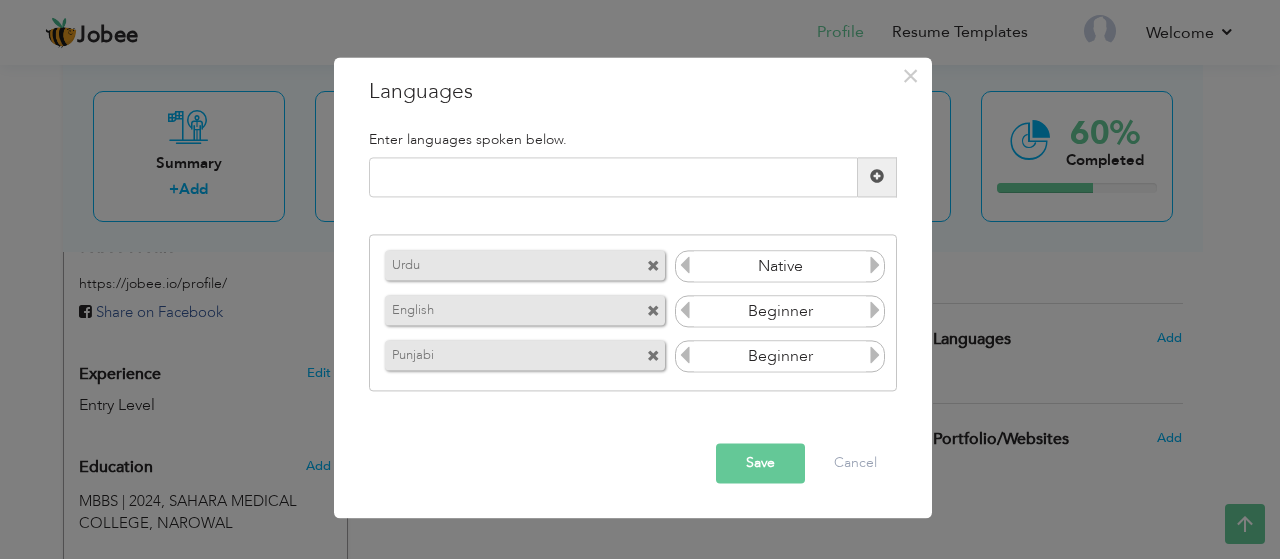 click at bounding box center (875, 266) 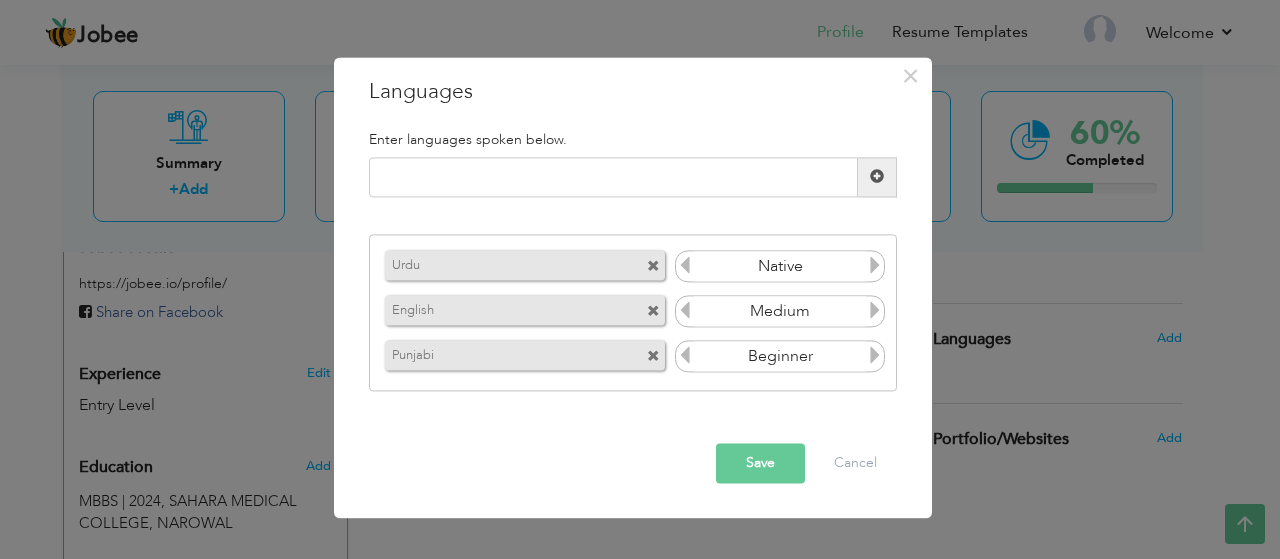 click at bounding box center [875, 311] 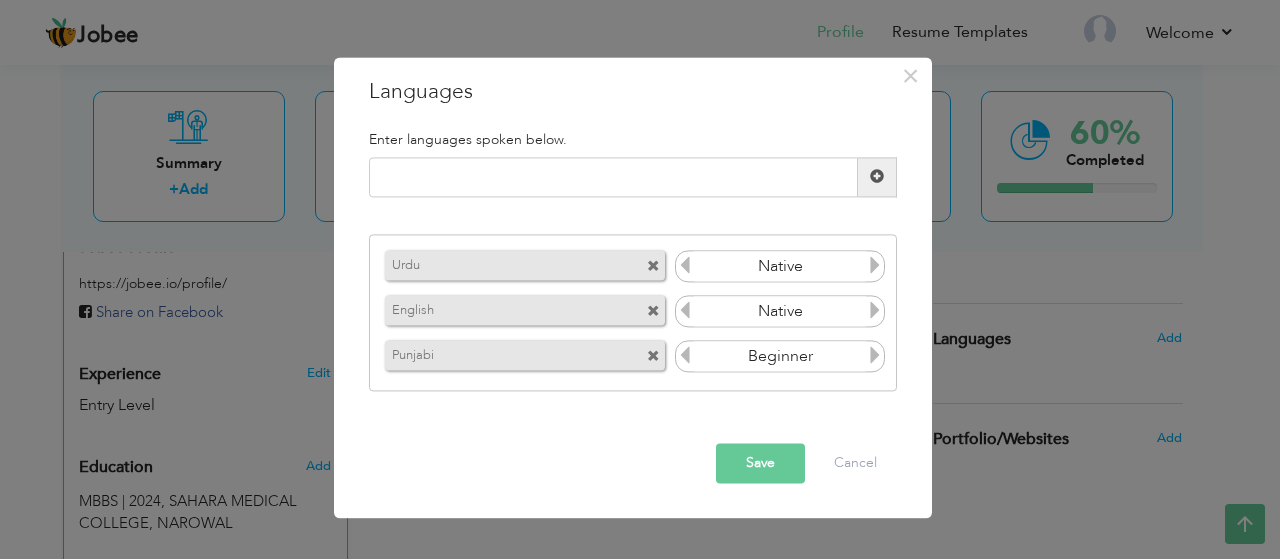 click at bounding box center [685, 311] 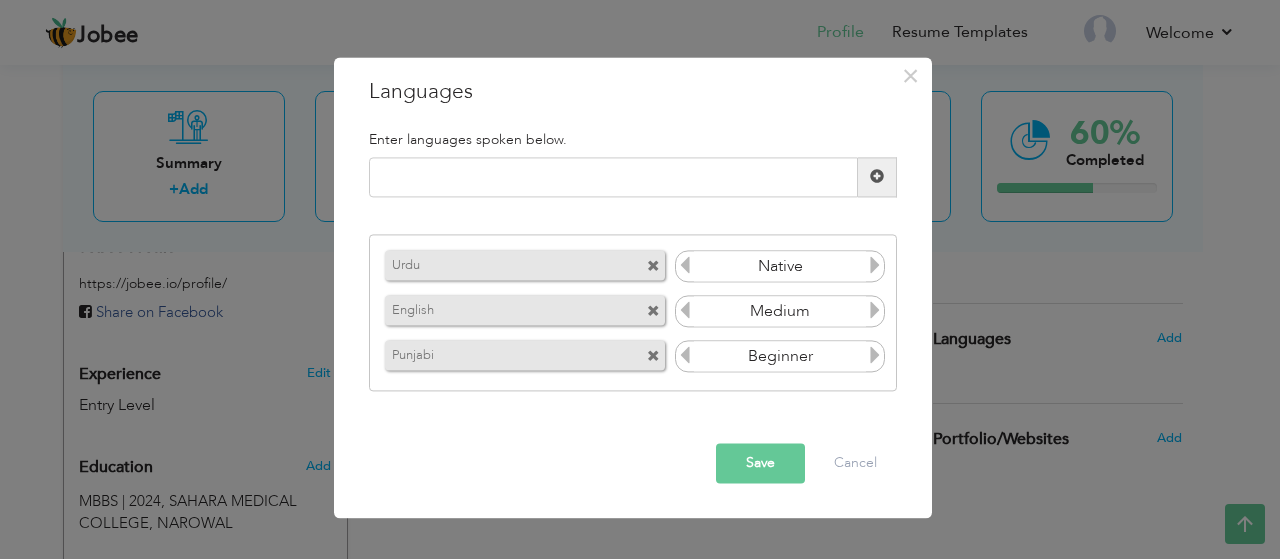 click at bounding box center [875, 356] 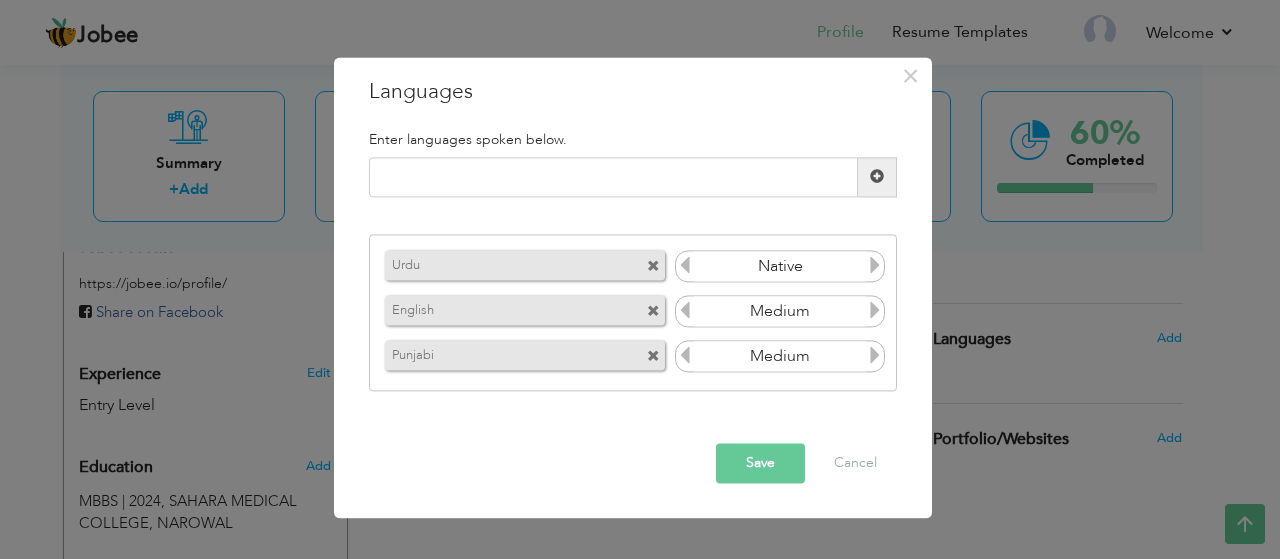 click at bounding box center (875, 356) 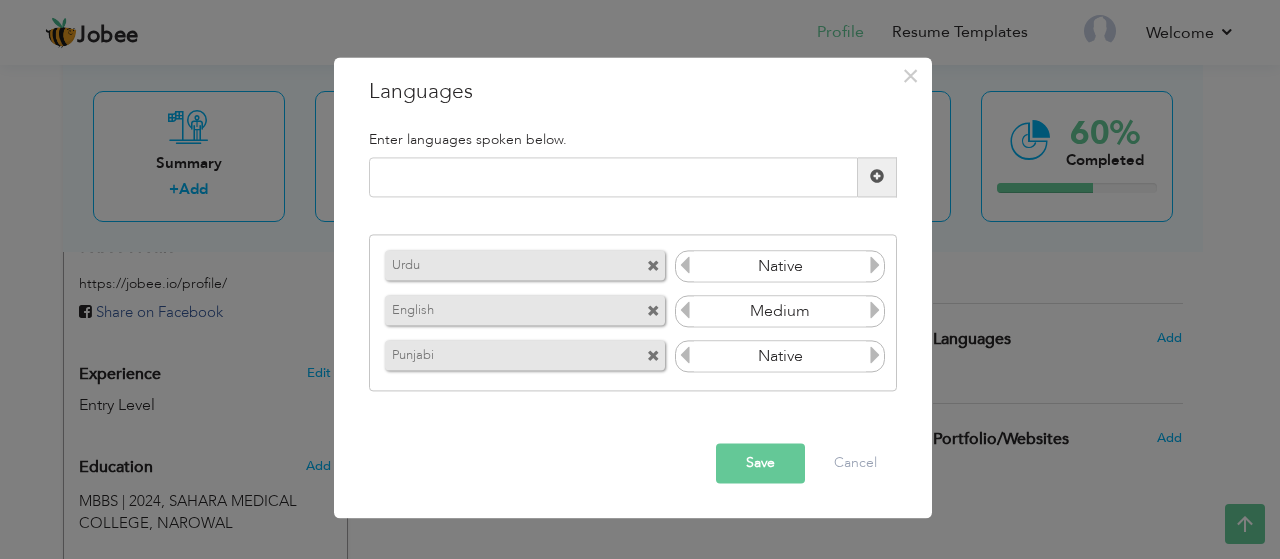 click on "Save" at bounding box center (760, 463) 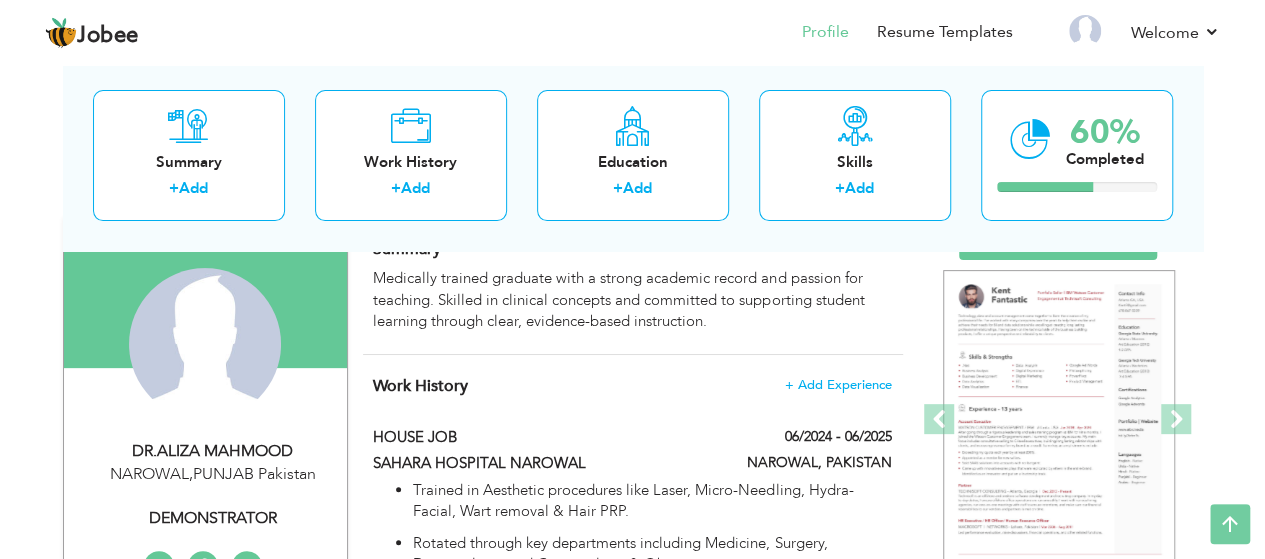 scroll, scrollTop: 0, scrollLeft: 0, axis: both 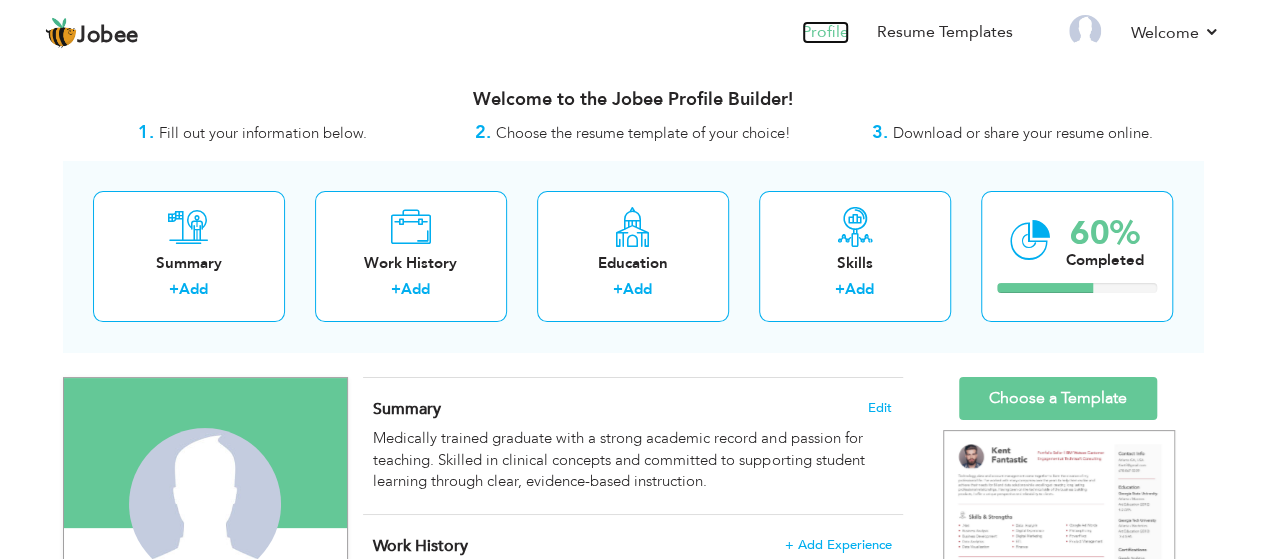 click on "Profile" at bounding box center (825, 32) 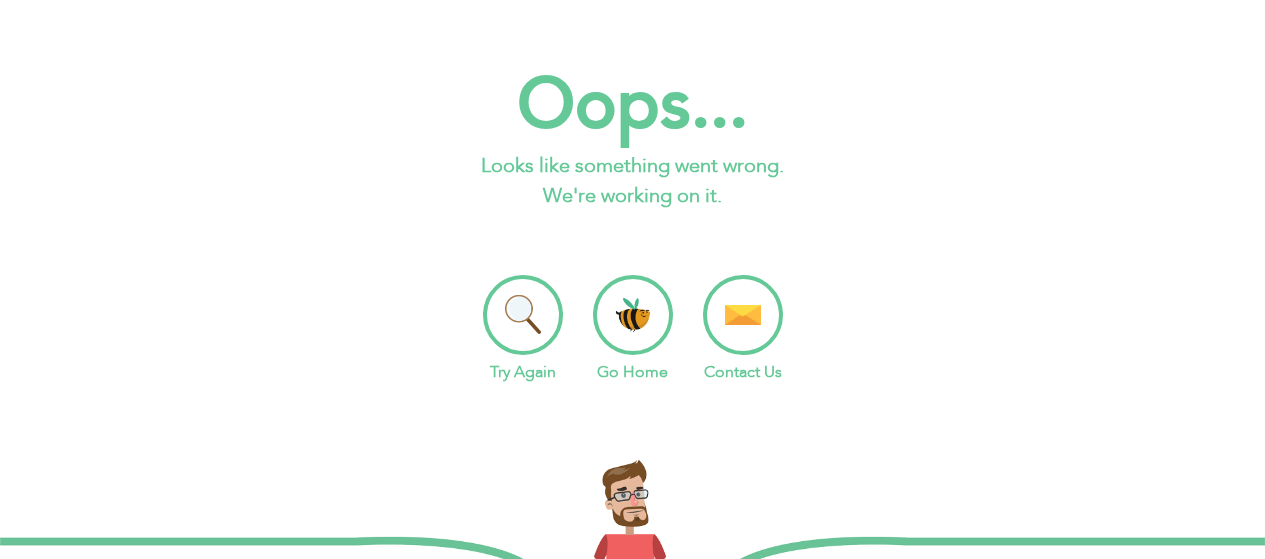 scroll, scrollTop: 0, scrollLeft: 0, axis: both 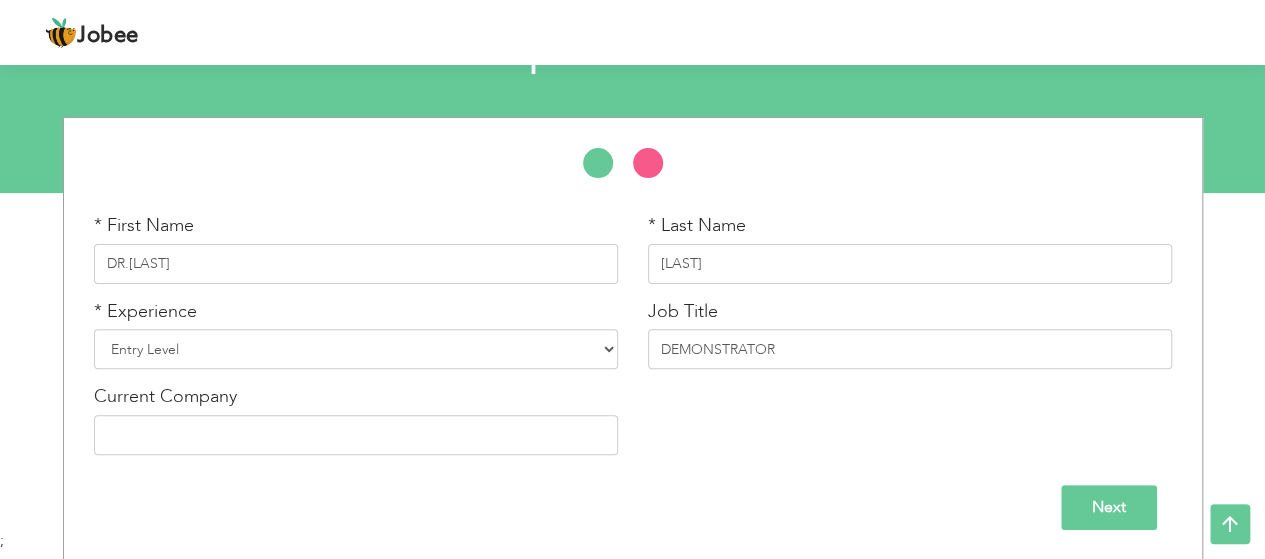 click on "Next" at bounding box center [1109, 507] 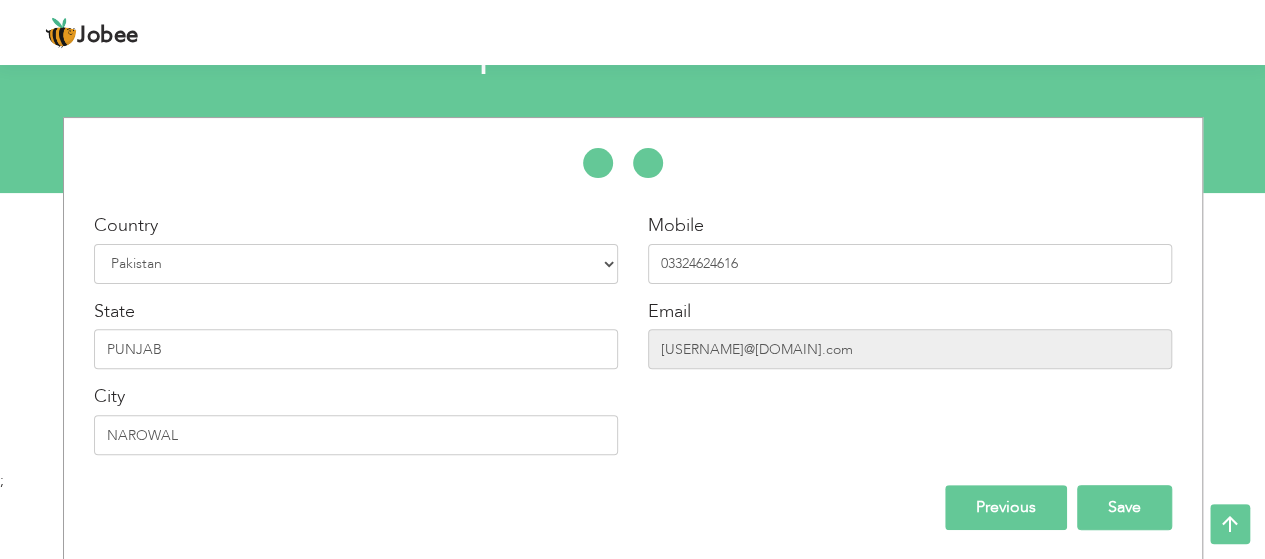click on "Save" at bounding box center [1124, 507] 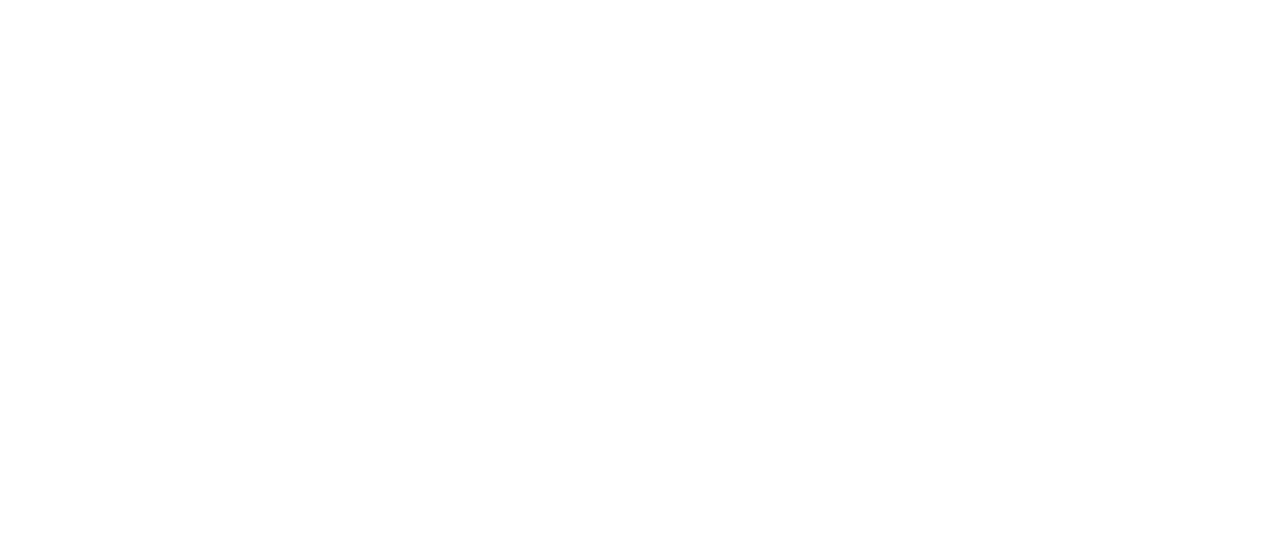 scroll, scrollTop: 0, scrollLeft: 0, axis: both 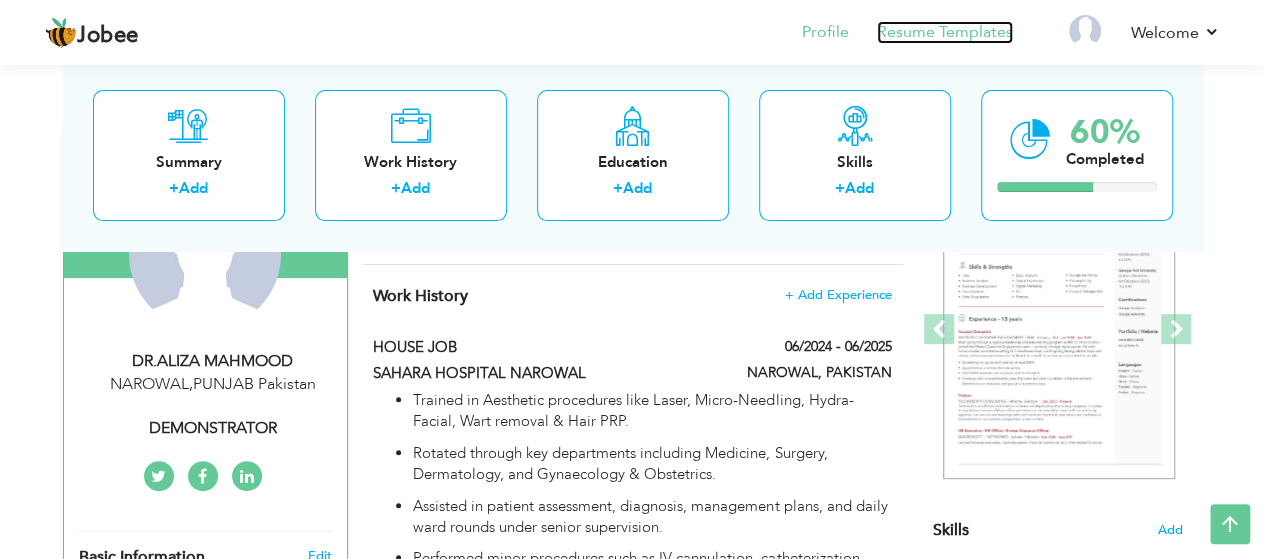 click on "Resume Templates" at bounding box center [945, 32] 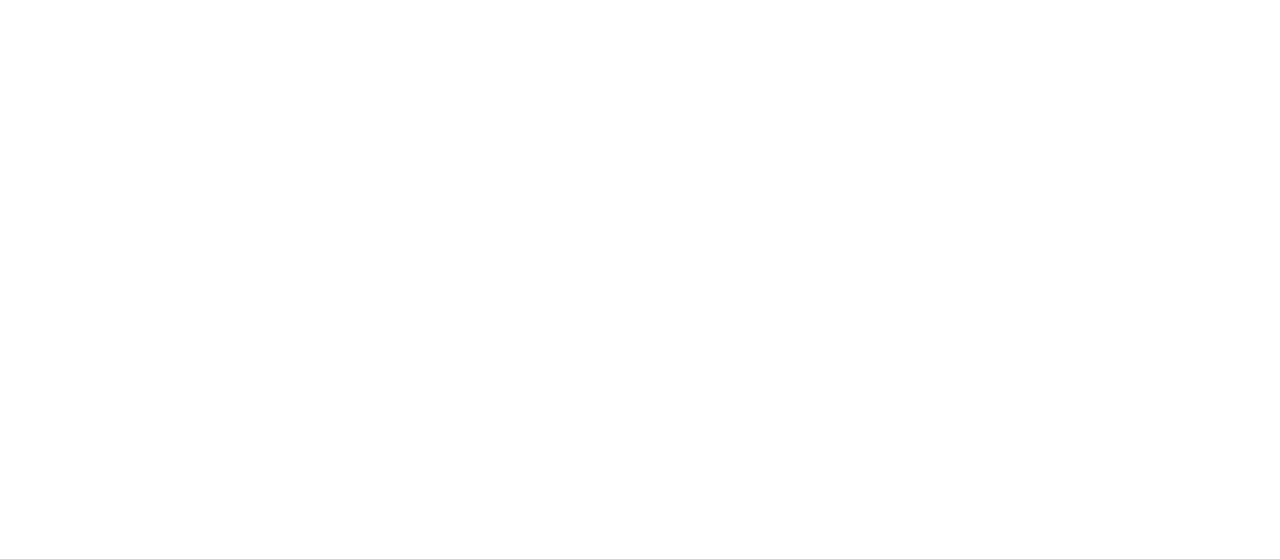scroll, scrollTop: 0, scrollLeft: 0, axis: both 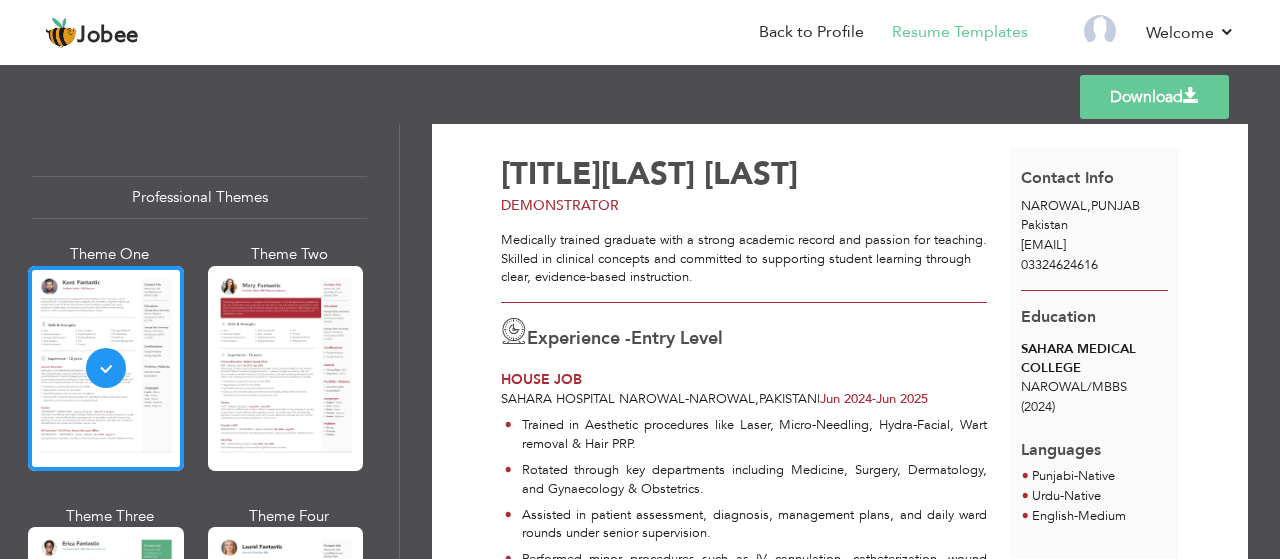 drag, startPoint x: 1017, startPoint y: 246, endPoint x: 1156, endPoint y: 235, distance: 139.43457 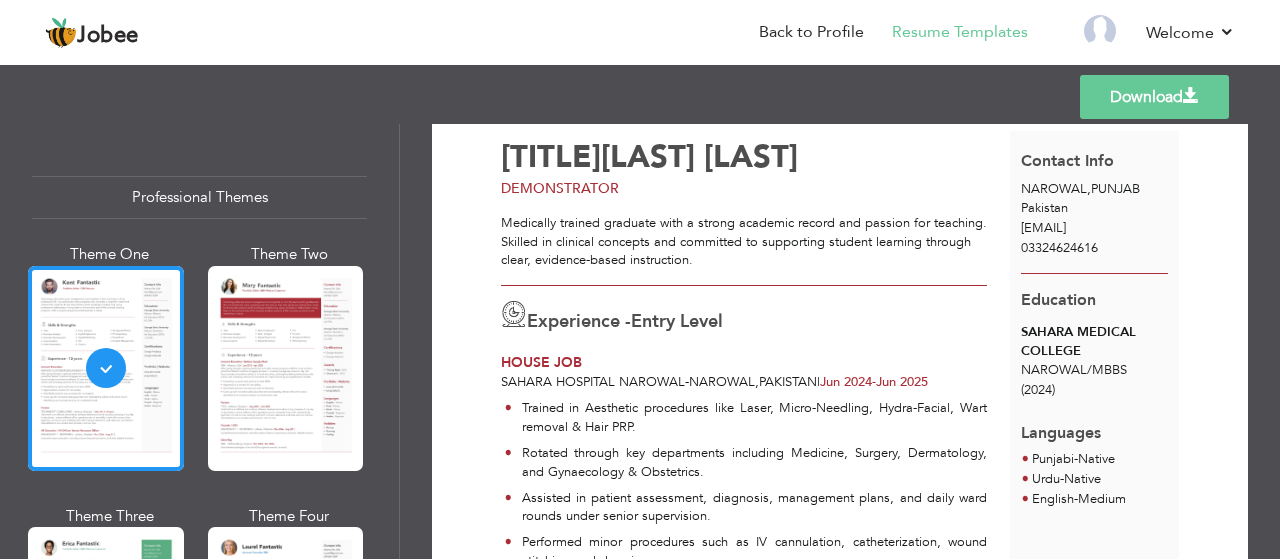 scroll, scrollTop: 0, scrollLeft: 0, axis: both 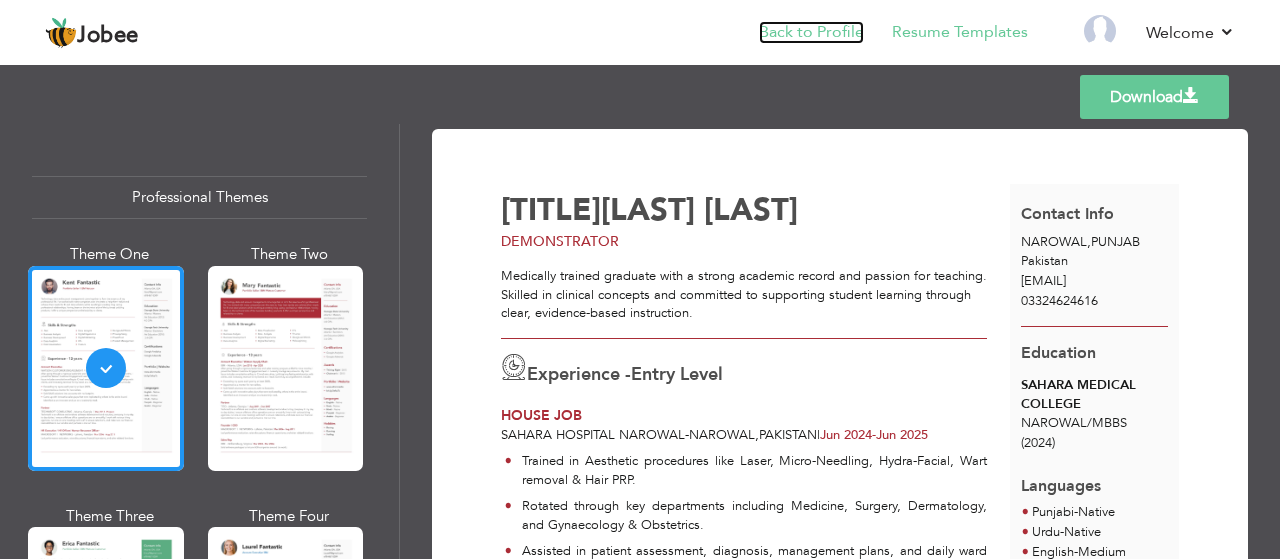 click on "Back to Profile" at bounding box center [811, 32] 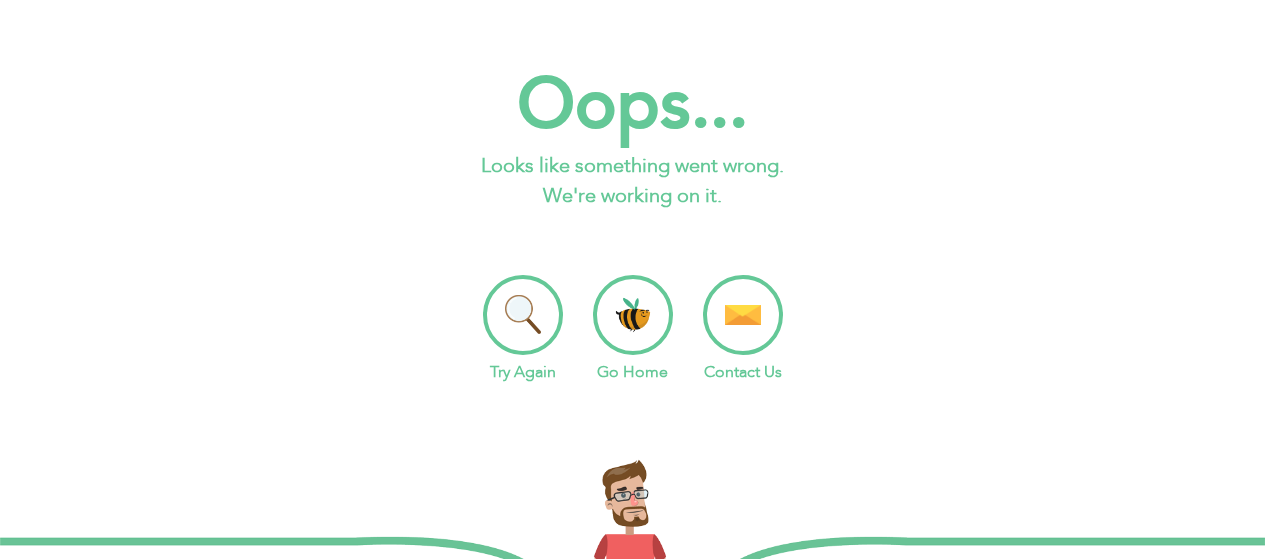 scroll, scrollTop: 0, scrollLeft: 0, axis: both 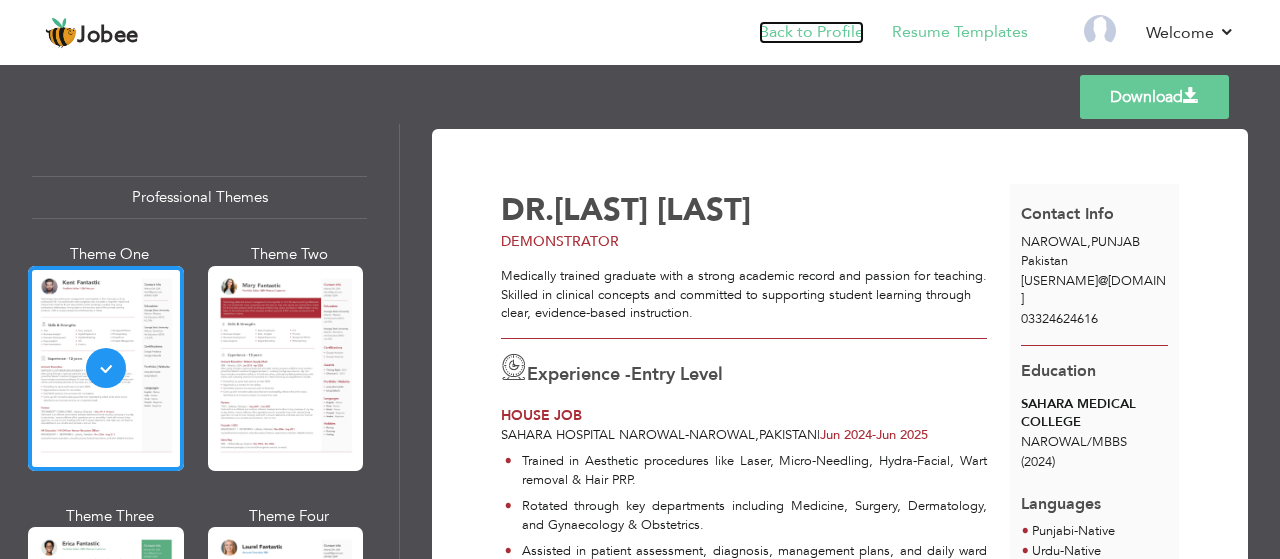 click on "Back to Profile" at bounding box center [811, 32] 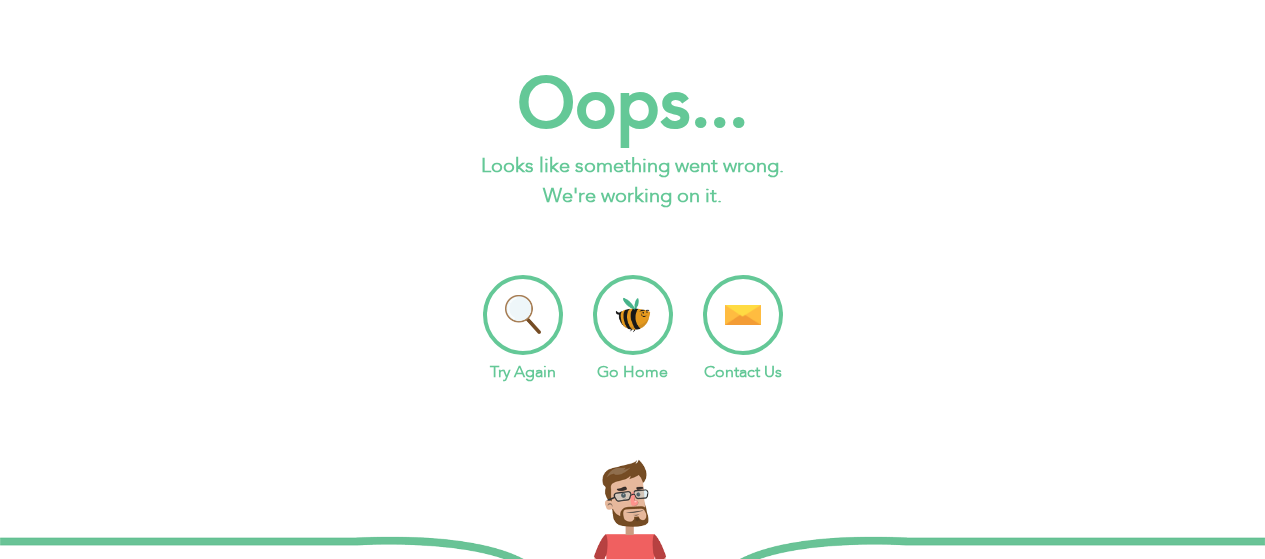 scroll, scrollTop: 0, scrollLeft: 0, axis: both 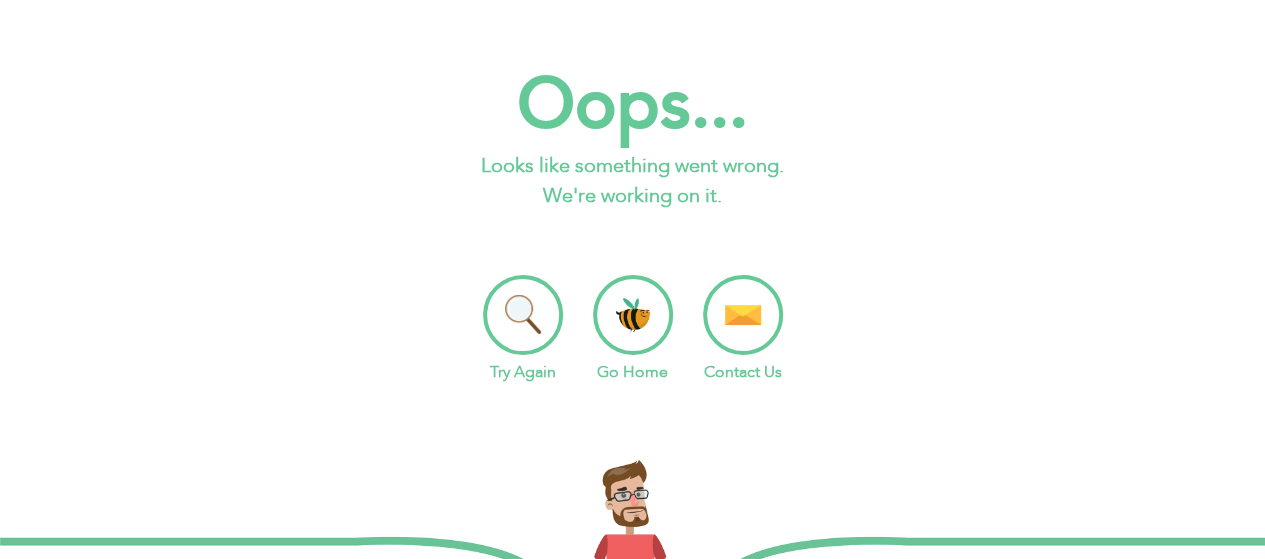 click on "Go Home" at bounding box center [633, 329] 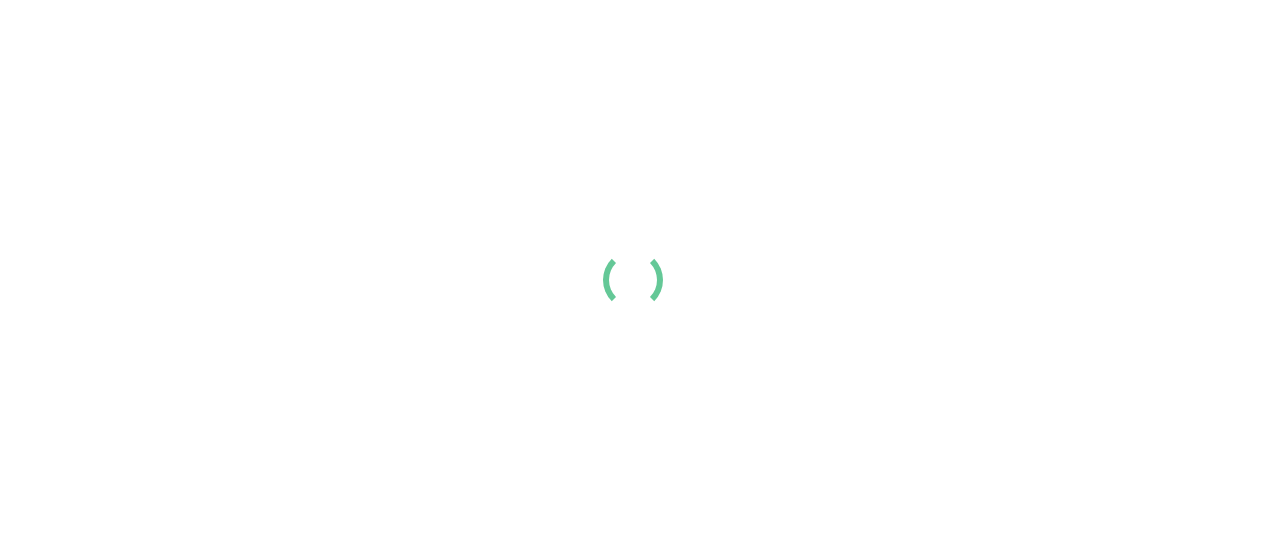 scroll, scrollTop: 0, scrollLeft: 0, axis: both 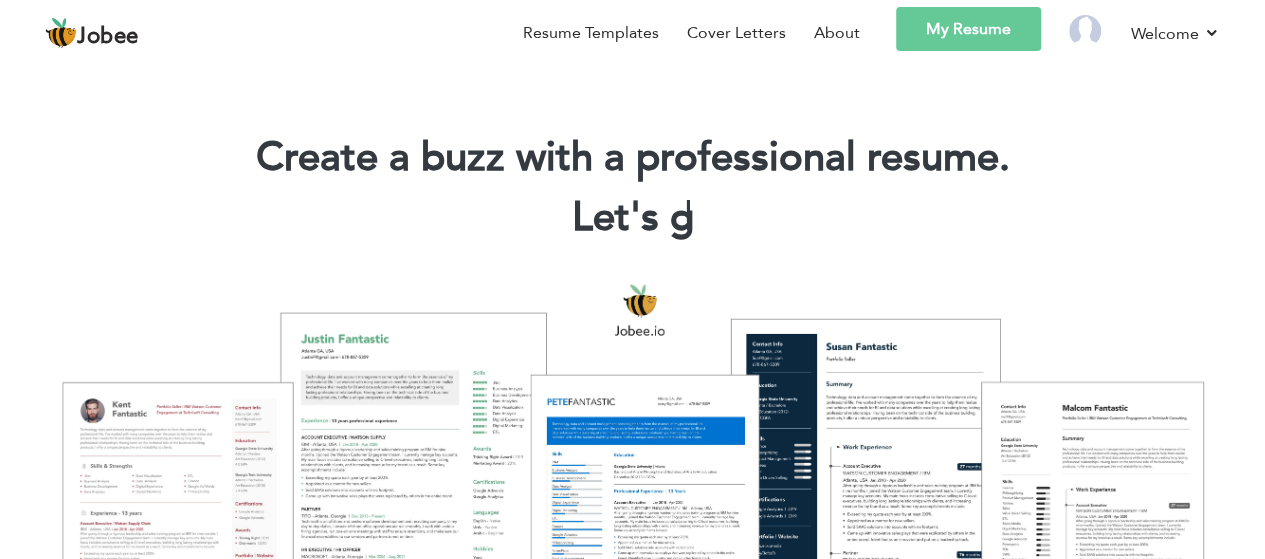 click on "My Resume" at bounding box center (968, 29) 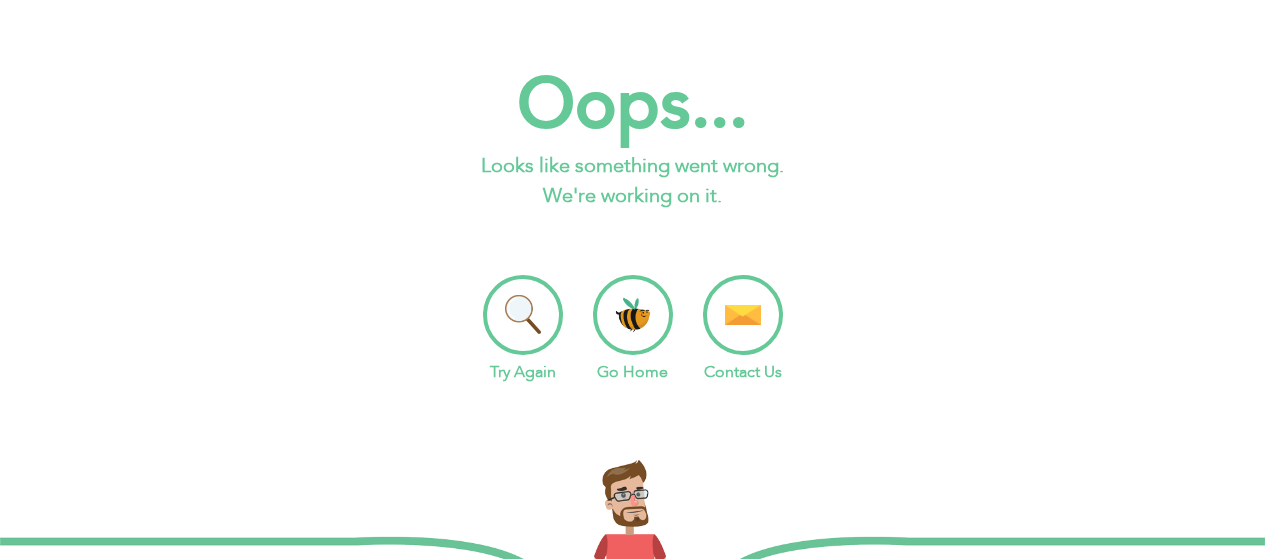 scroll, scrollTop: 0, scrollLeft: 0, axis: both 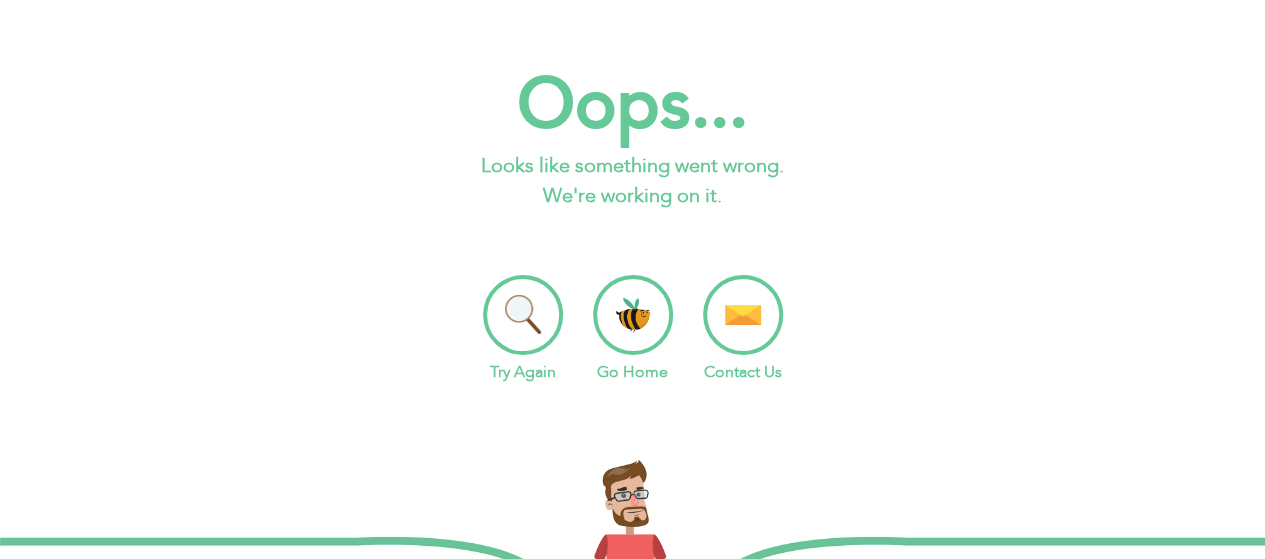 click on "Go Home" at bounding box center (633, 329) 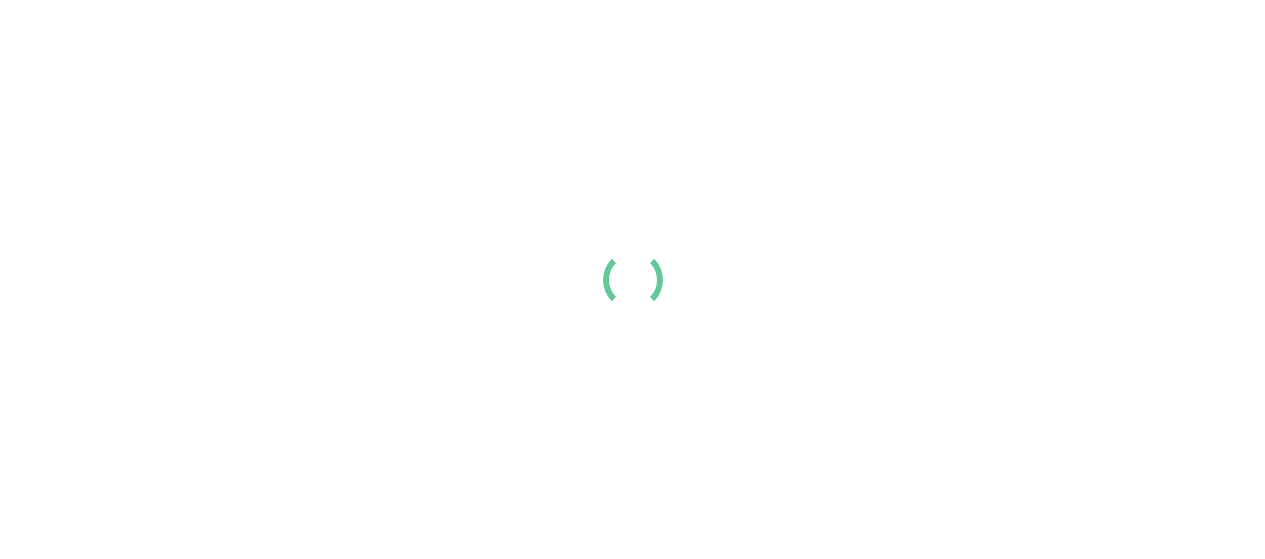 scroll, scrollTop: 0, scrollLeft: 0, axis: both 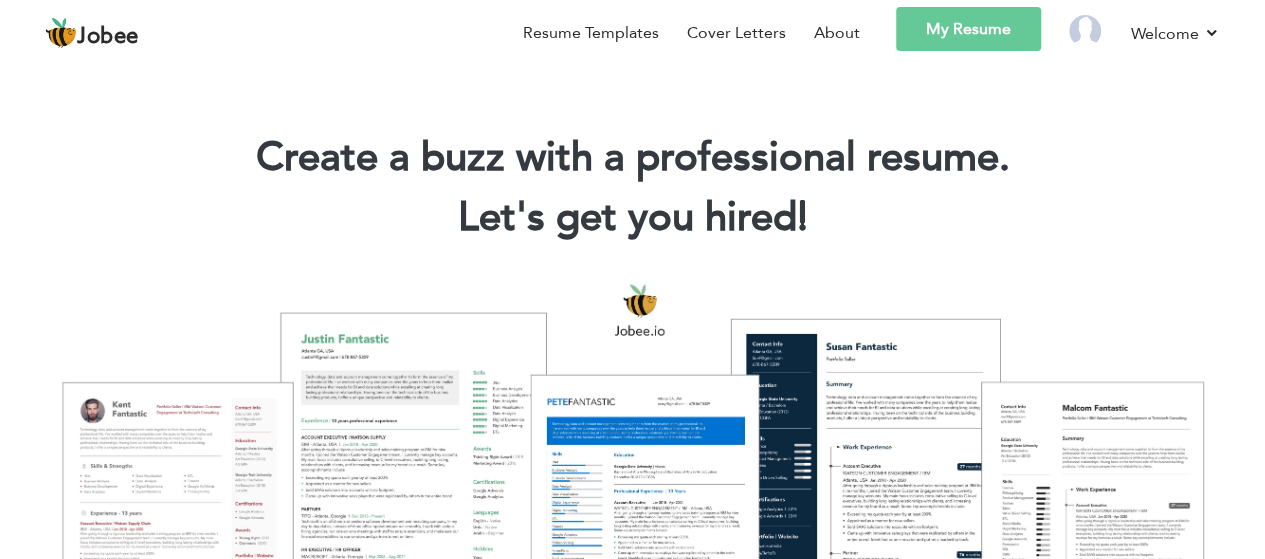 click on "My Resume" at bounding box center [968, 29] 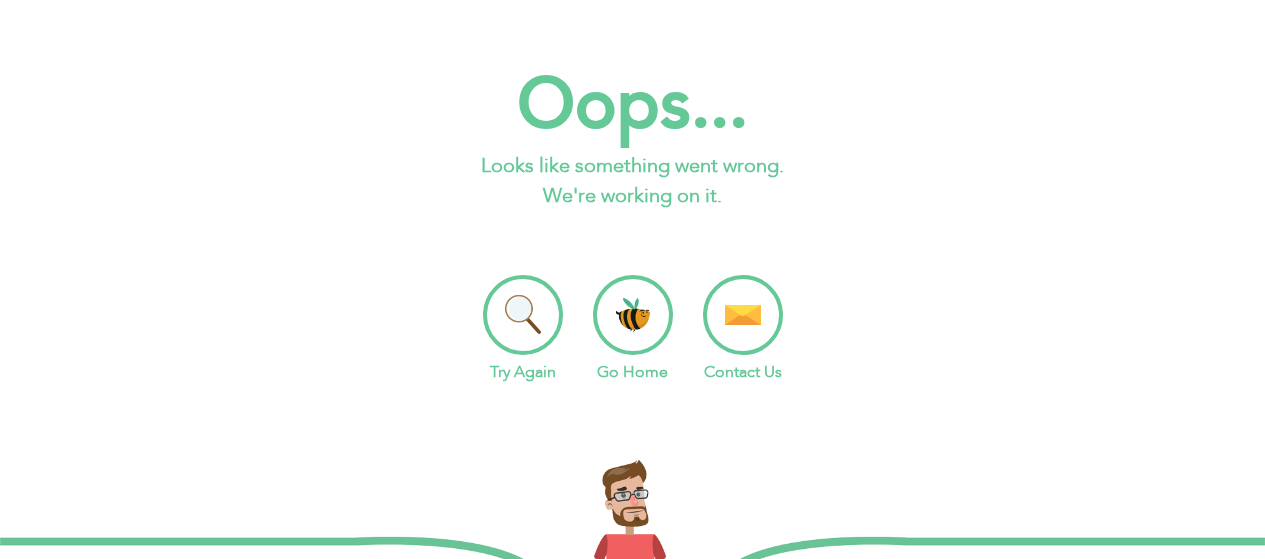 scroll, scrollTop: 0, scrollLeft: 0, axis: both 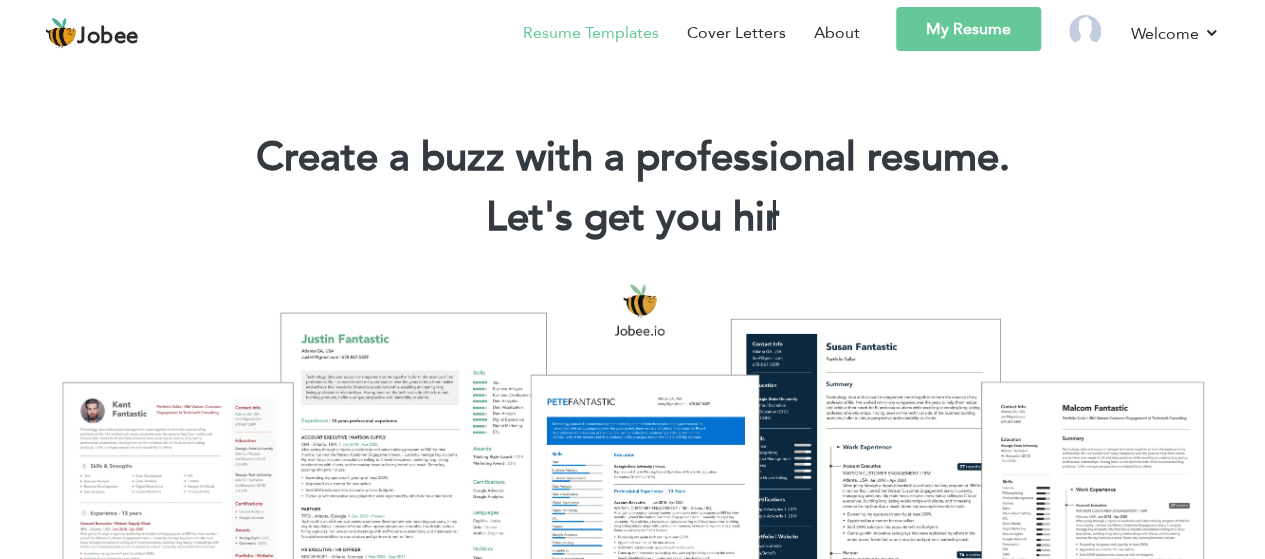 click on "Resume Templates" at bounding box center [591, 33] 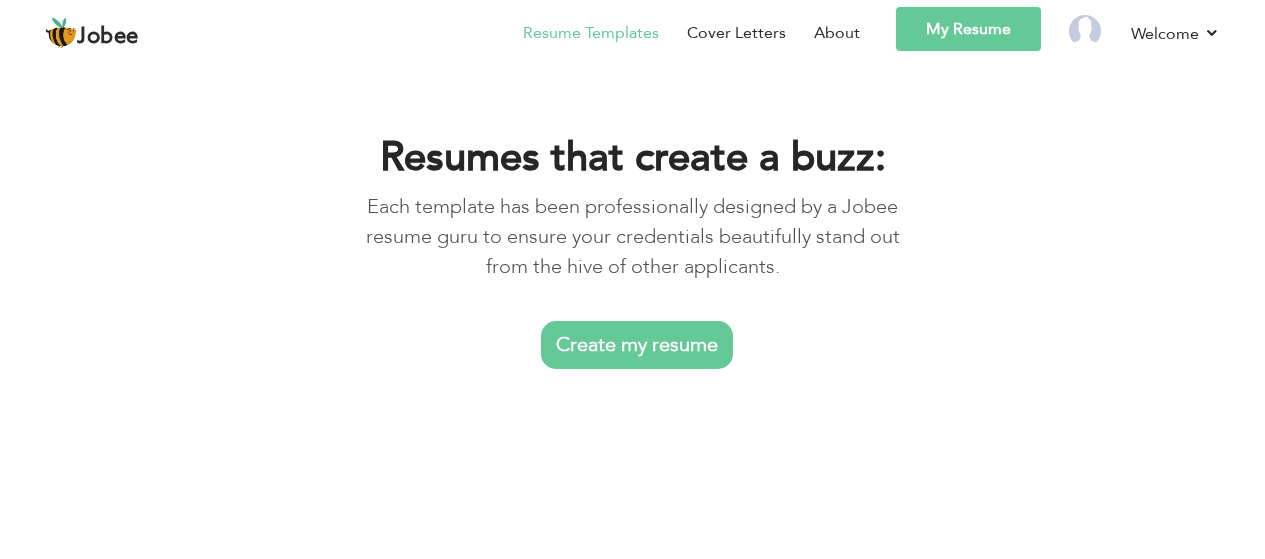 scroll, scrollTop: 0, scrollLeft: 0, axis: both 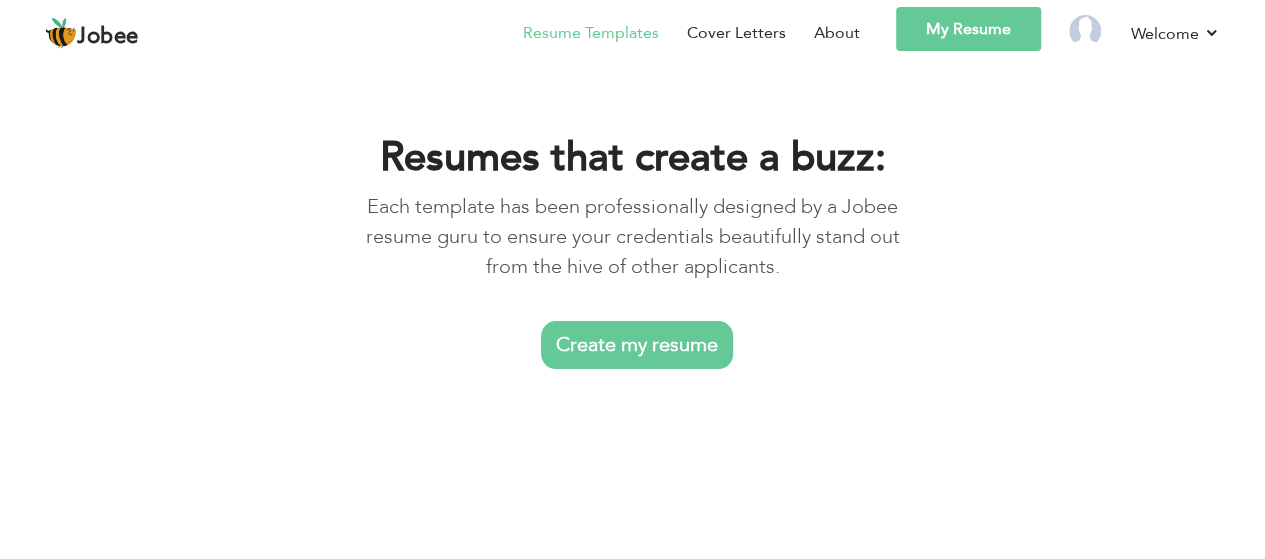 click on "Create my resume" at bounding box center (637, 345) 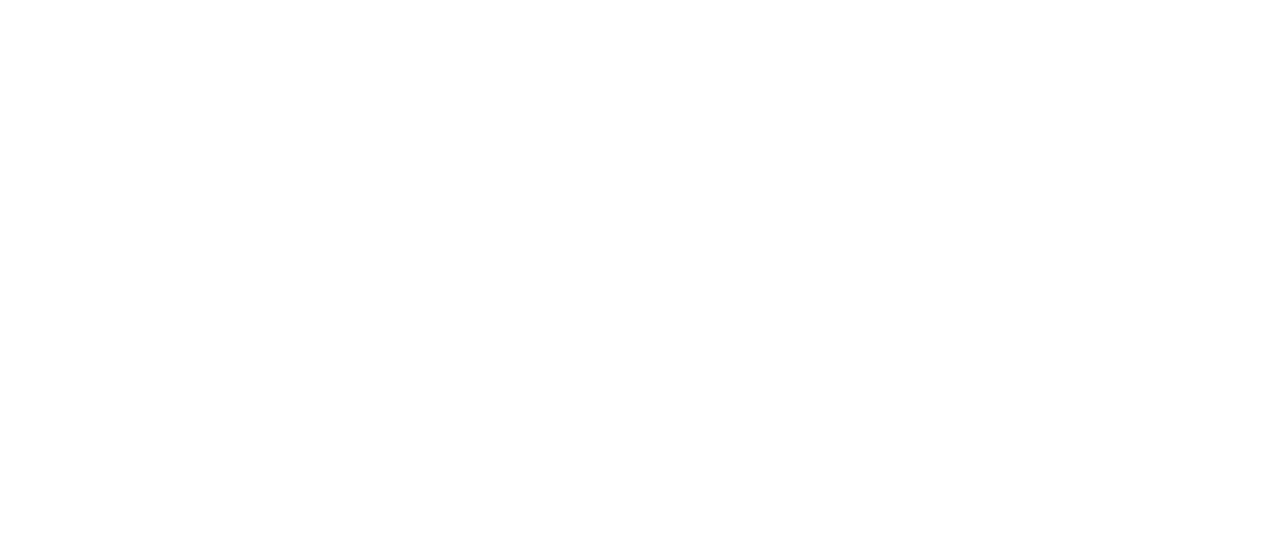 scroll, scrollTop: 0, scrollLeft: 0, axis: both 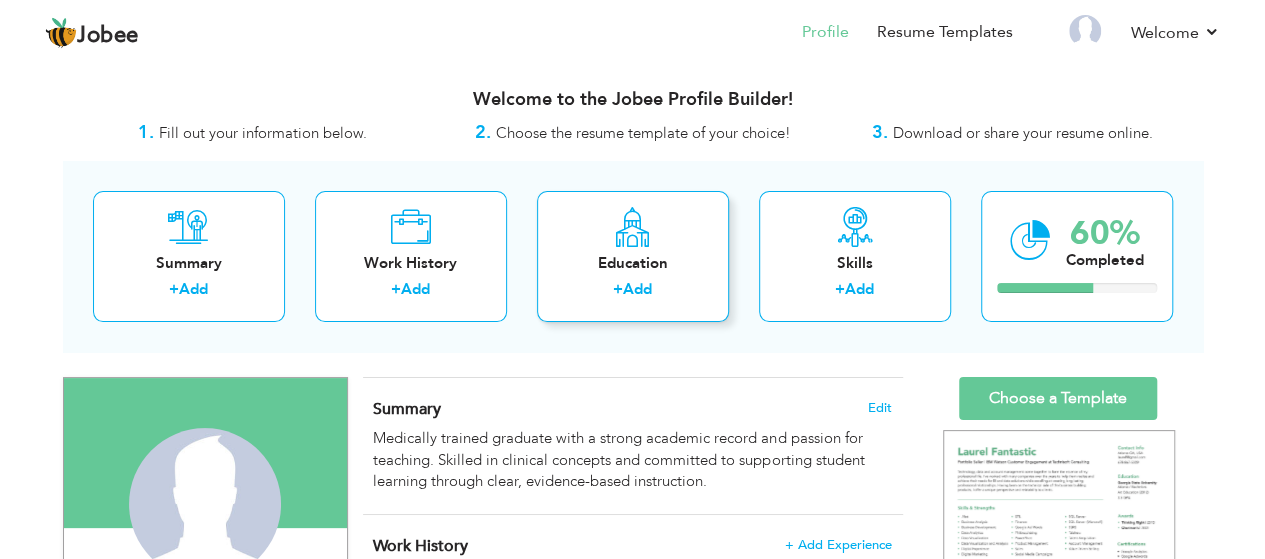 click on "+  Add" at bounding box center (633, 292) 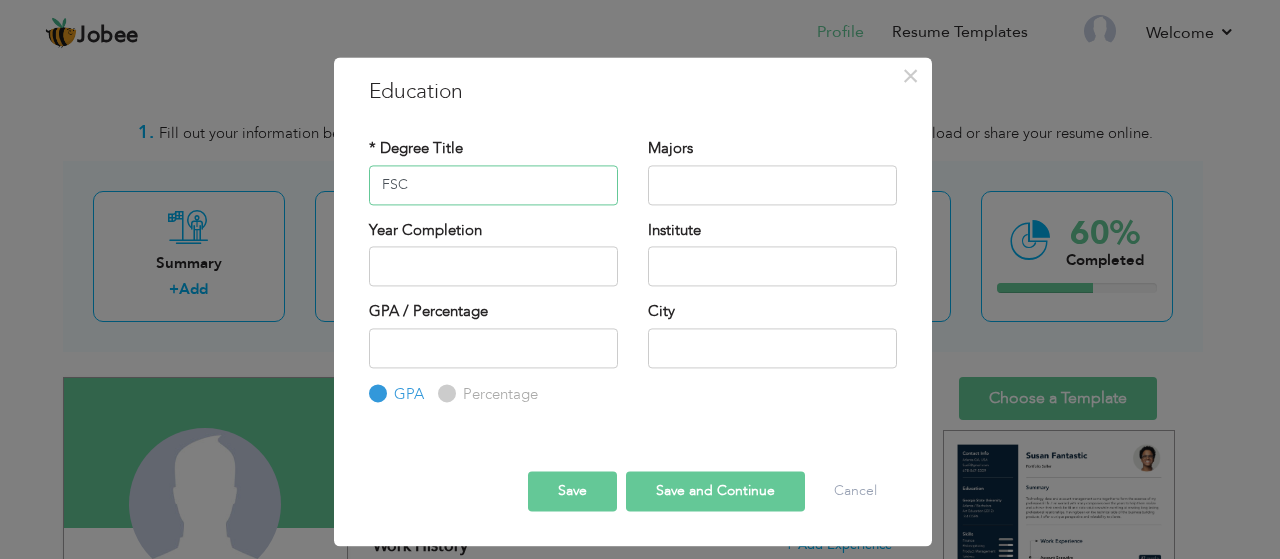 type on "FSC" 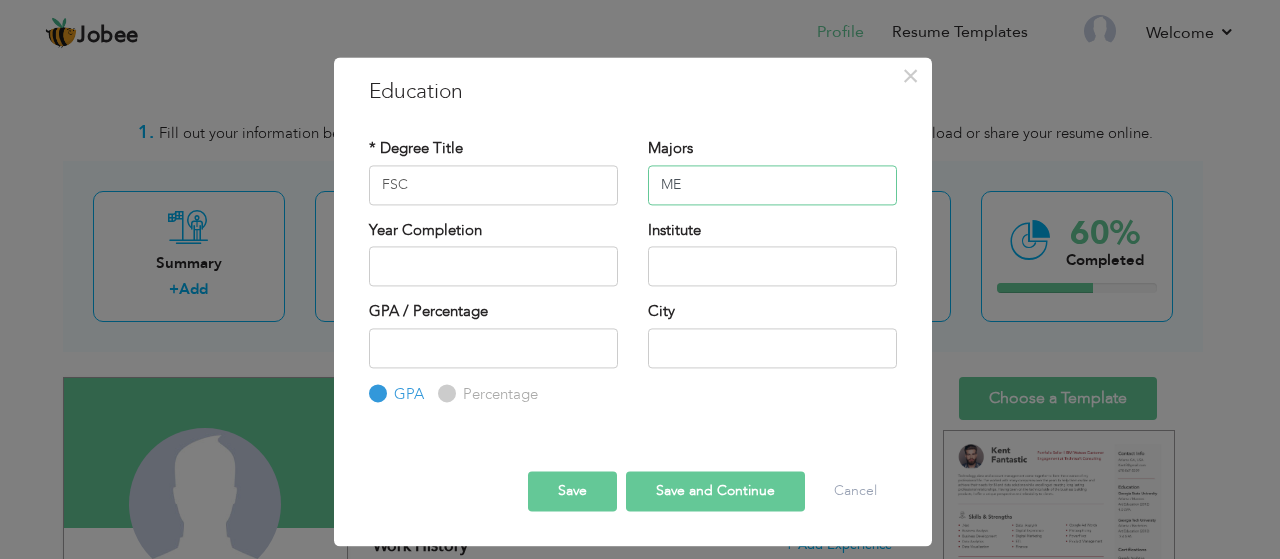 type on "M" 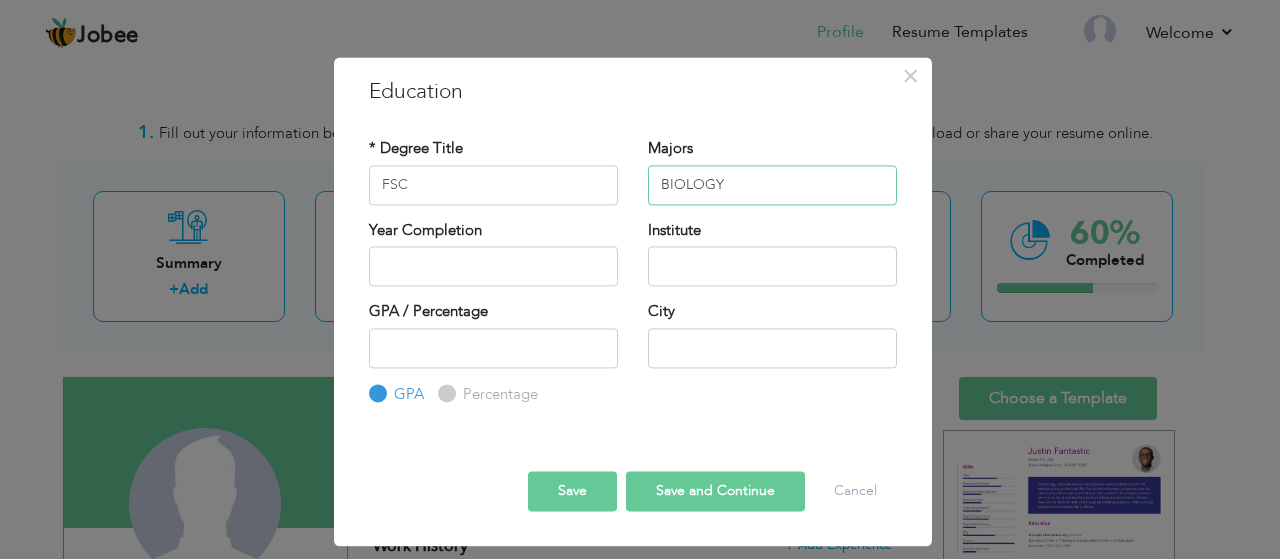 type on "BIOLOGY" 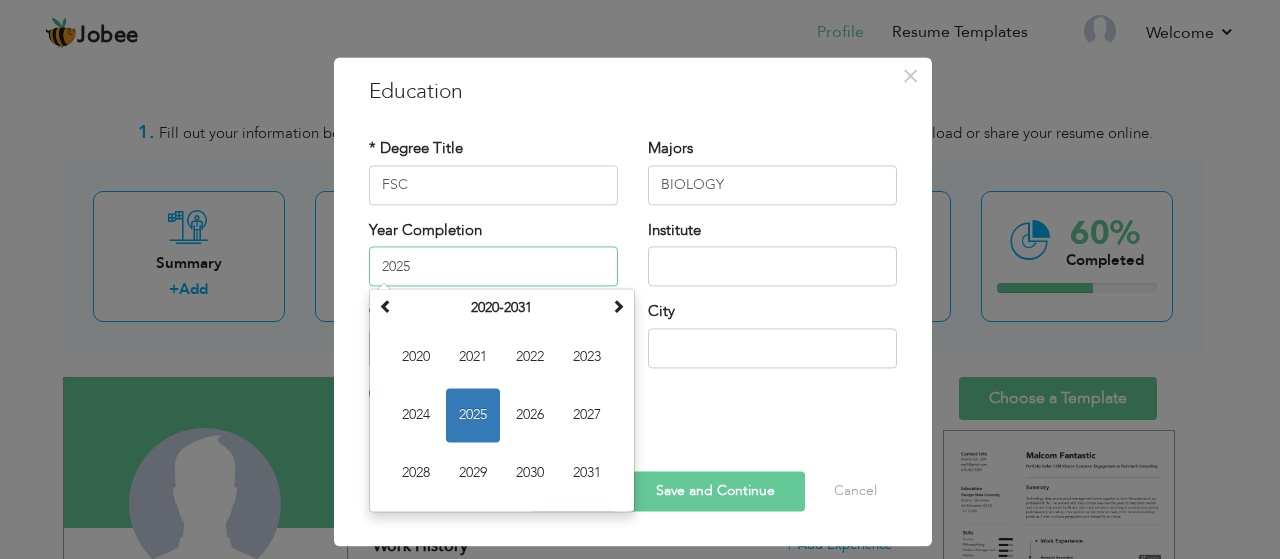 click on "2025" at bounding box center (493, 266) 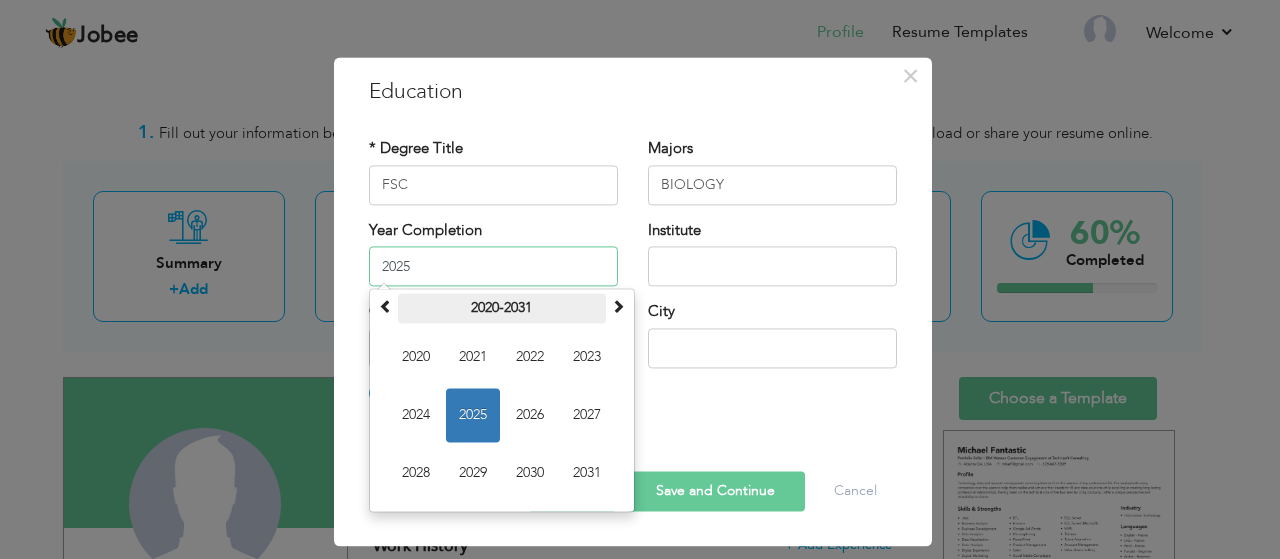 click on "2020-2031" at bounding box center (502, 308) 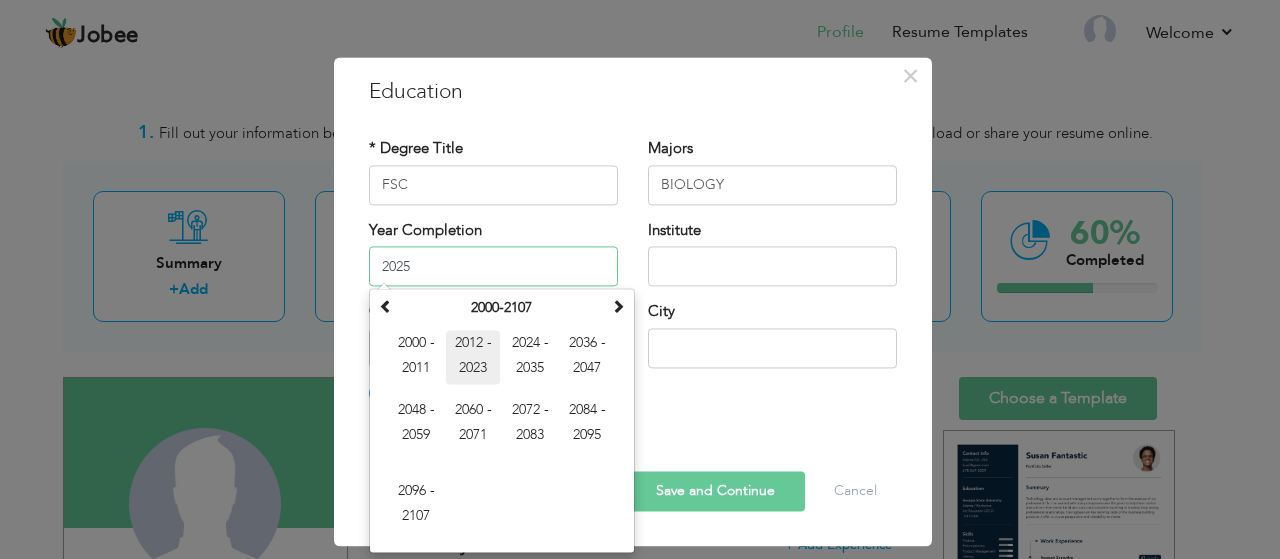 click on "2012 - 2023" at bounding box center [473, 357] 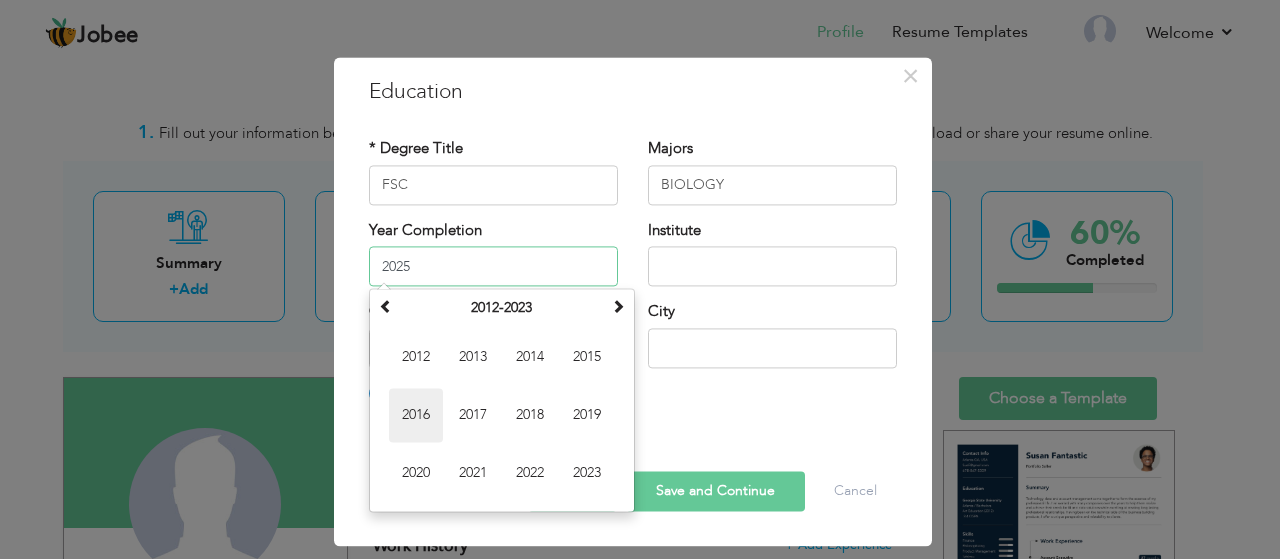 click on "2016" at bounding box center [416, 415] 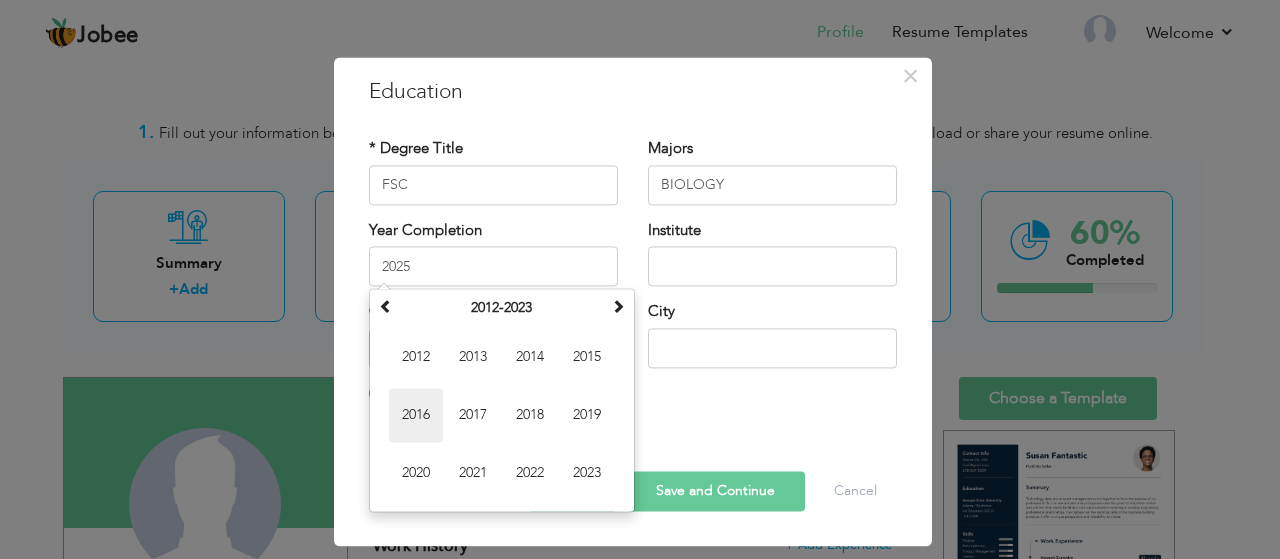 type on "2016" 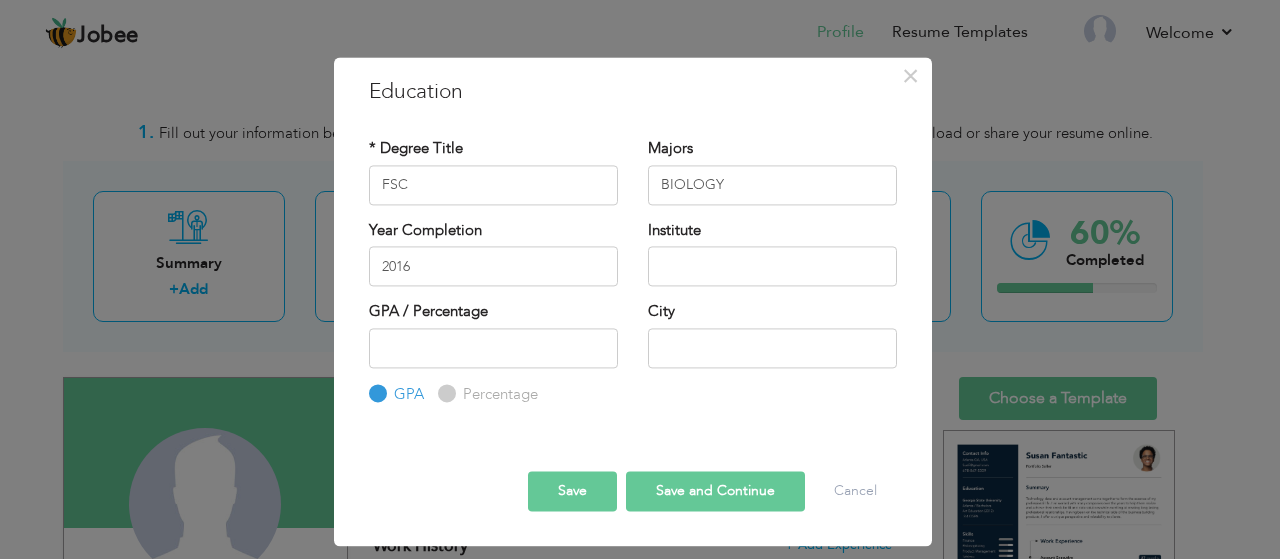 click on "Institute" at bounding box center [772, 260] 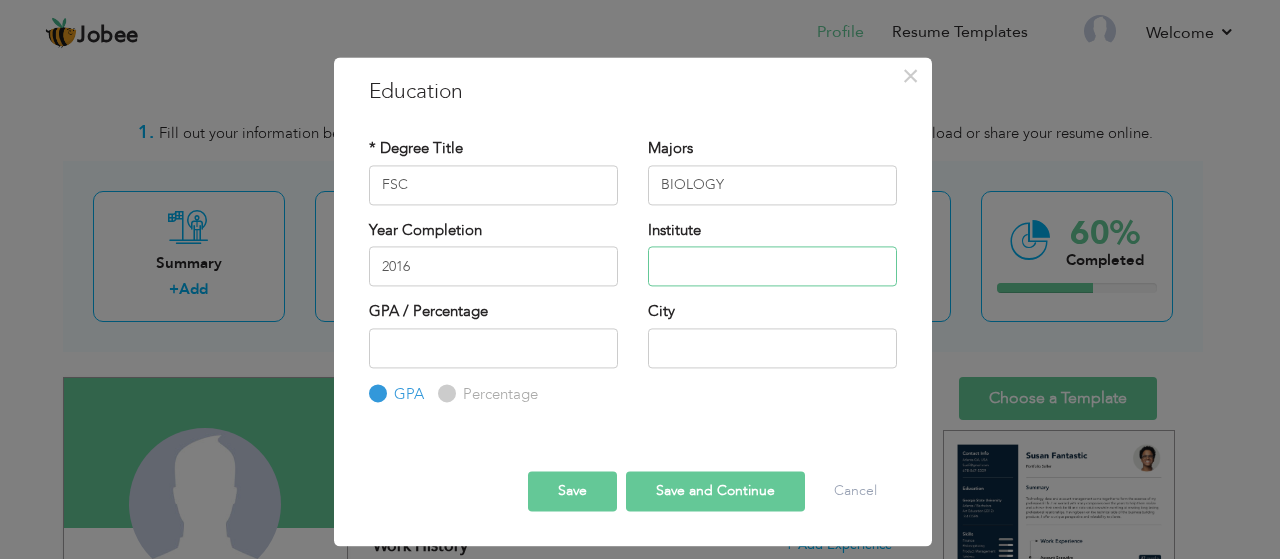 click at bounding box center (772, 266) 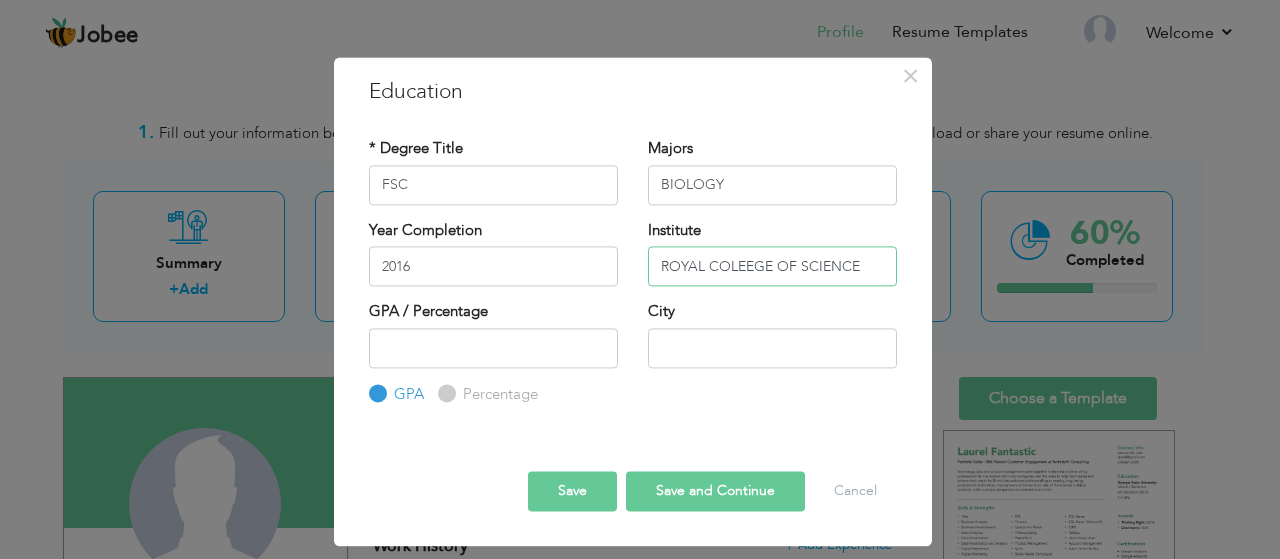 type on "ROYAL COLEEGE OF SCIENCE" 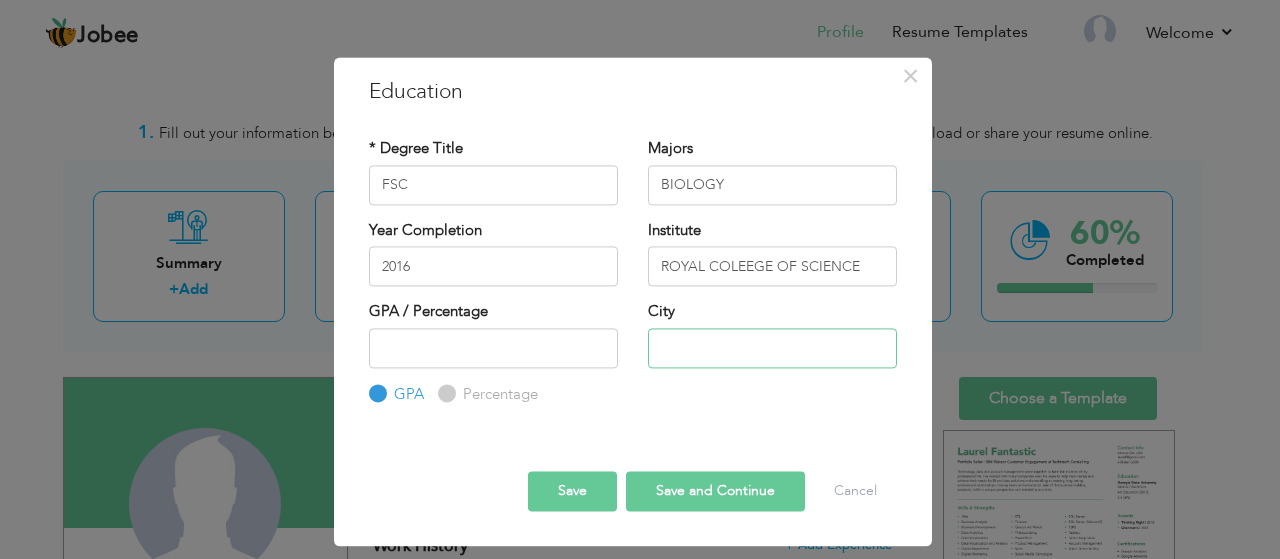 click at bounding box center (772, 348) 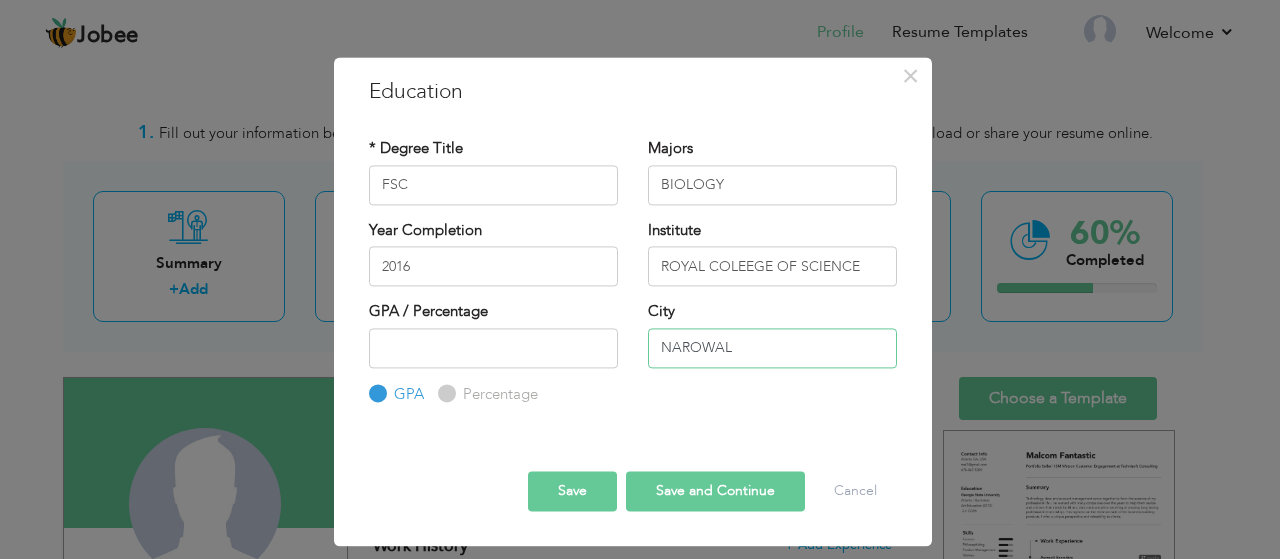 type on "NAROWAL" 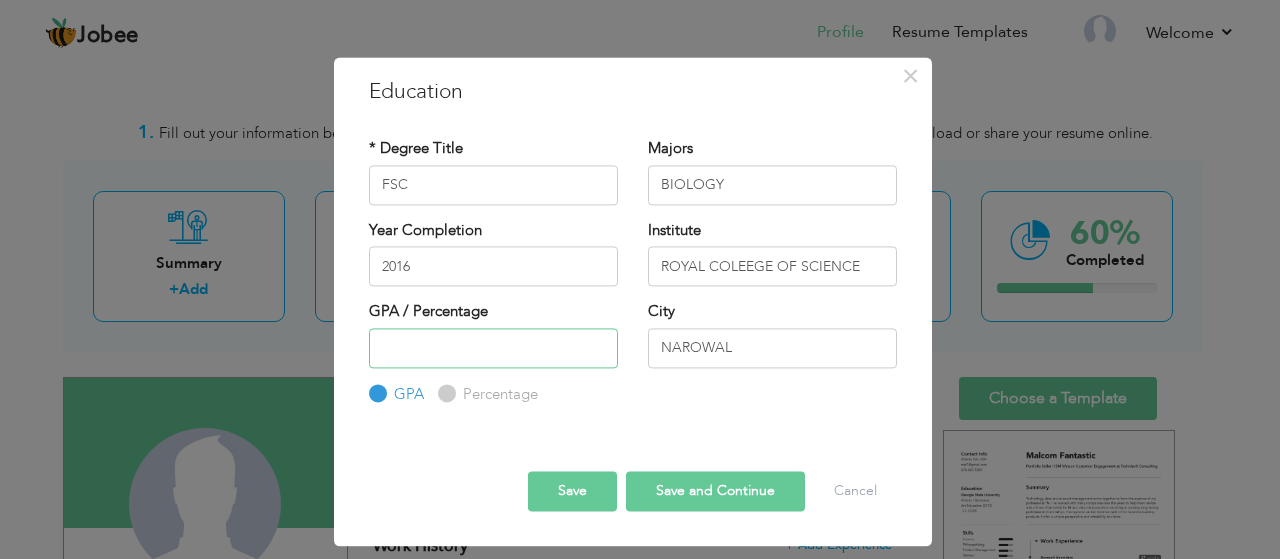 click at bounding box center (493, 348) 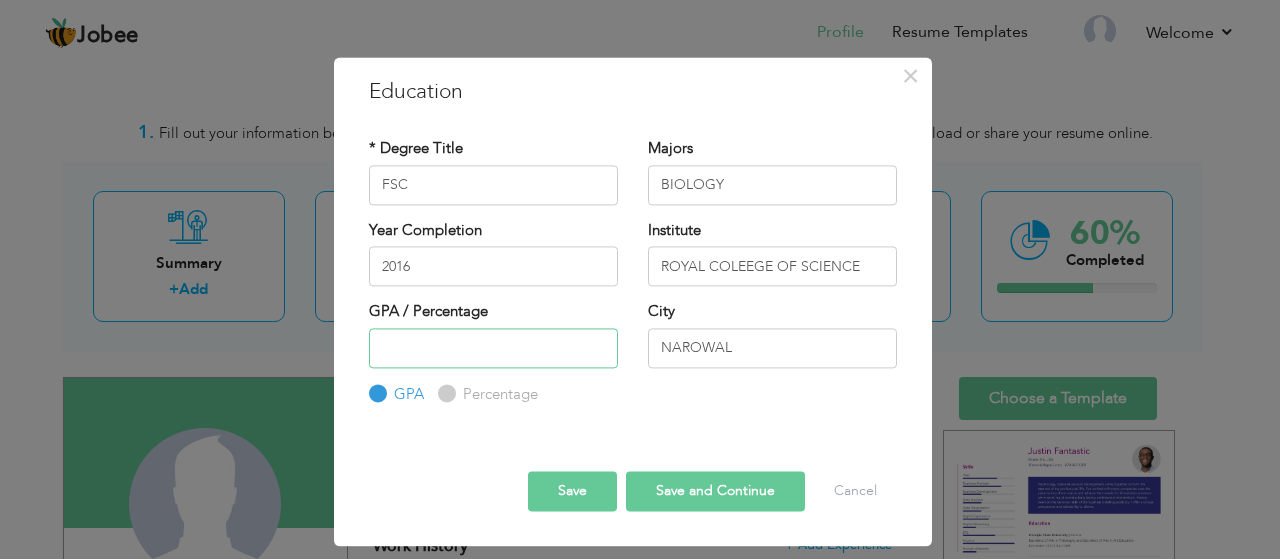 click at bounding box center (493, 348) 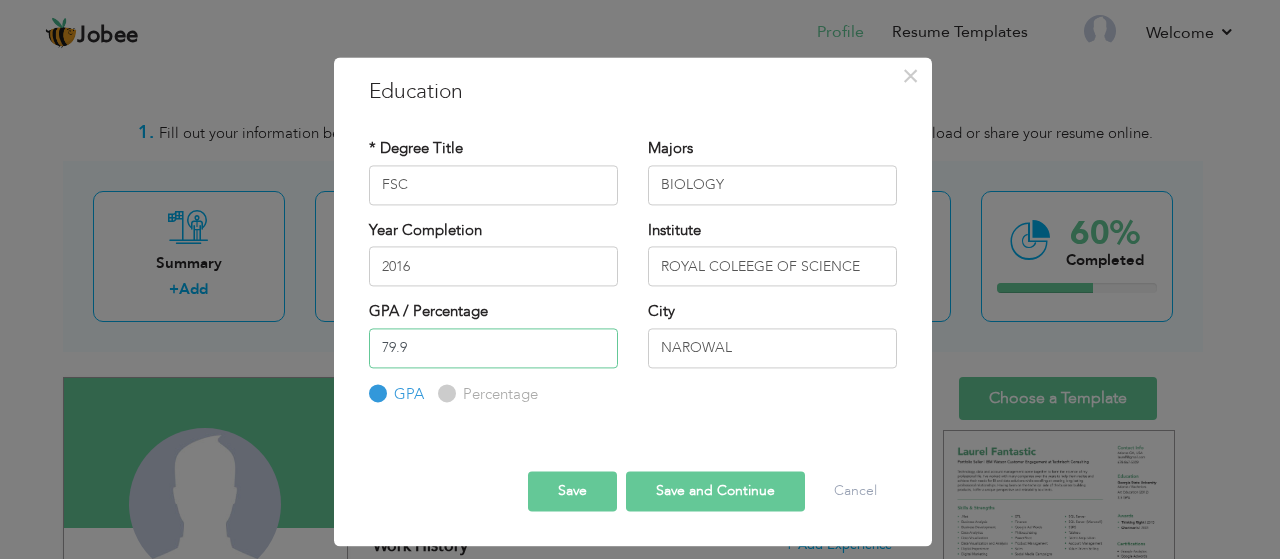 type on "79.9" 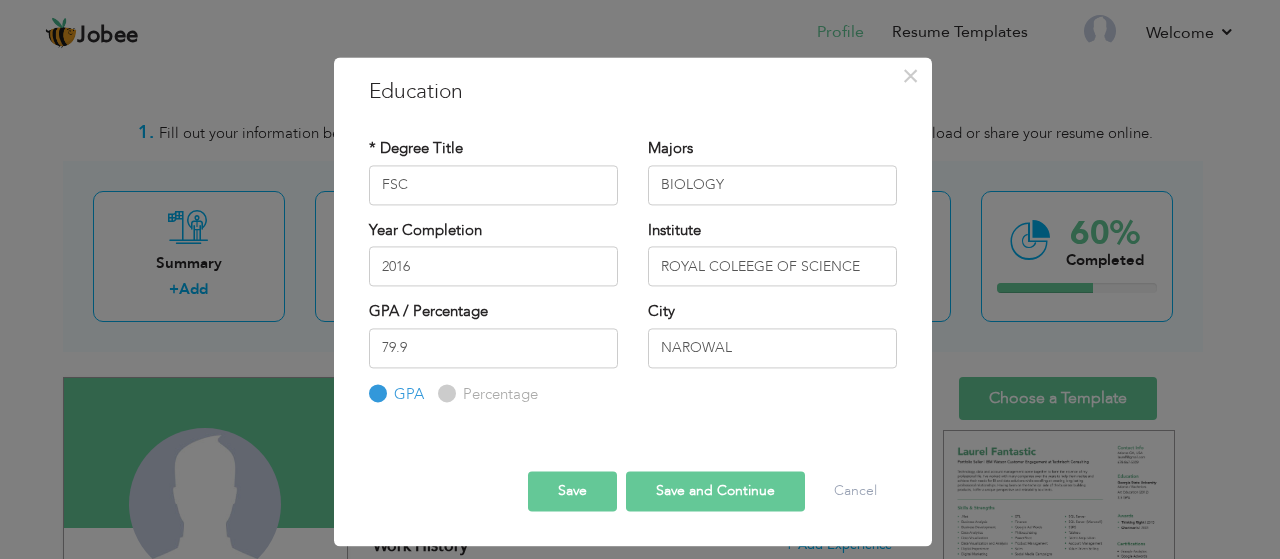 click on "Percentage" at bounding box center (498, 394) 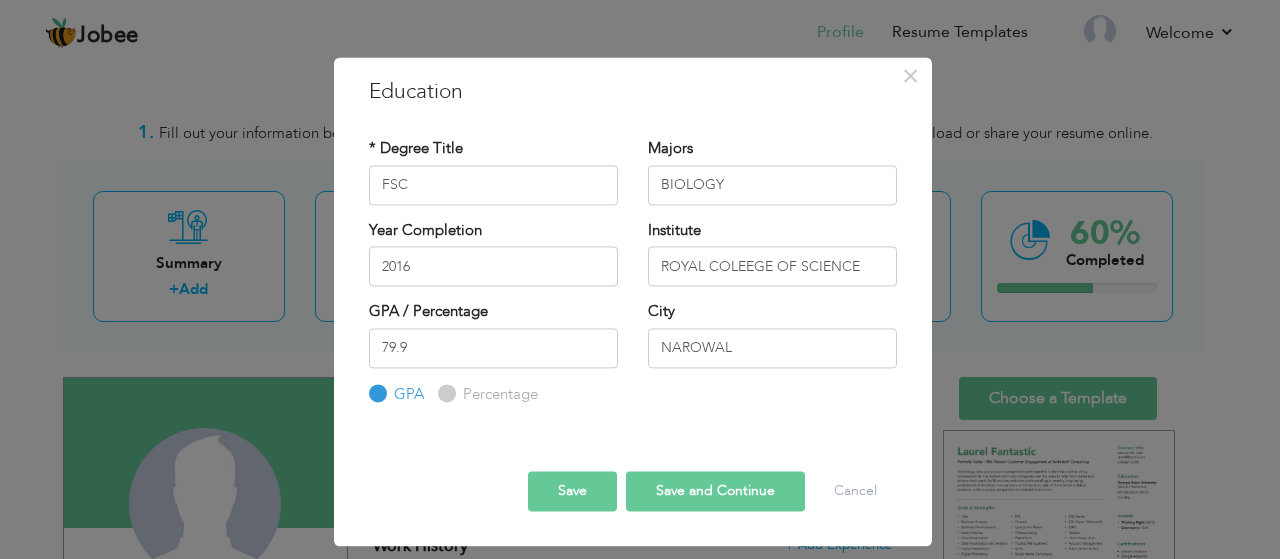 click on "Percentage" at bounding box center (444, 393) 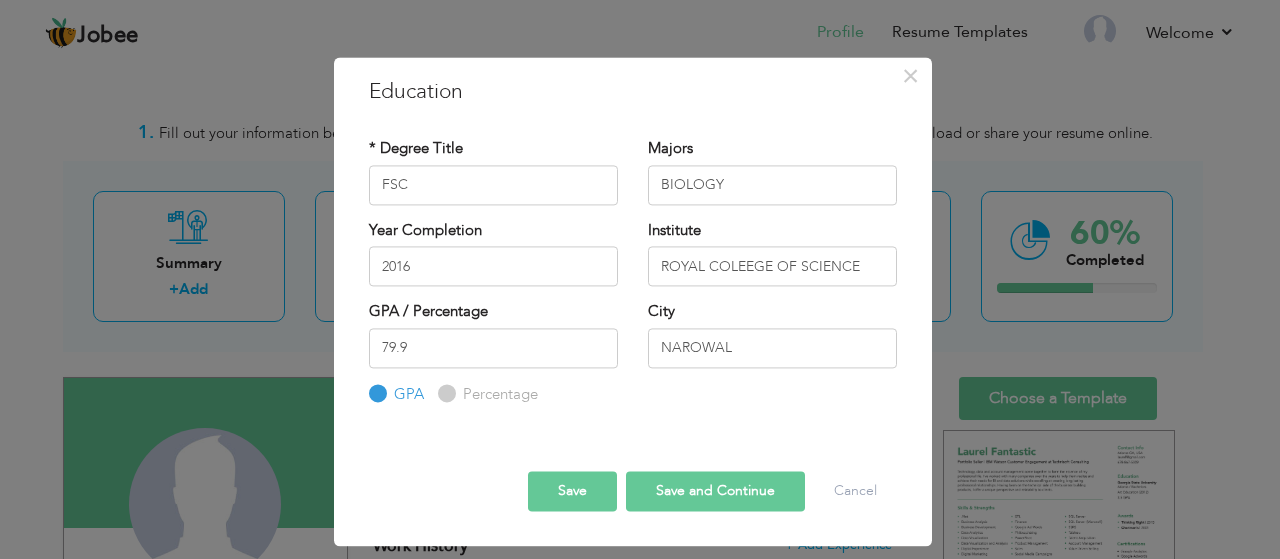 radio on "true" 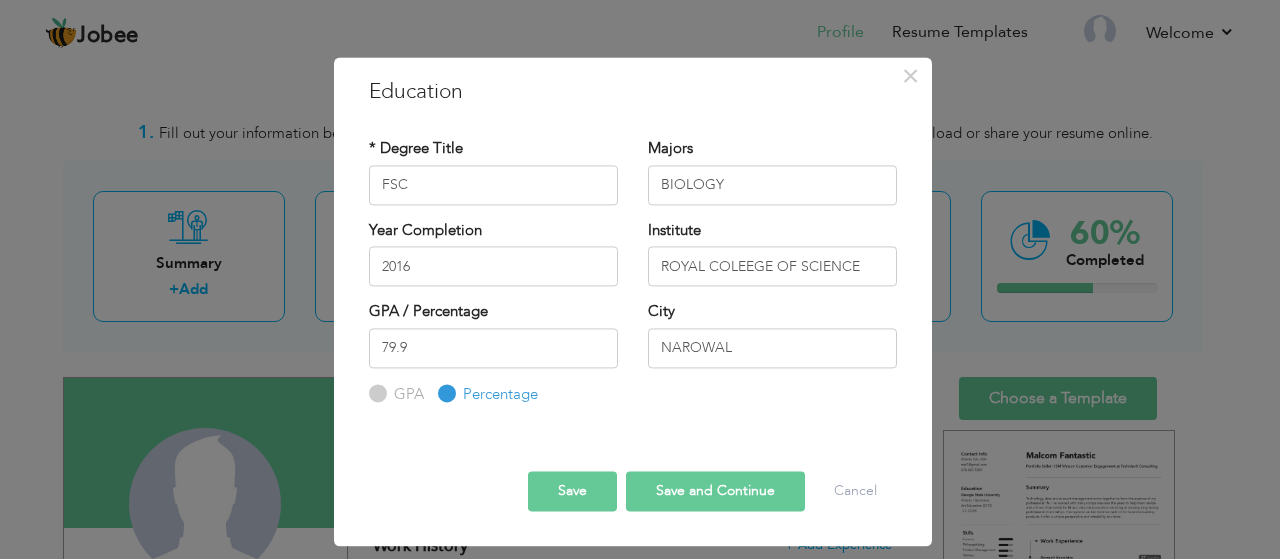 click on "Save and Continue" at bounding box center (715, 492) 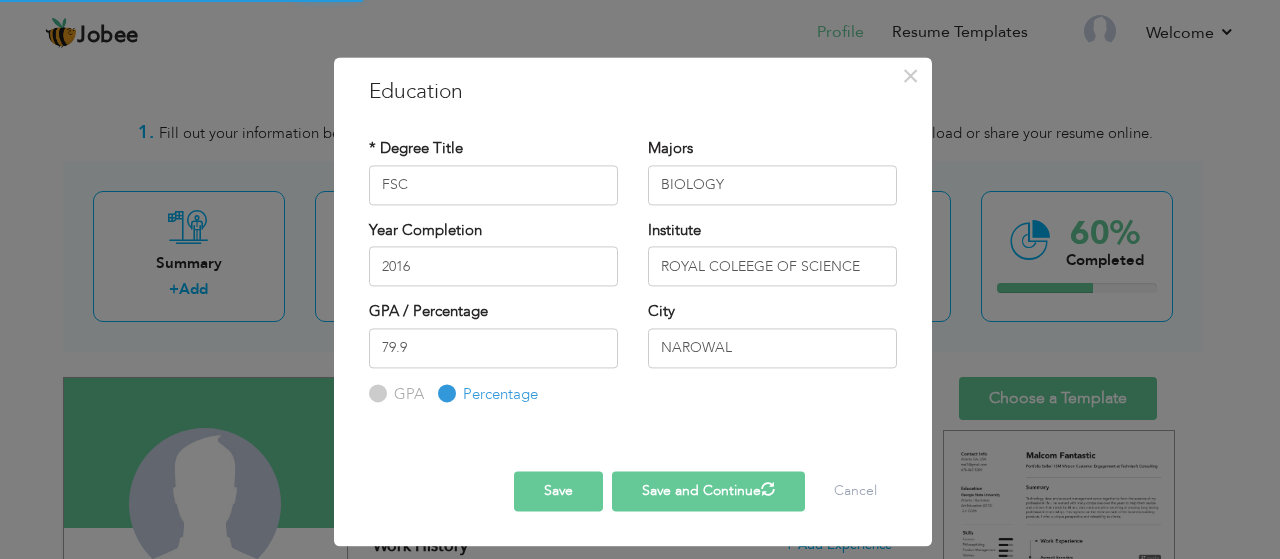 type 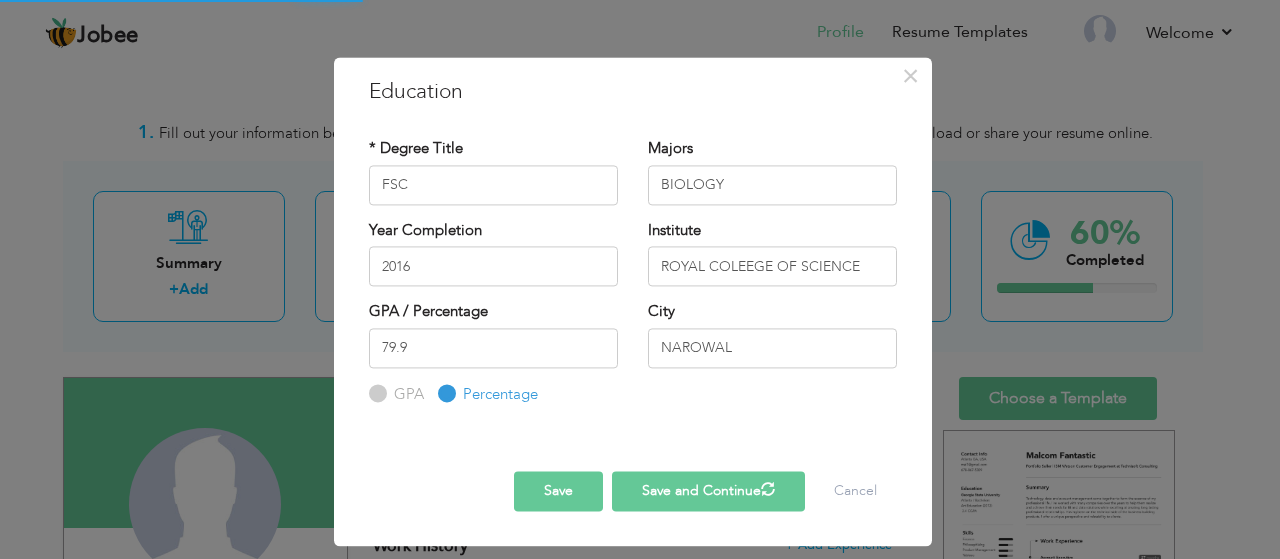 type 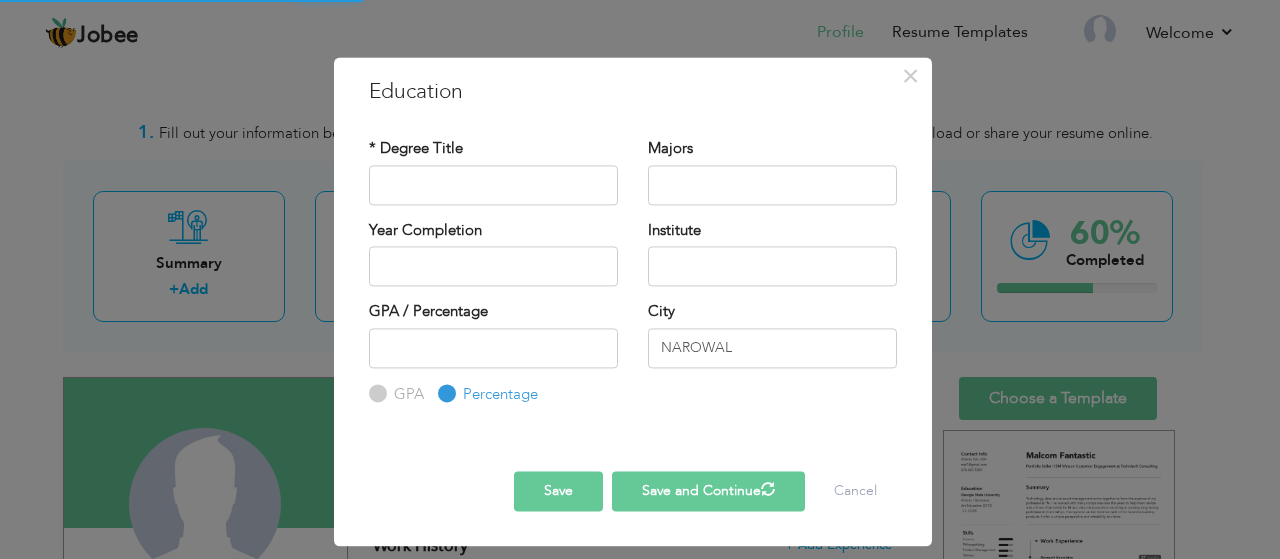 radio on "true" 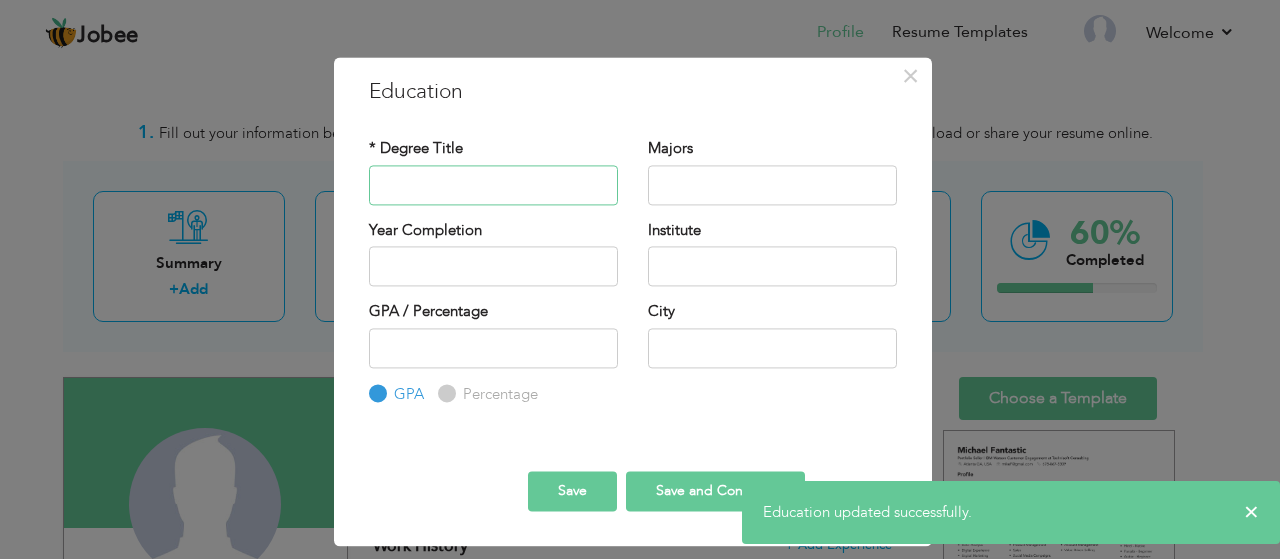 click at bounding box center [493, 185] 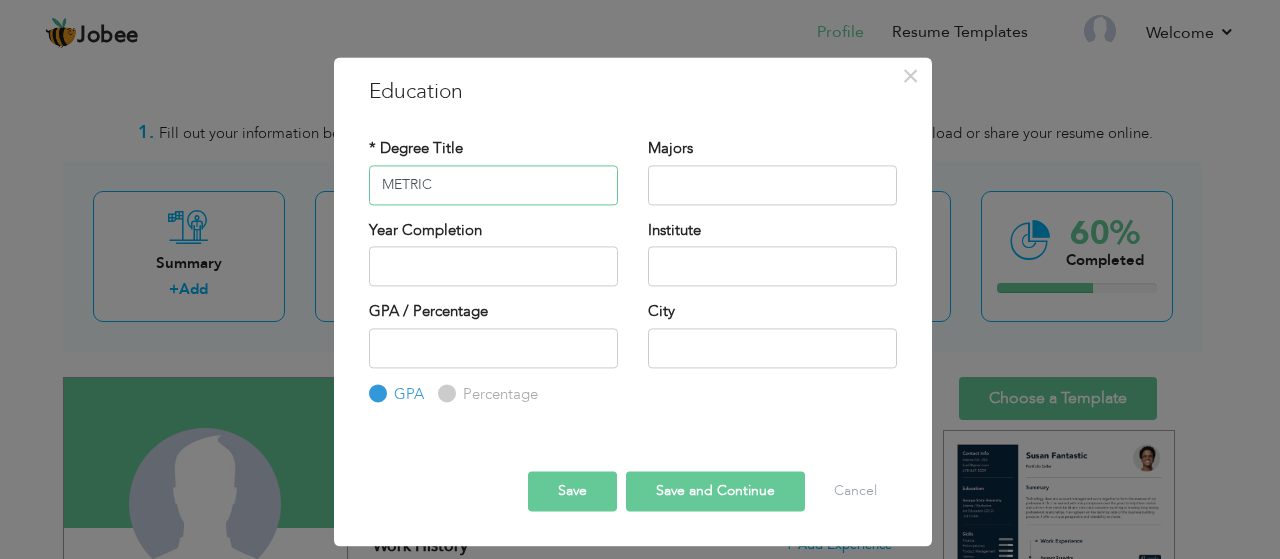 type on "METRIC" 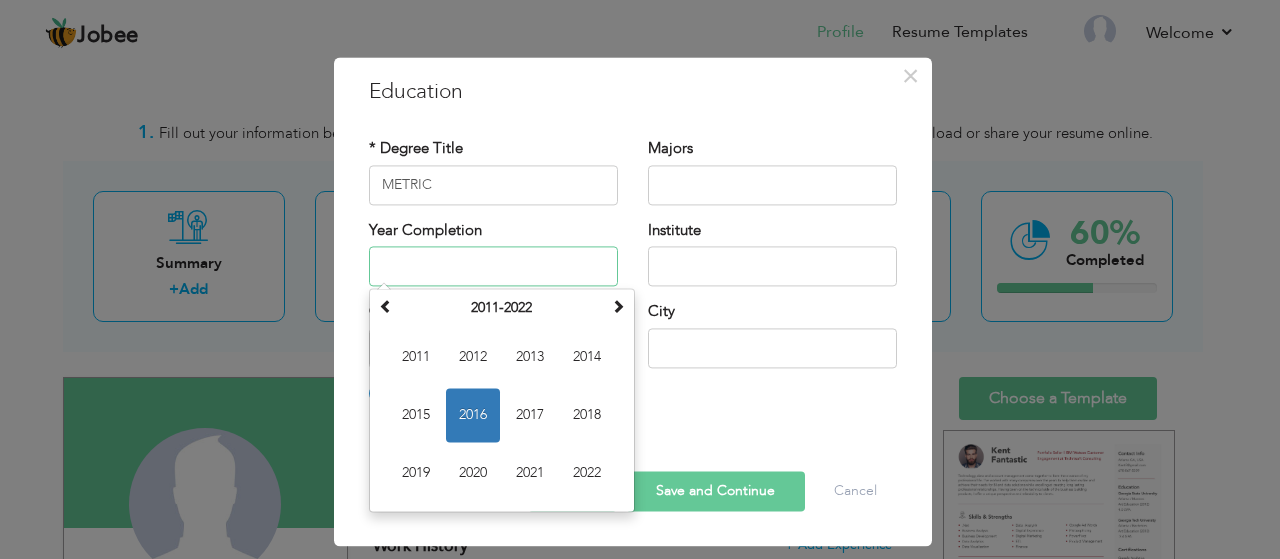 click at bounding box center [493, 266] 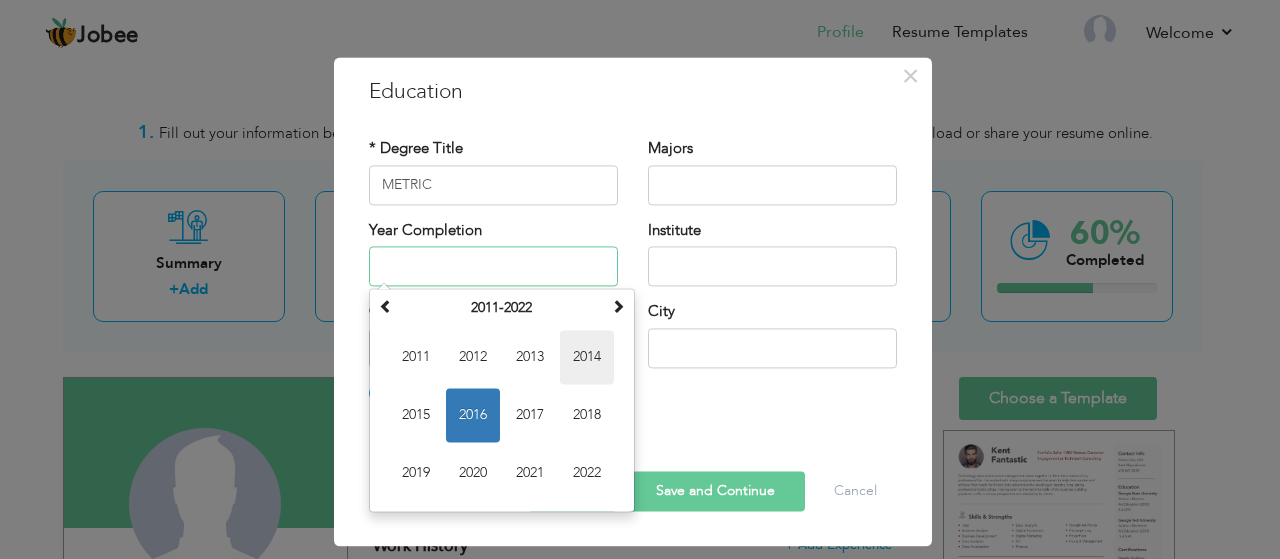 click on "2014" at bounding box center [587, 357] 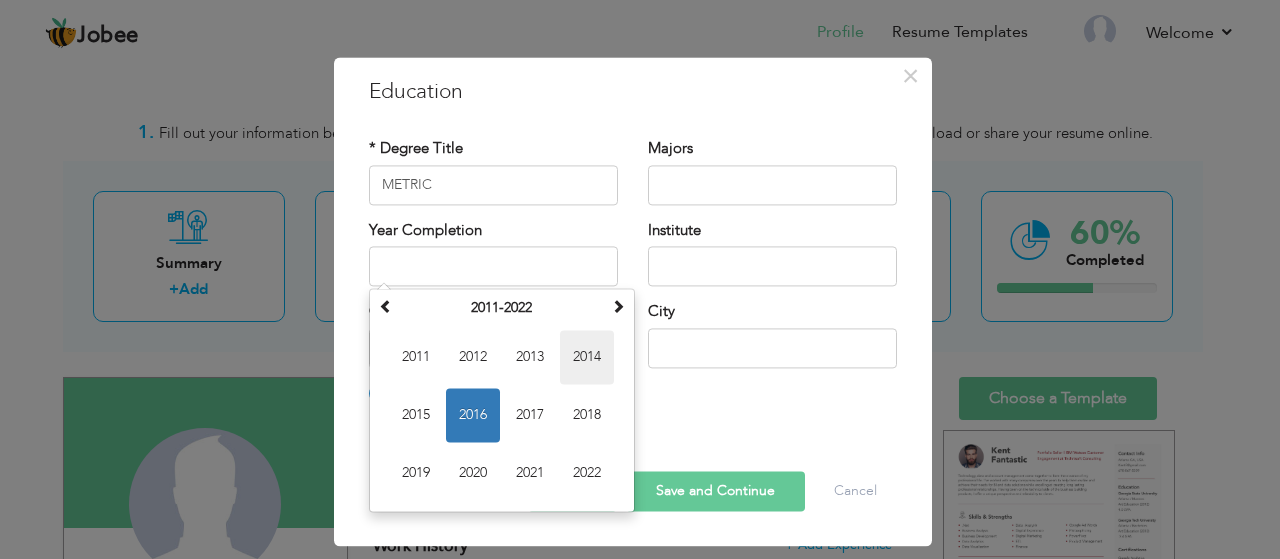 type on "2014" 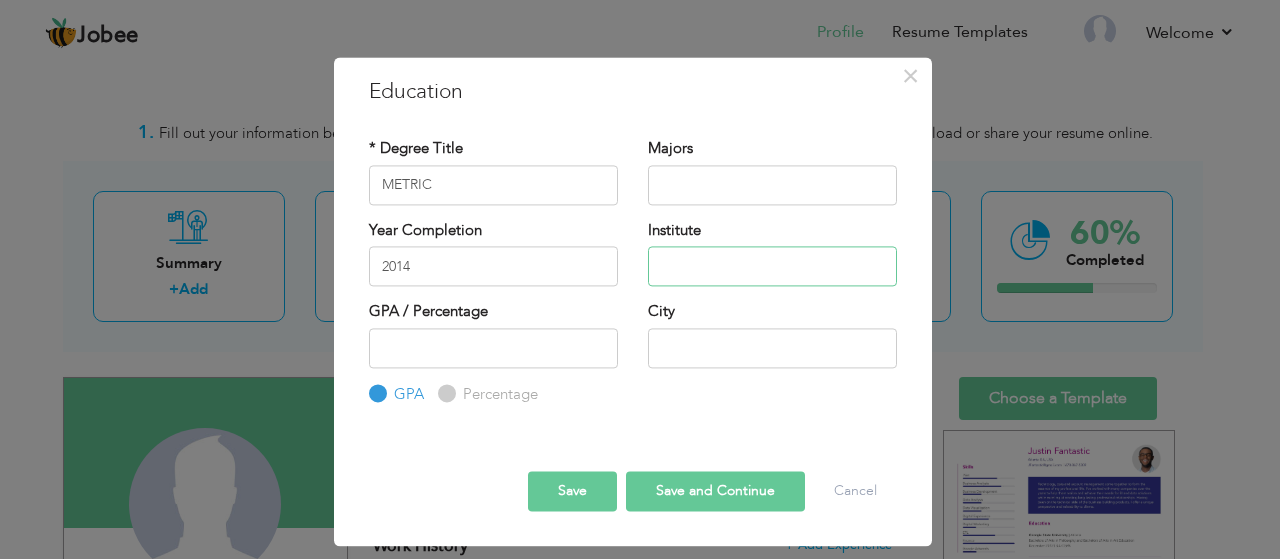 click at bounding box center (772, 266) 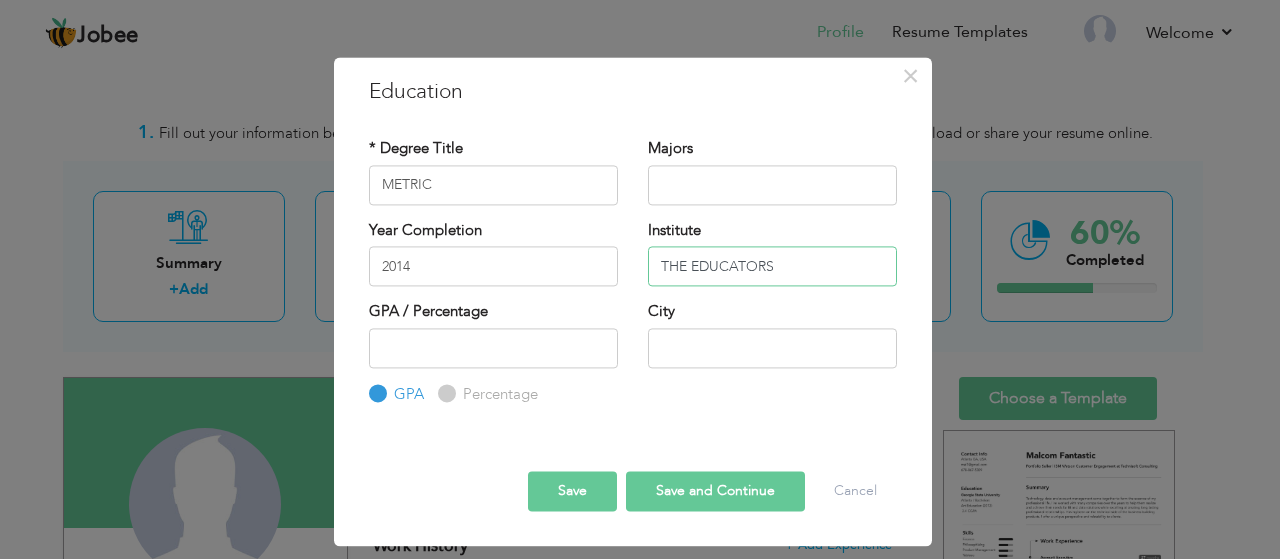 type on "THE EDUCATORS" 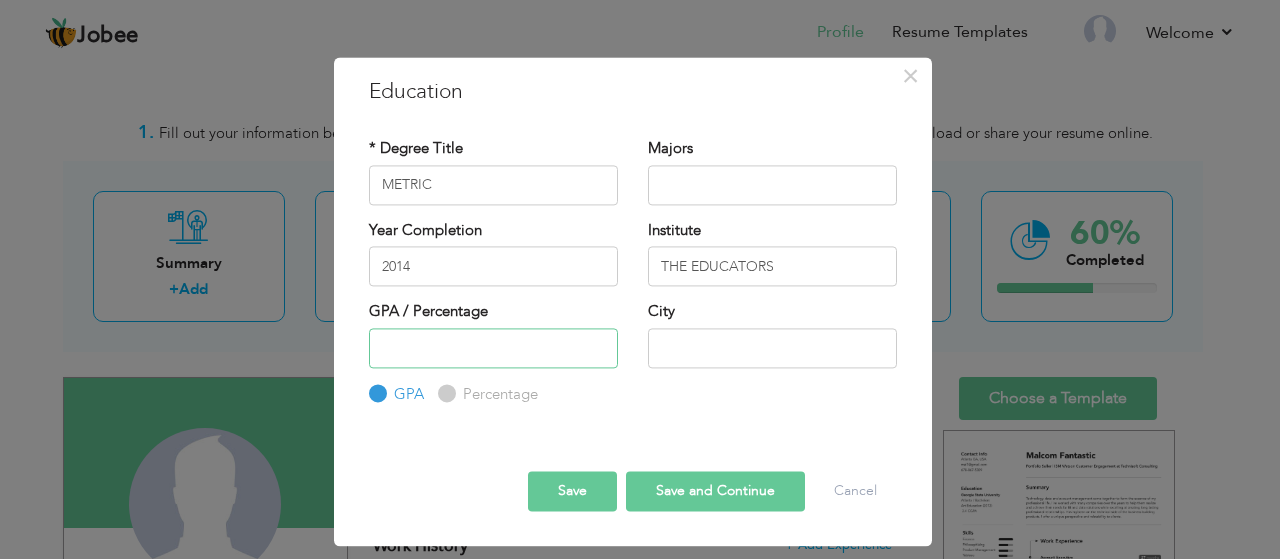 click at bounding box center [493, 348] 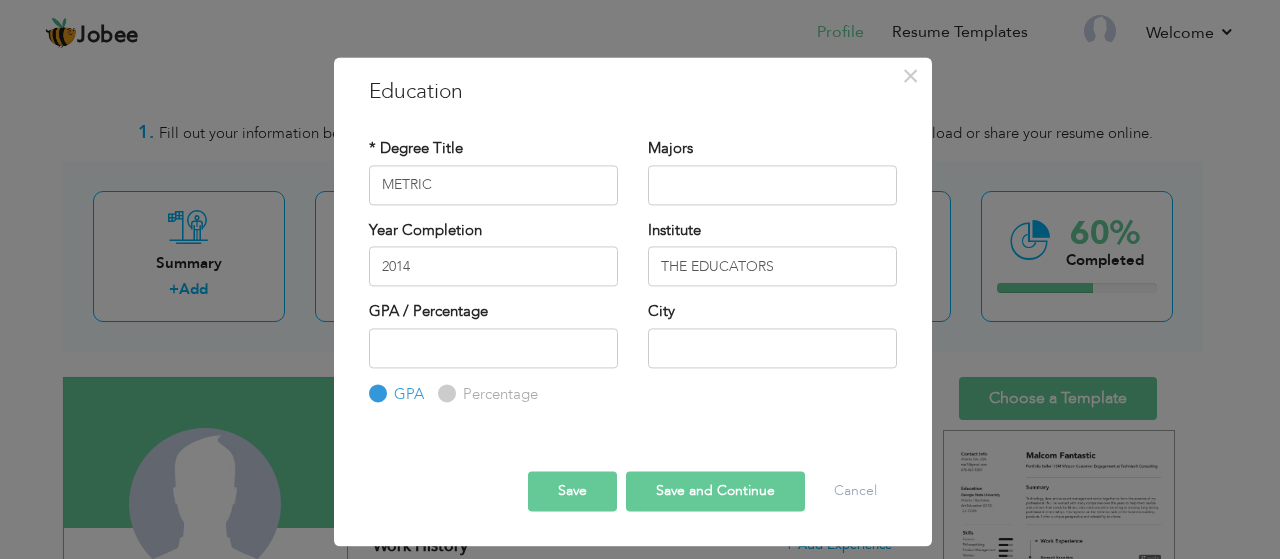 click on "Percentage" at bounding box center [498, 394] 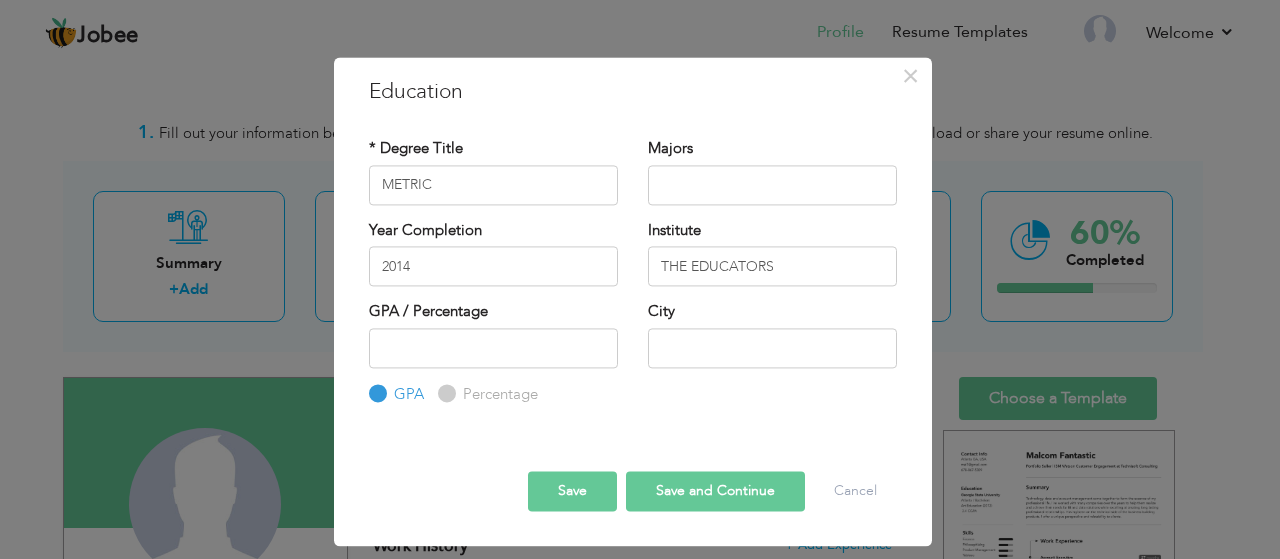 click on "Percentage" at bounding box center (444, 393) 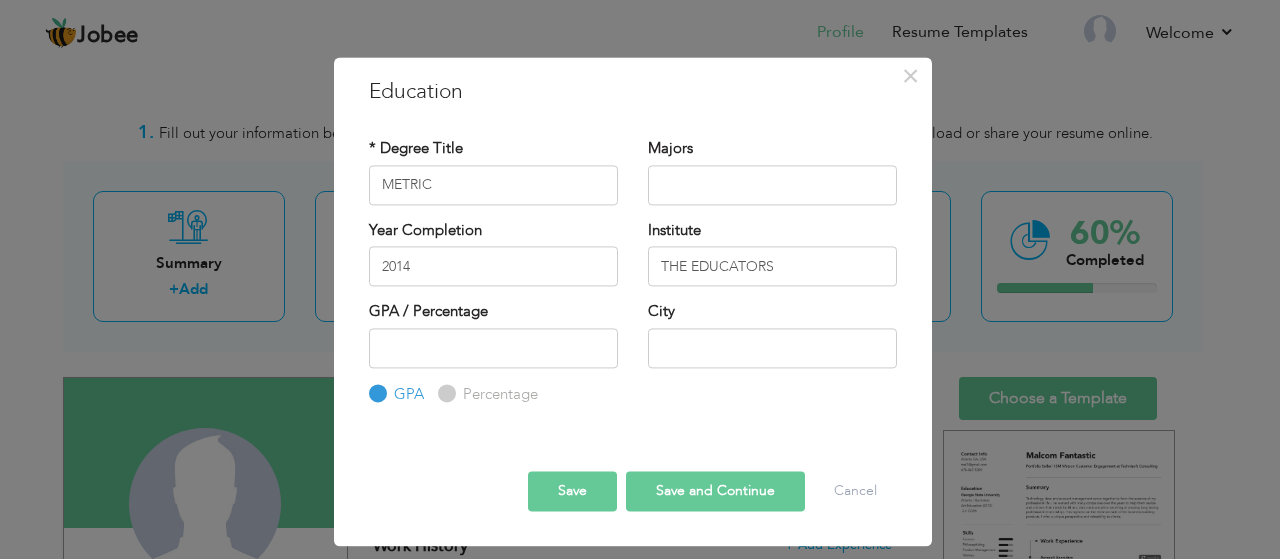 radio on "true" 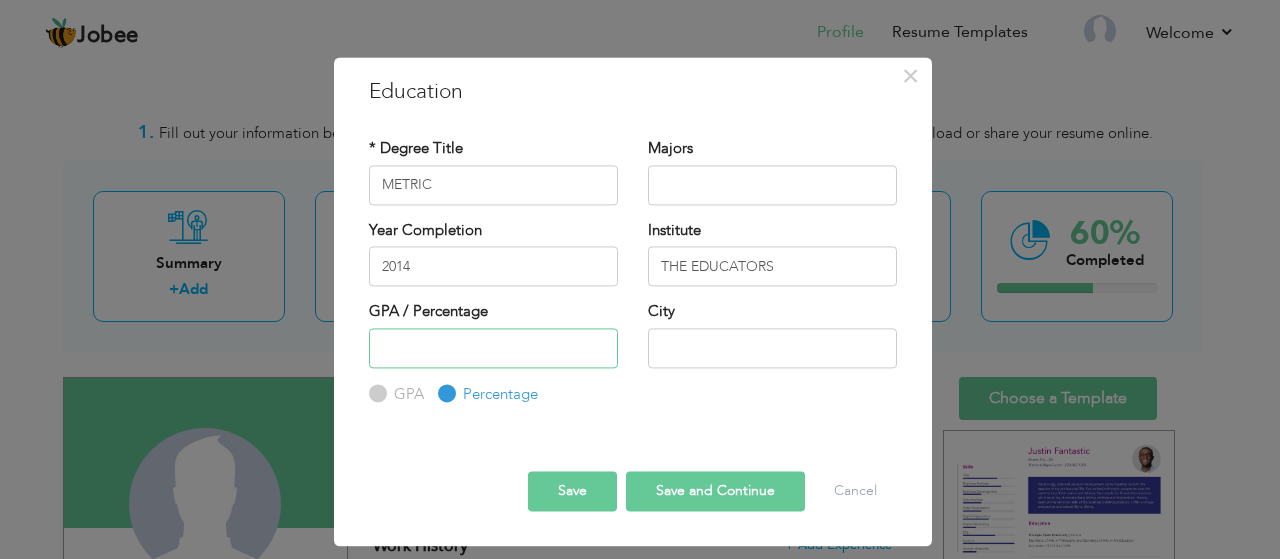 click at bounding box center (493, 348) 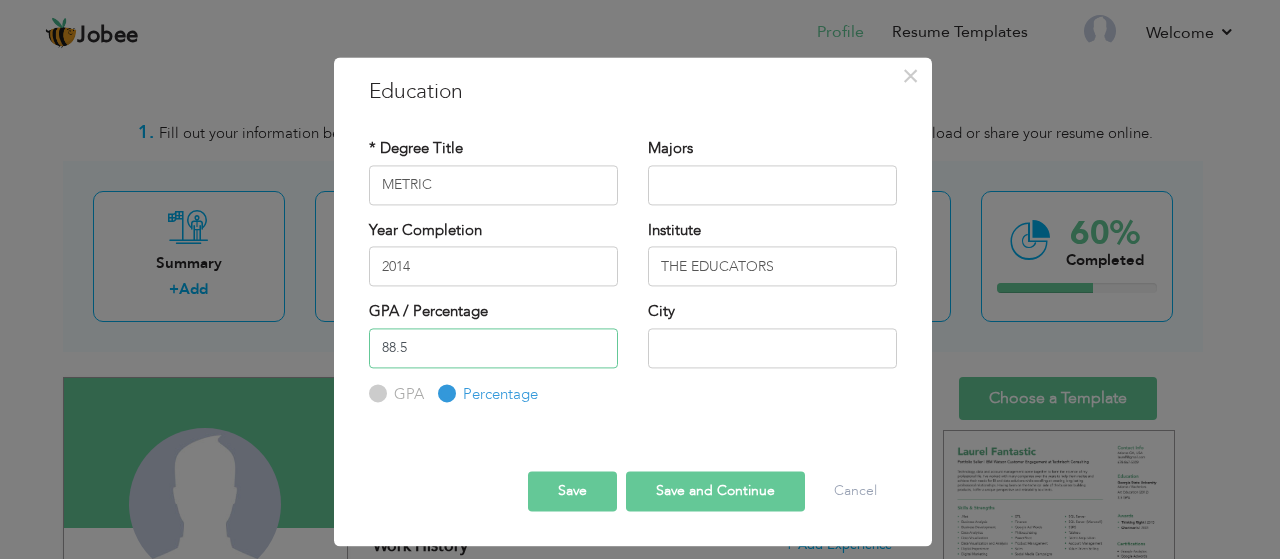 type on "88.5" 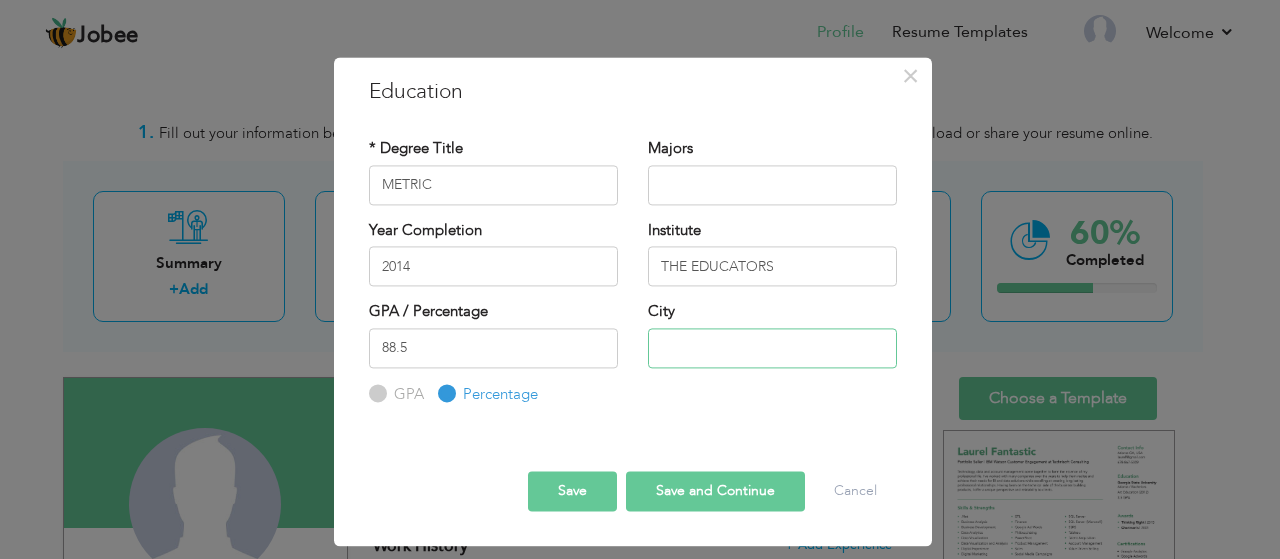click at bounding box center [772, 348] 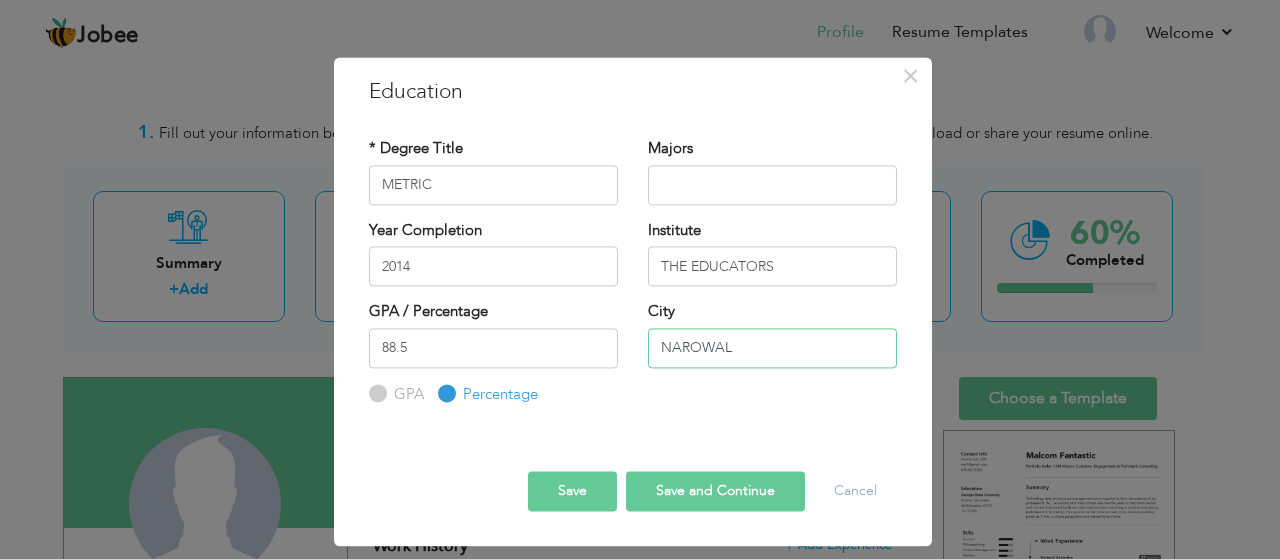 type on "NAROWAL" 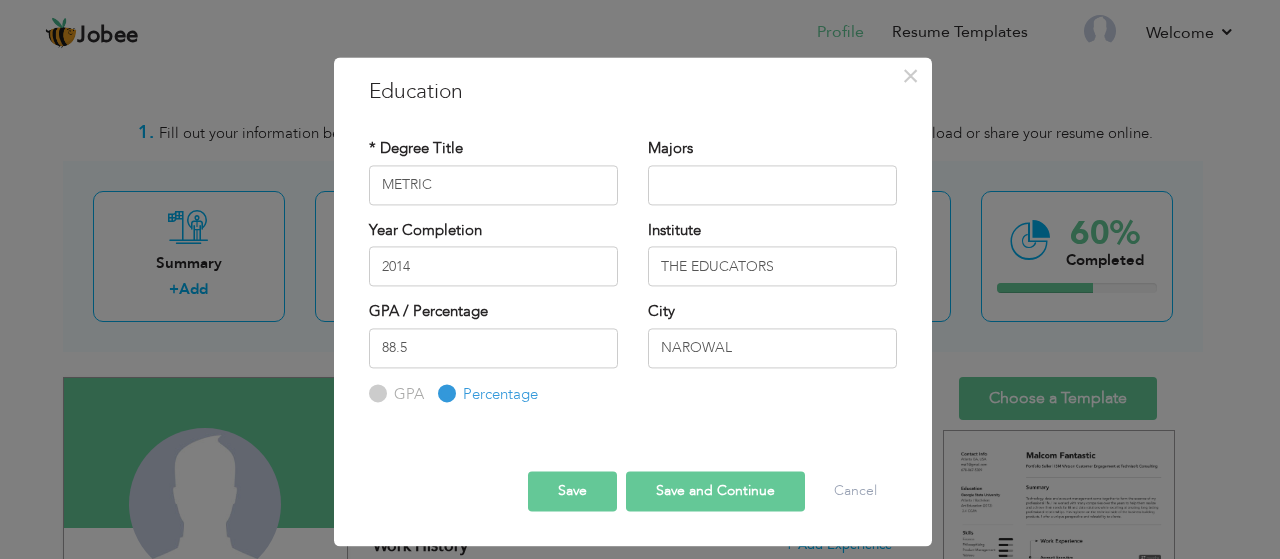 click on "Save" at bounding box center (572, 492) 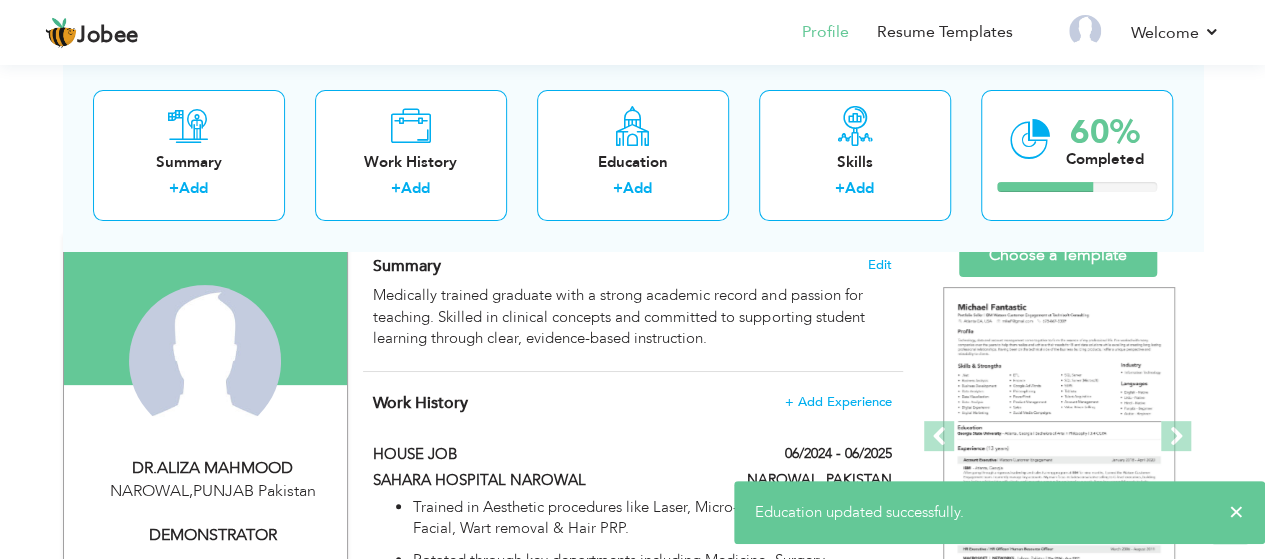 scroll, scrollTop: 144, scrollLeft: 0, axis: vertical 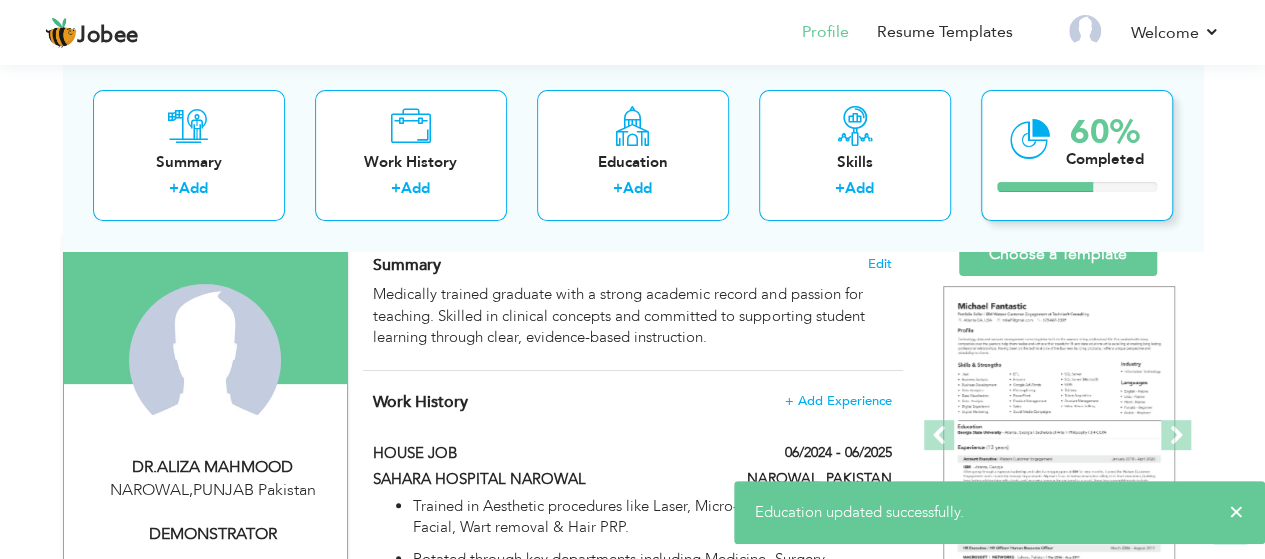 click on "60%
Completed" at bounding box center [1077, 155] 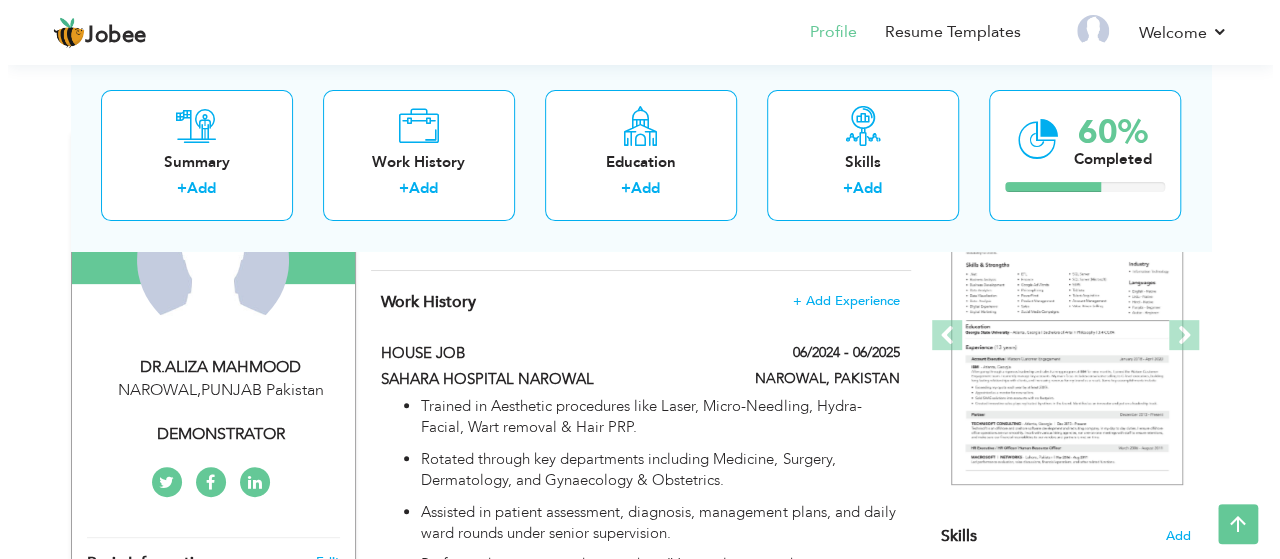 scroll, scrollTop: 246, scrollLeft: 0, axis: vertical 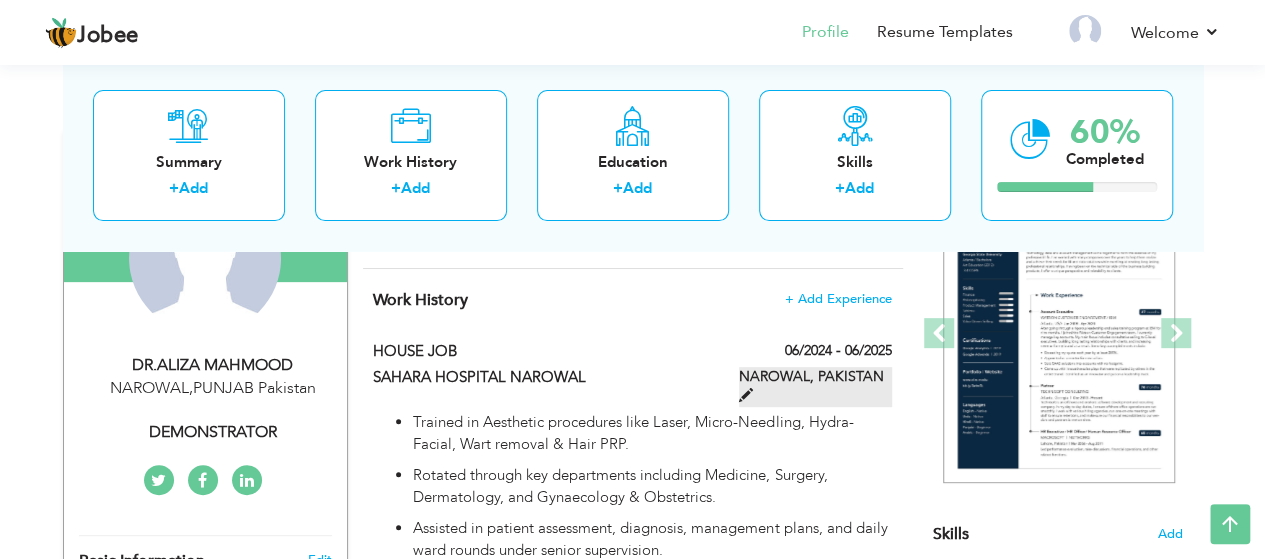 click at bounding box center (746, 395) 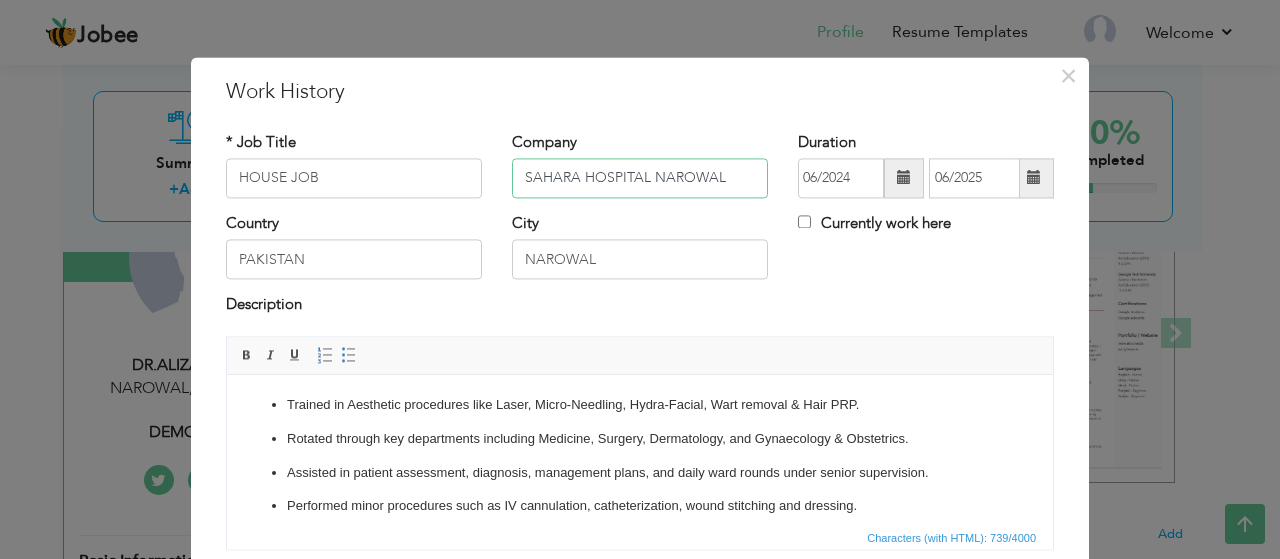 click on "SAHARA HOSPITAL NAROWAL" at bounding box center [640, 178] 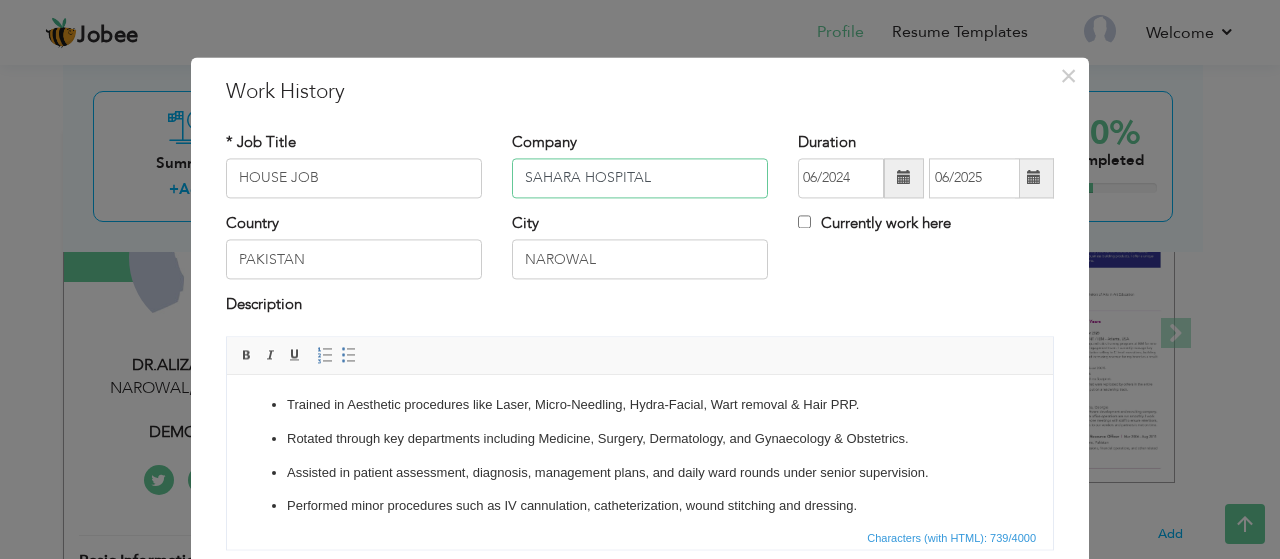 scroll, scrollTop: 151, scrollLeft: 0, axis: vertical 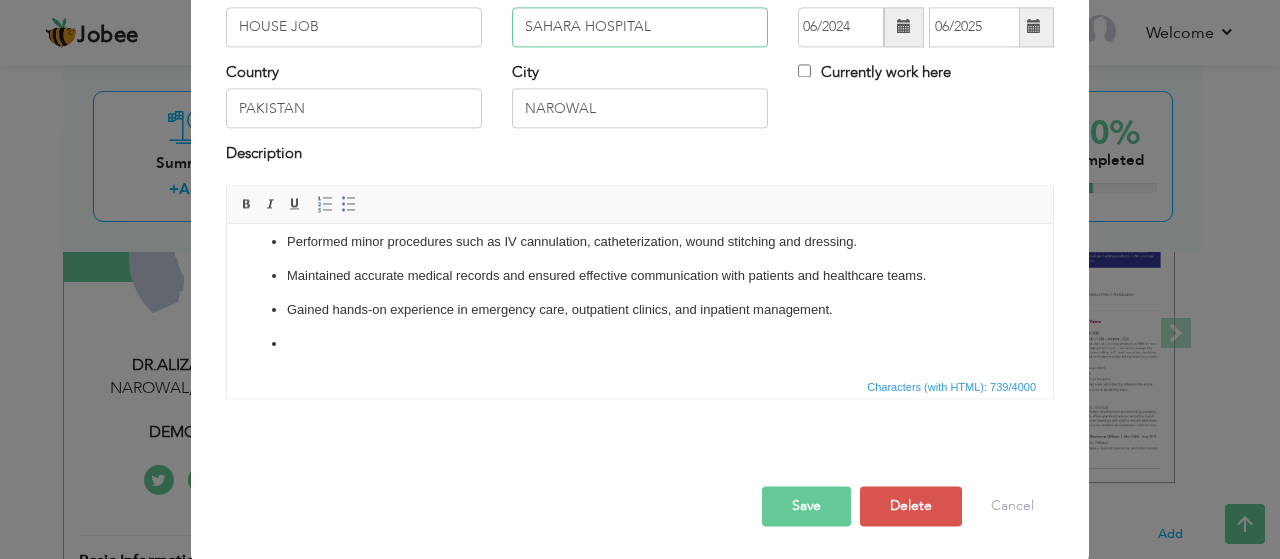 type on "SAHARA HOSPITAL" 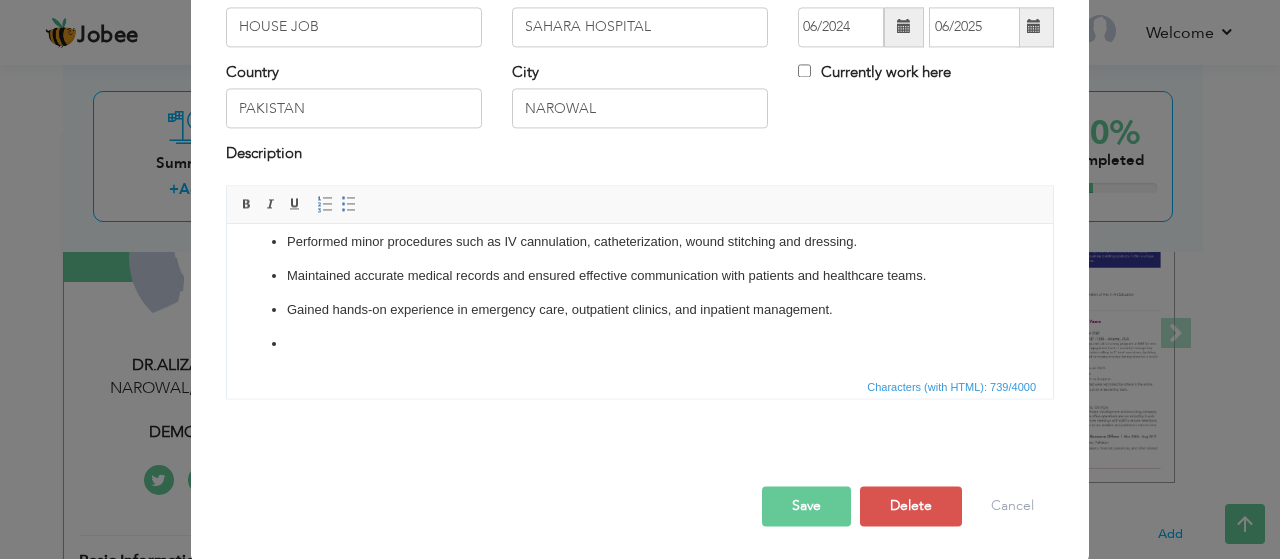 click on "Trained in Aesthetic procedures like Laser, Micro-Needling, Hydra-Facial, Wart removal & Hair PRP. Rotated through key departments including Medicine, Surgery, Dermatology, and Gynaecology & Obstetrics. Assisted in patient assessment, diagnosis, management plans, and daily ward rounds under senior supervision. Performed minor procedures such as IV cannulation, catheterization, wound stitching and dressing. Maintained accurate medical records and ensured effective communication with patients and healthcare teams. Gained hands-on experience in emergency care, outpatient clinics, and inpatient management." at bounding box center (640, 243) 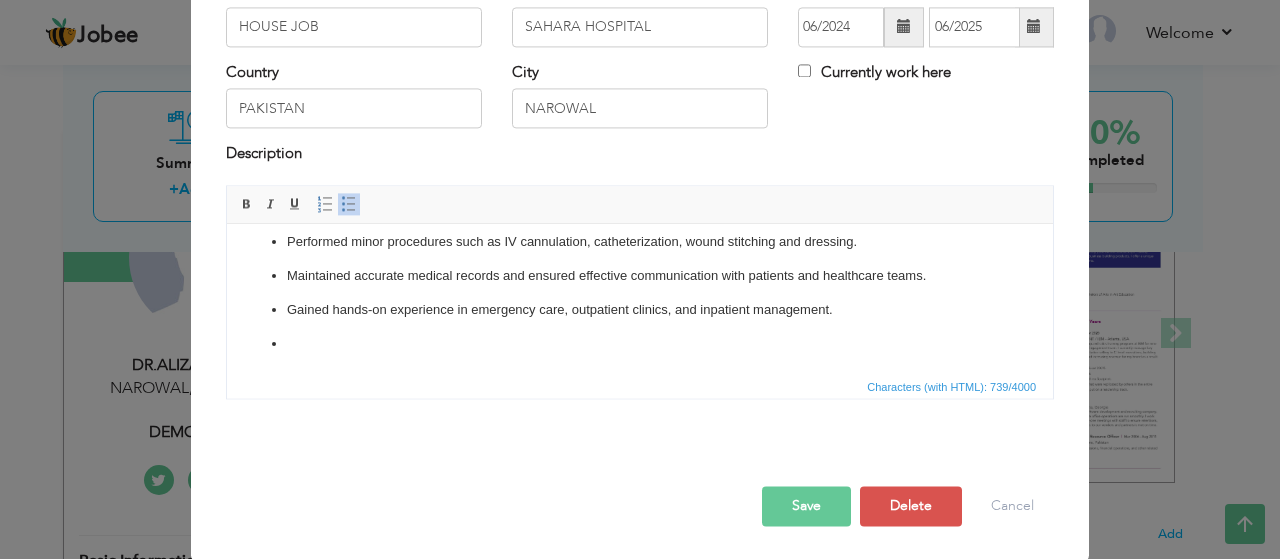 click on "Trained in Aesthetic procedures like Laser, Micro-Needling, Hydra-Facial, Wart removal & Hair PRP. Rotated through key departments including Medicine, Surgery, Dermatology, and Gynaecology & Obstetrics. Assisted in patient assessment, diagnosis, management plans, and daily ward rounds under senior supervision. Performed minor procedures such as IV cannulation, catheterization, wound stitching and dressing. Maintained accurate medical records and ensured effective communication with patients and healthcare teams. Gained hands-on experience in emergency care, outpatient clinics, and inpatient management." at bounding box center [640, 243] 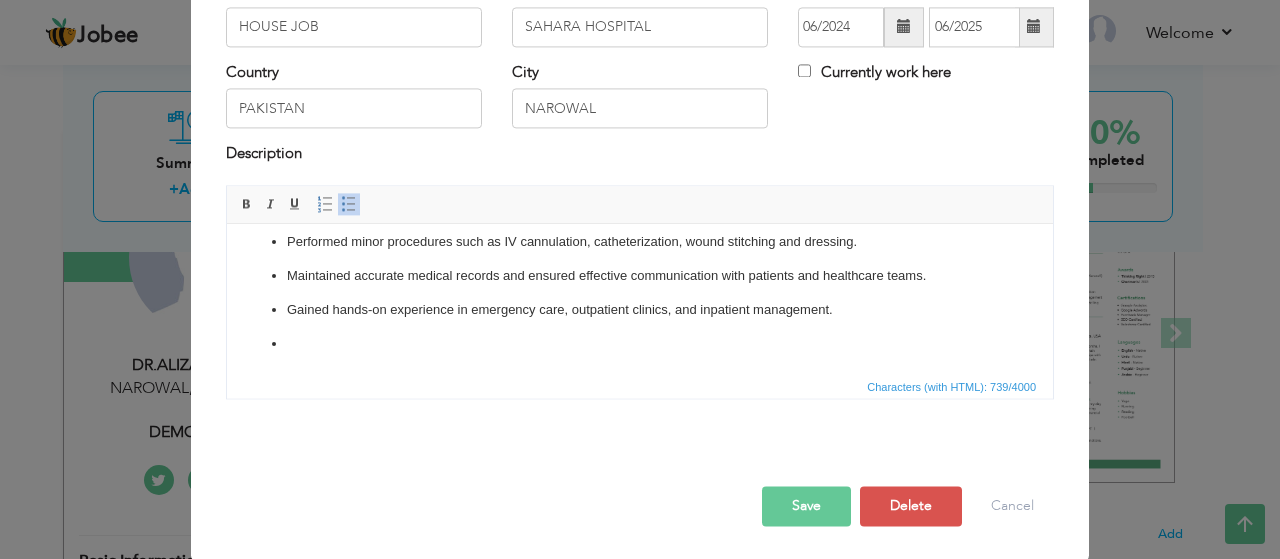 click at bounding box center [349, 204] 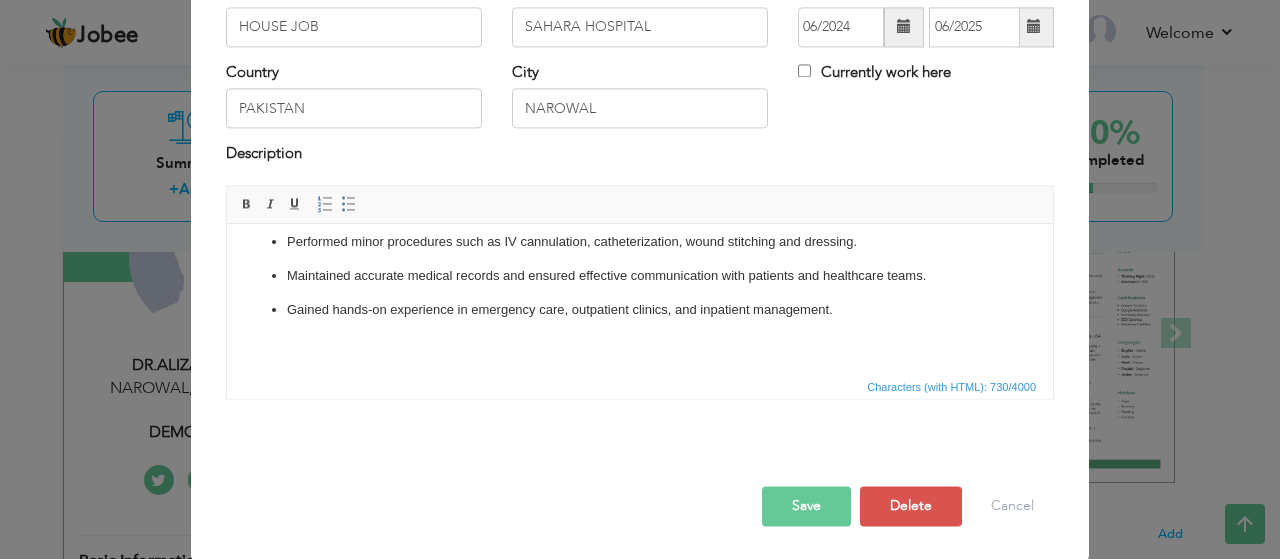 click on "Save" at bounding box center [806, 506] 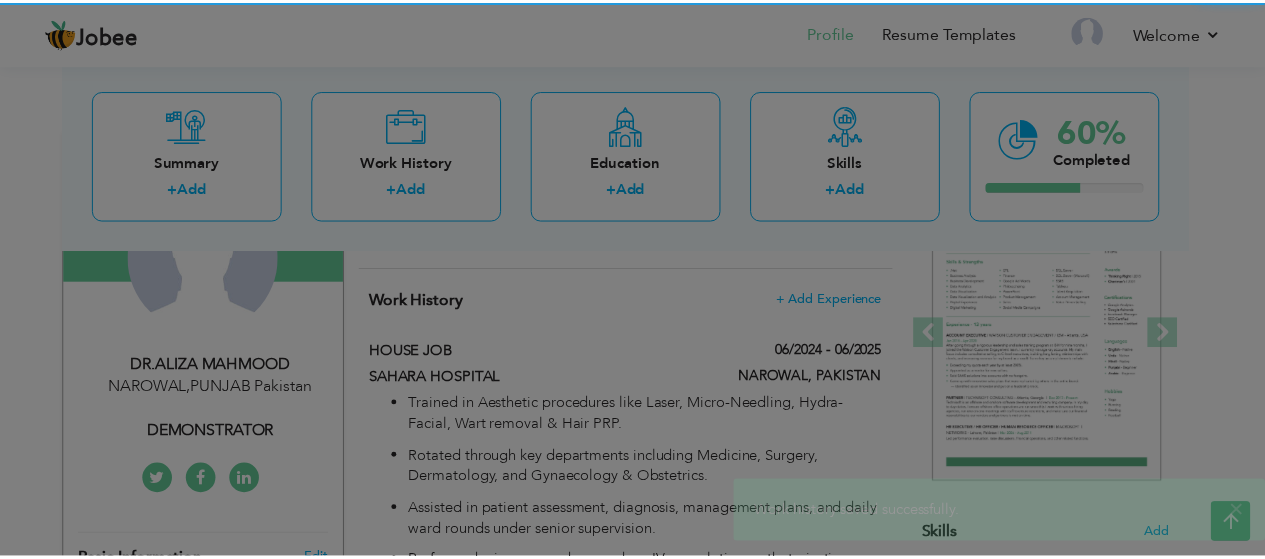 scroll, scrollTop: 0, scrollLeft: 0, axis: both 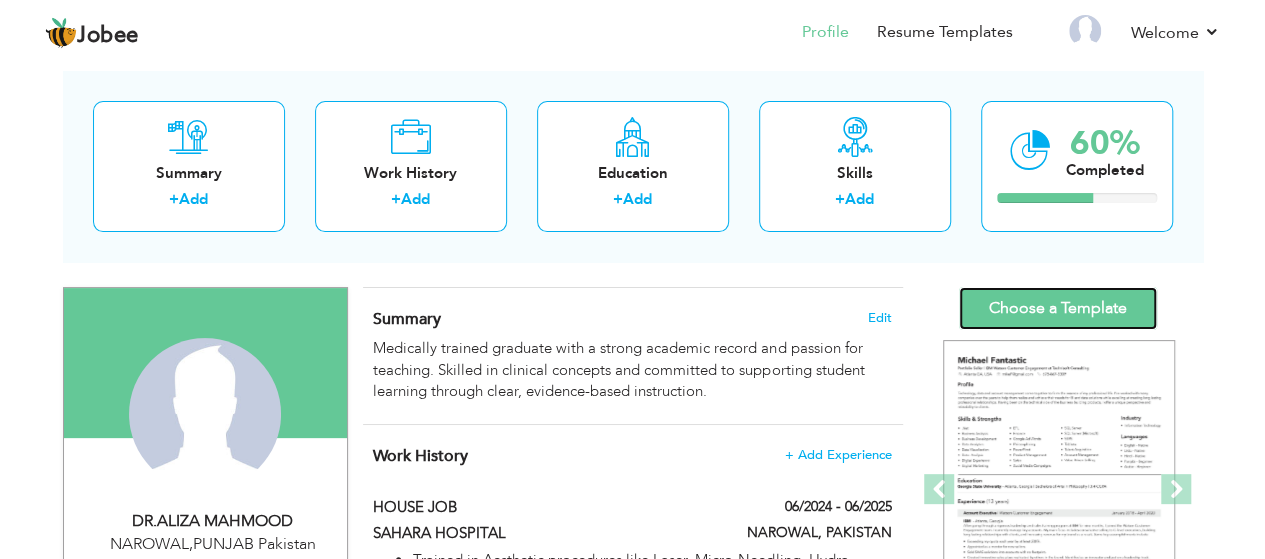 click on "Choose a Template" at bounding box center (1058, 308) 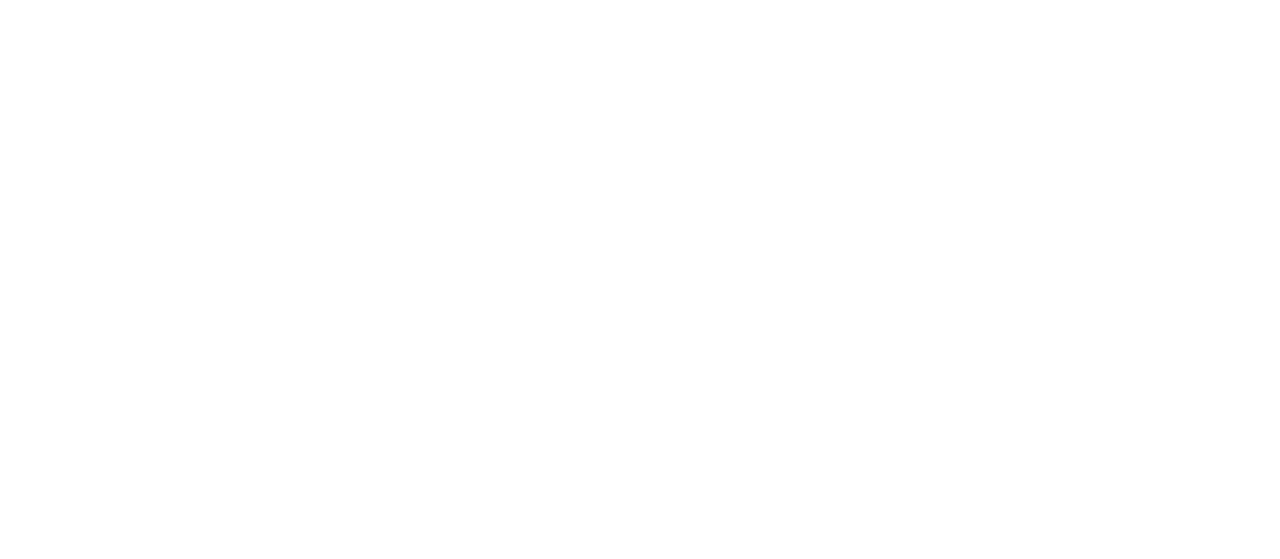 scroll, scrollTop: 0, scrollLeft: 0, axis: both 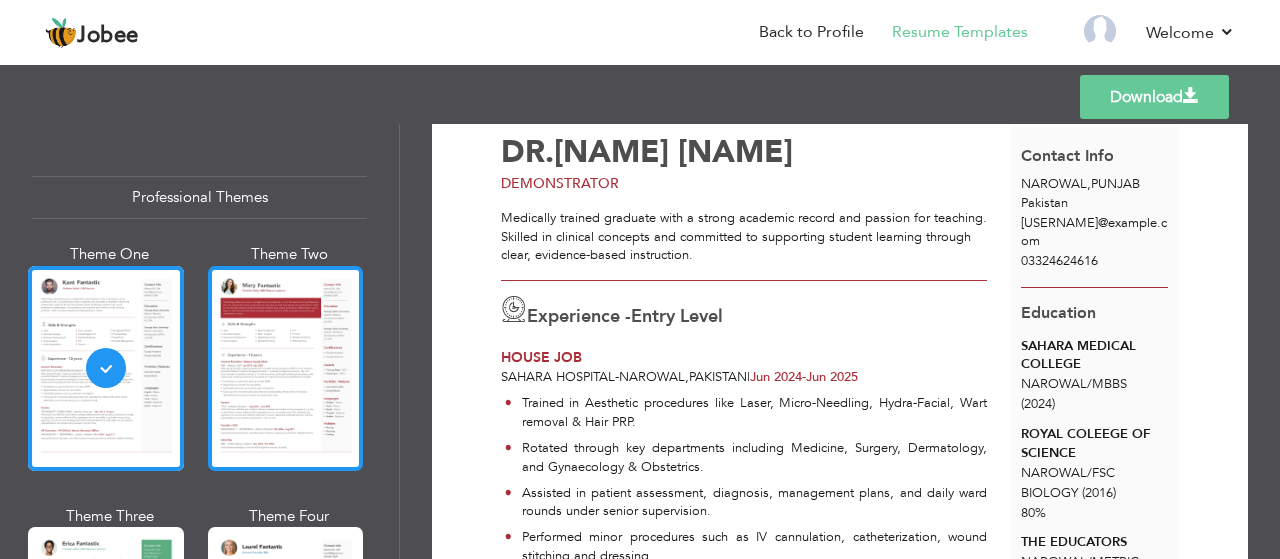click at bounding box center (286, 368) 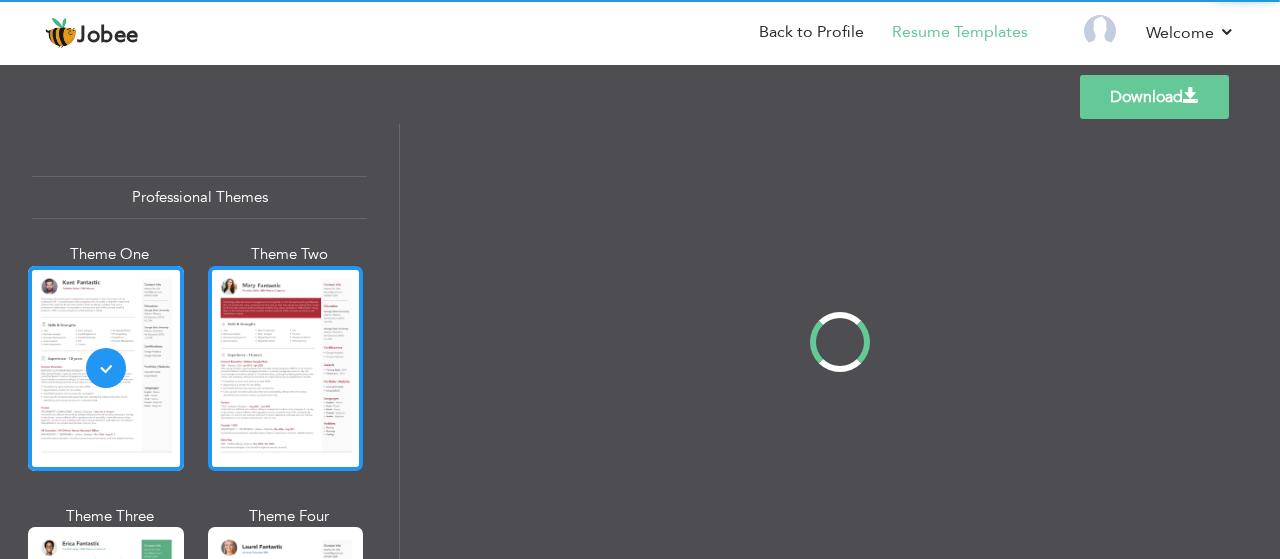 scroll, scrollTop: 0, scrollLeft: 0, axis: both 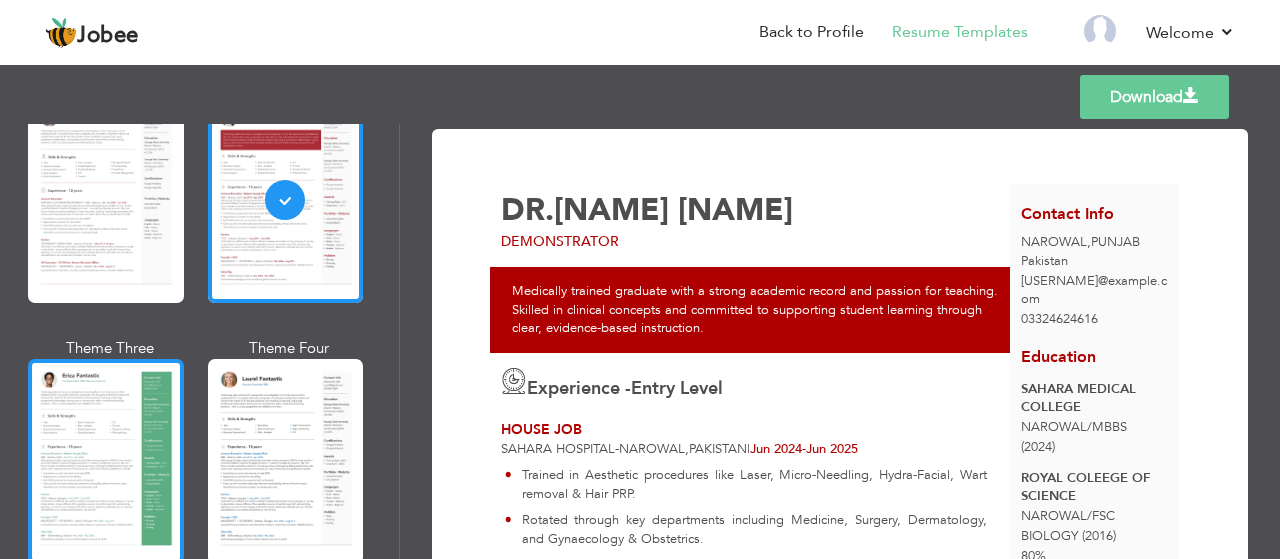 click at bounding box center (106, 461) 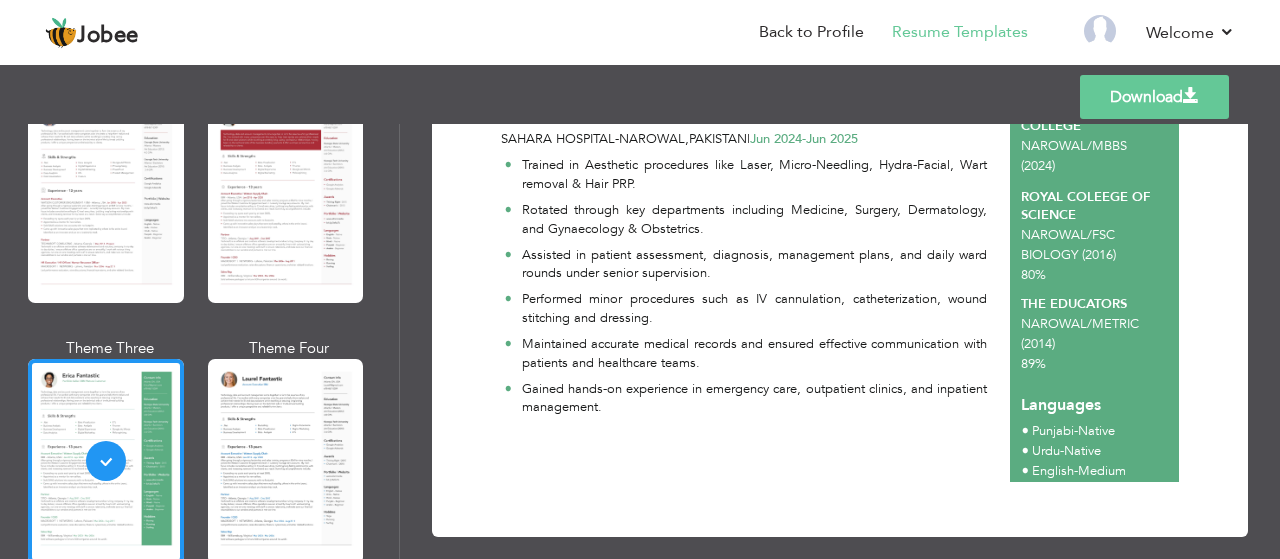 scroll, scrollTop: 0, scrollLeft: 0, axis: both 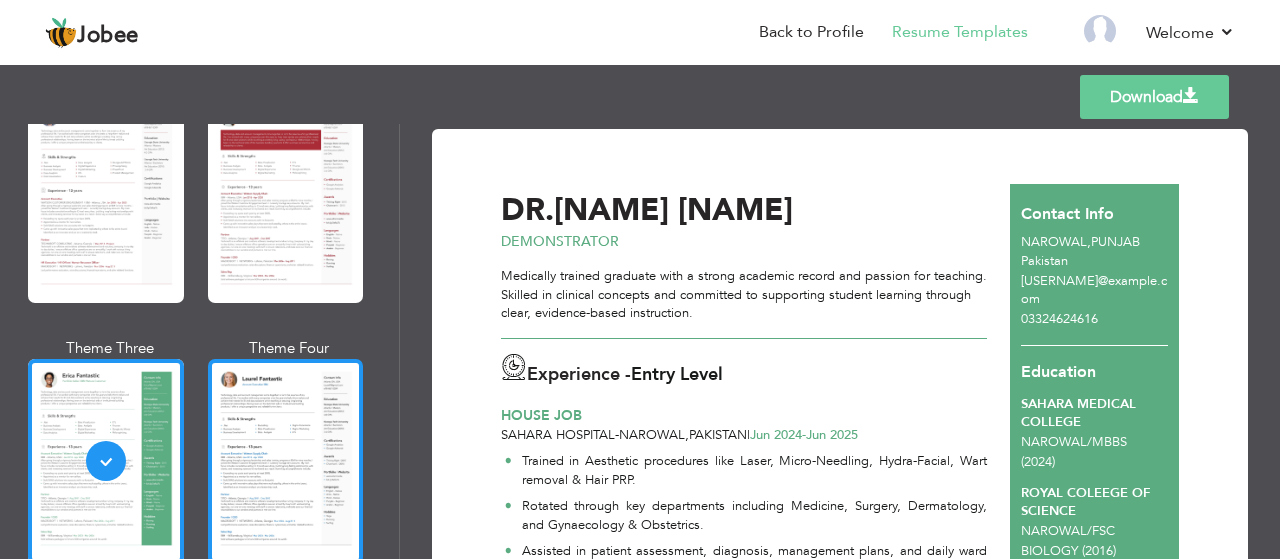click at bounding box center [286, 461] 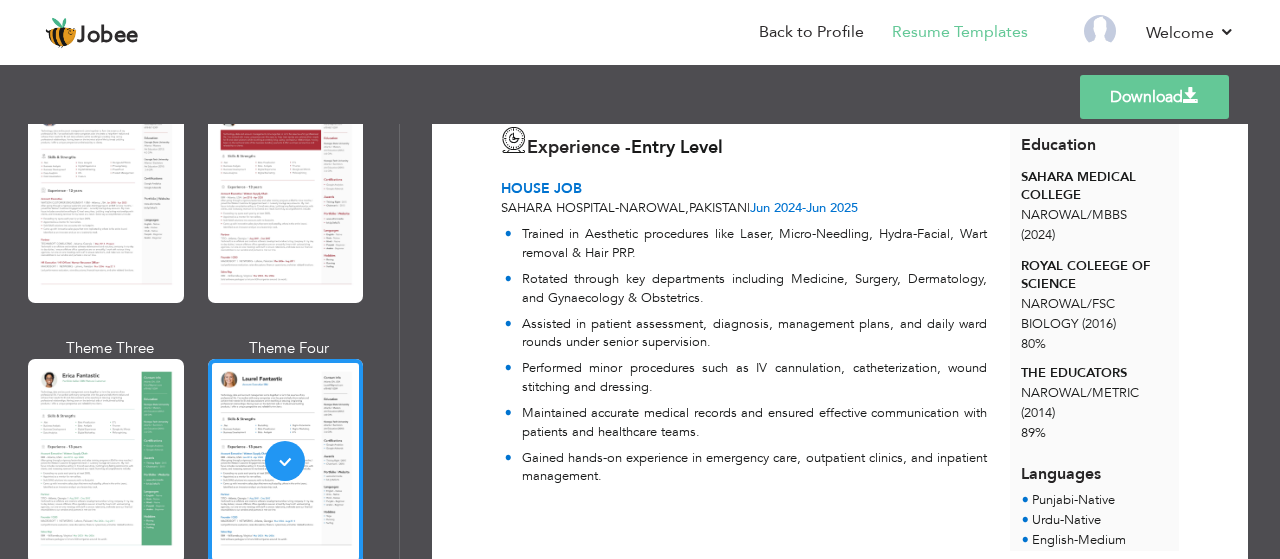 scroll, scrollTop: 296, scrollLeft: 0, axis: vertical 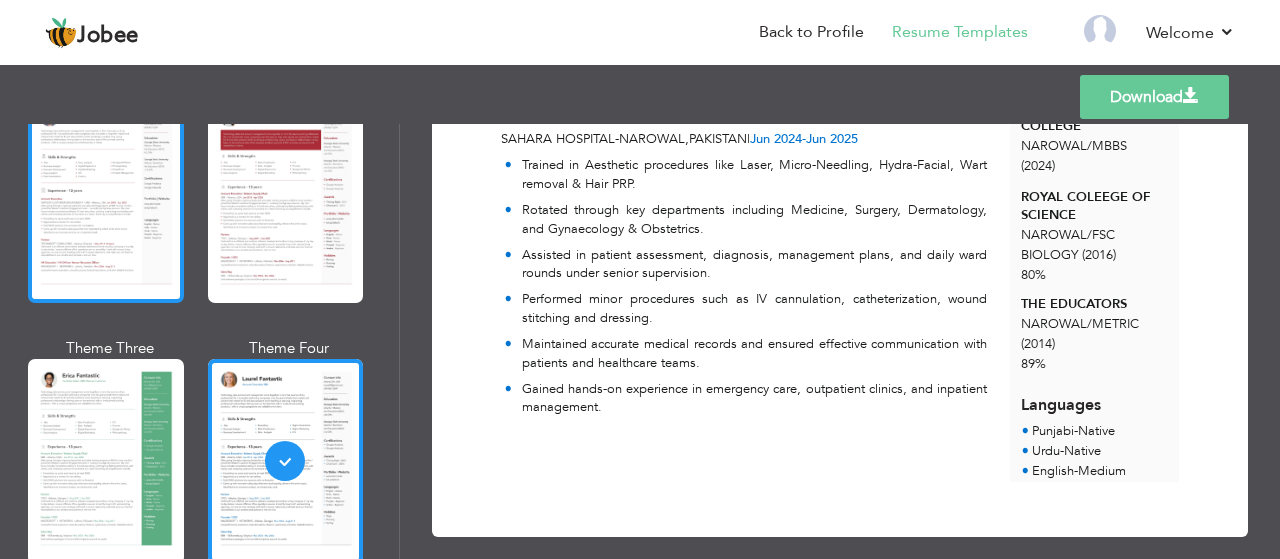 click at bounding box center (106, 200) 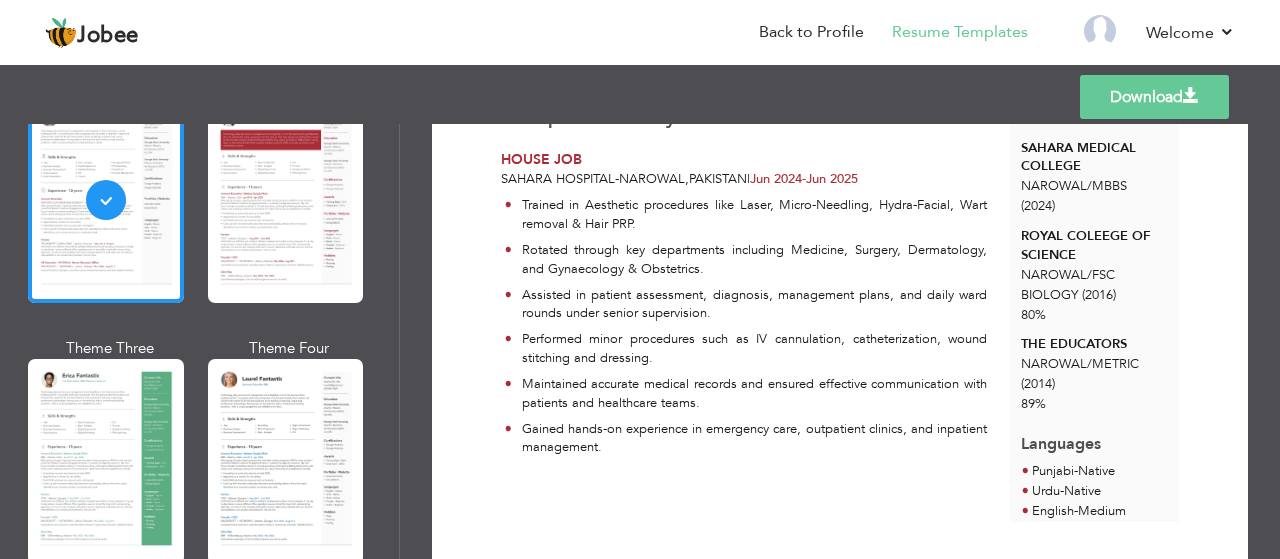 scroll, scrollTop: 296, scrollLeft: 0, axis: vertical 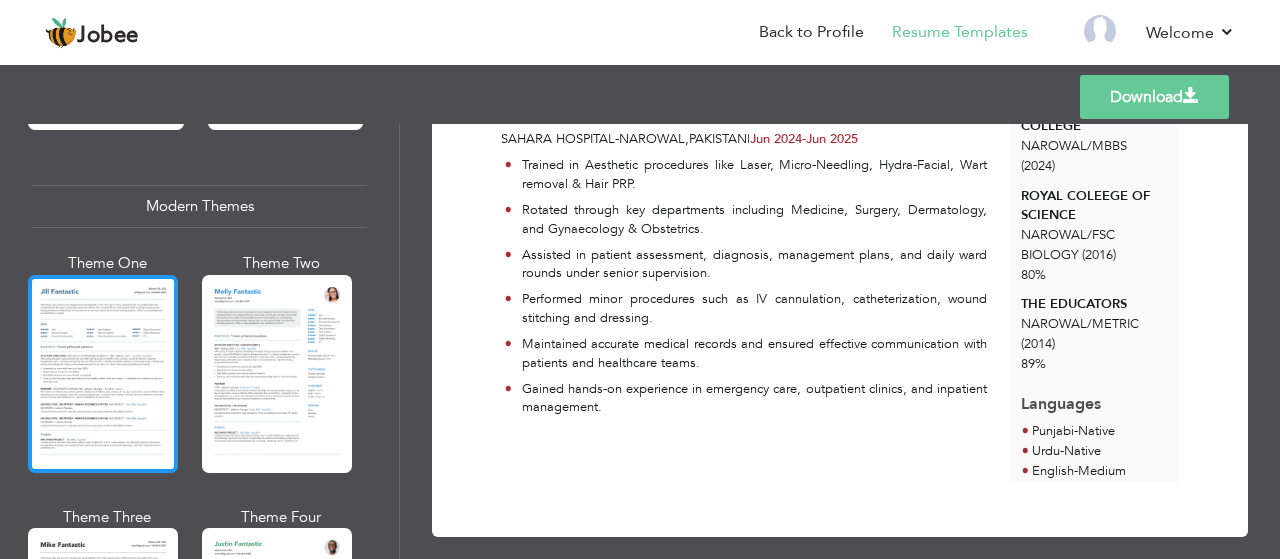 click at bounding box center [103, 374] 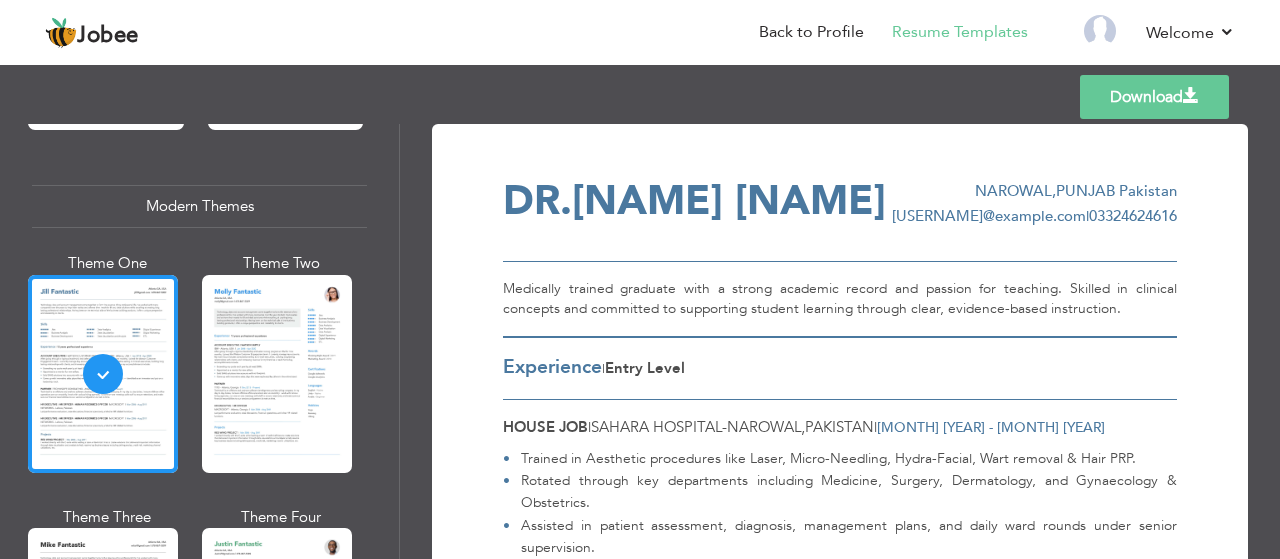 scroll, scrollTop: 0, scrollLeft: 0, axis: both 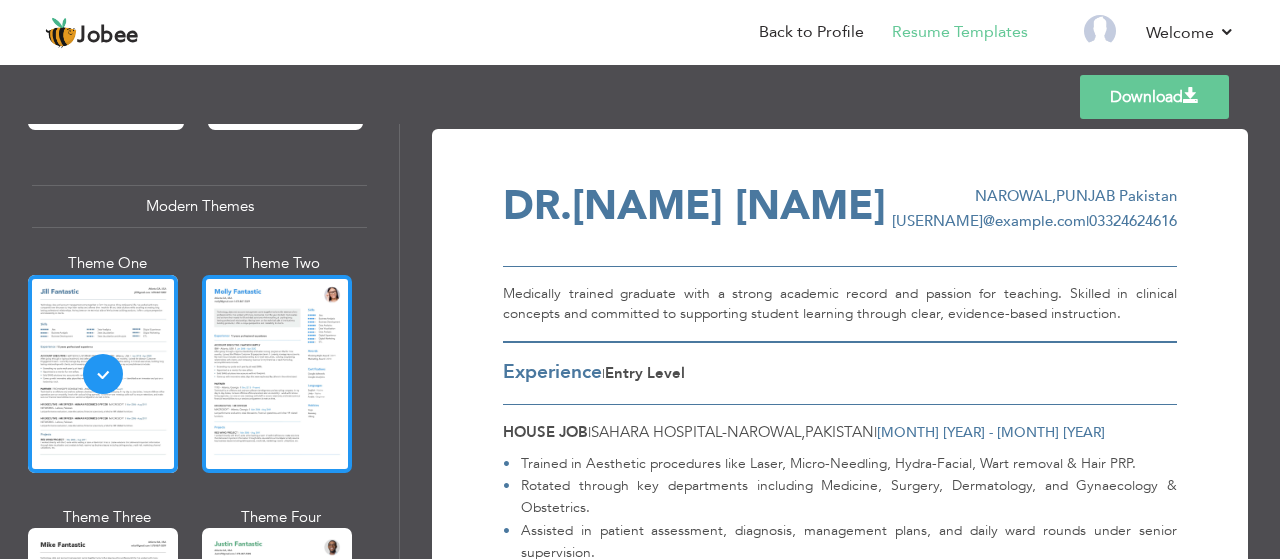 click at bounding box center [277, 374] 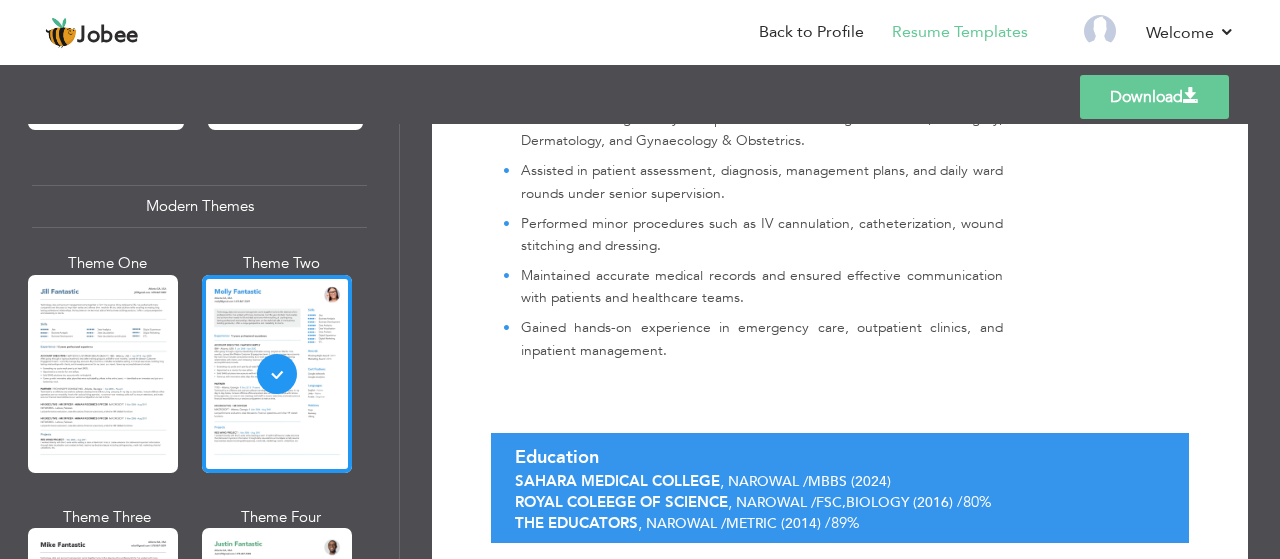 scroll, scrollTop: 556, scrollLeft: 0, axis: vertical 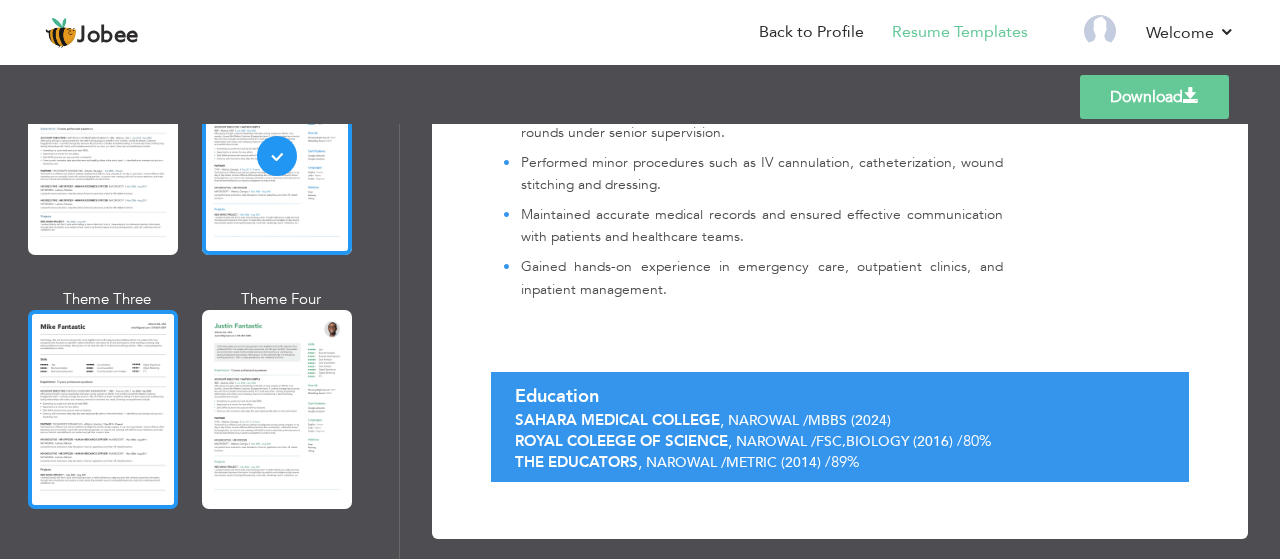 click at bounding box center [103, 409] 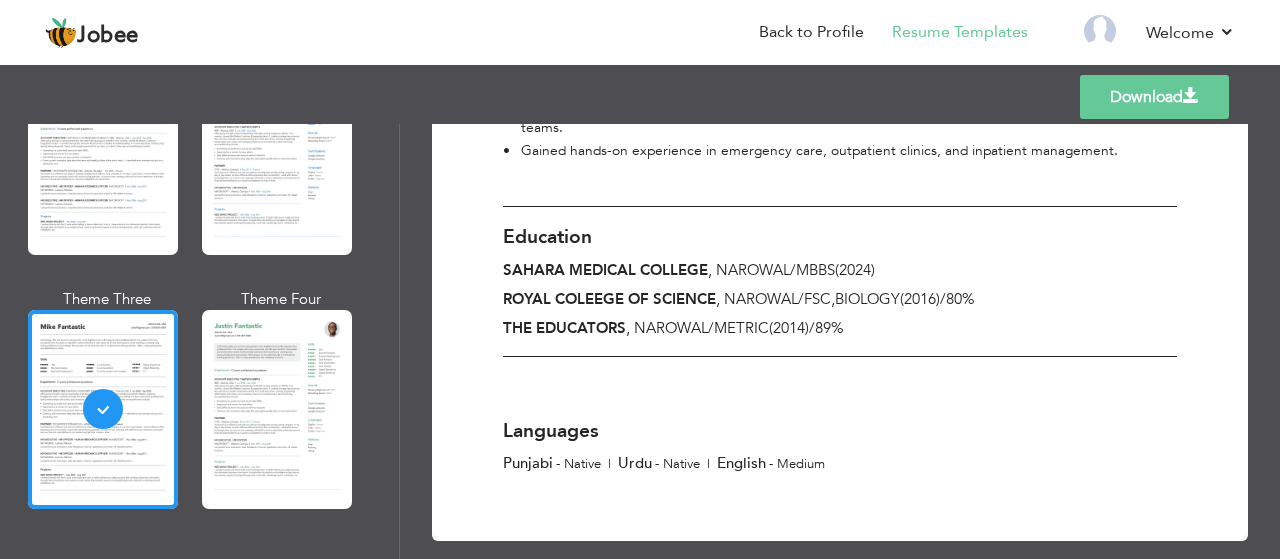 scroll, scrollTop: 496, scrollLeft: 0, axis: vertical 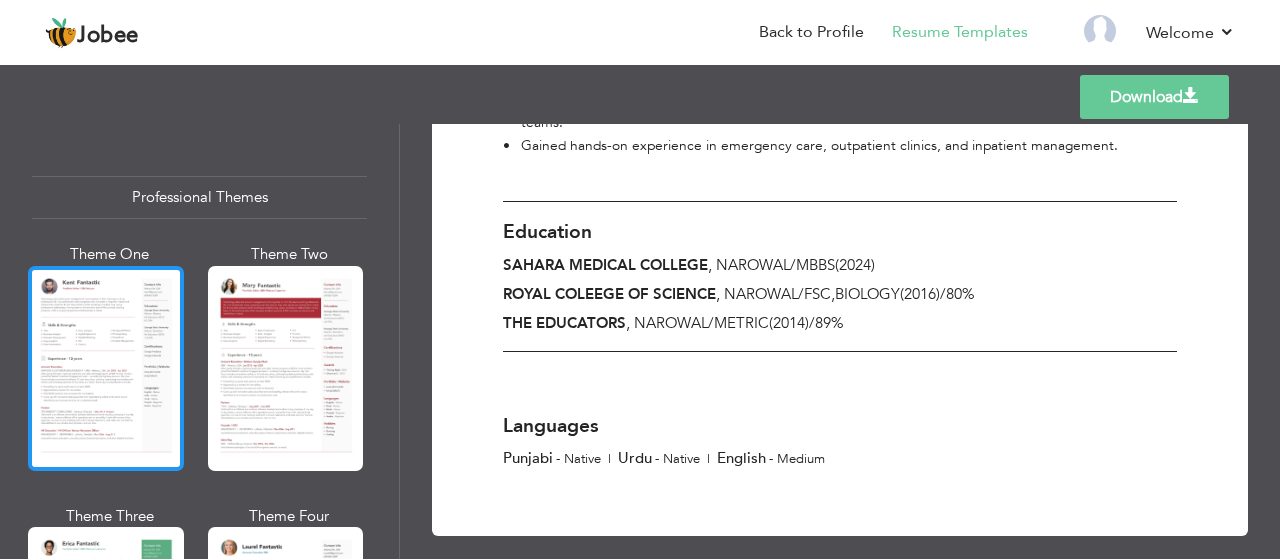click at bounding box center (106, 368) 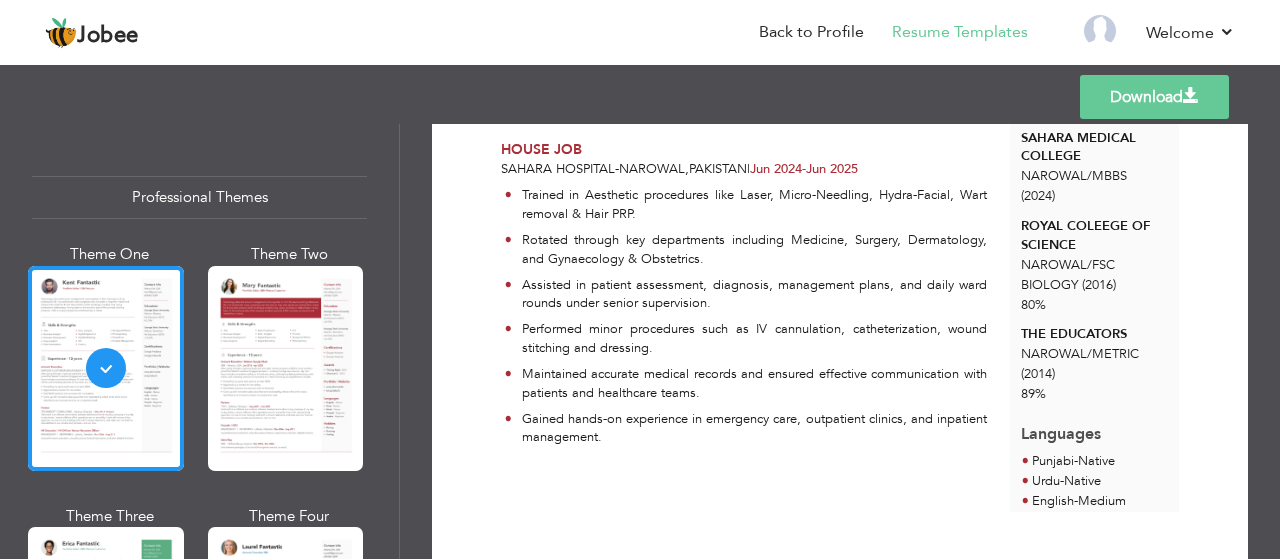 scroll, scrollTop: 266, scrollLeft: 0, axis: vertical 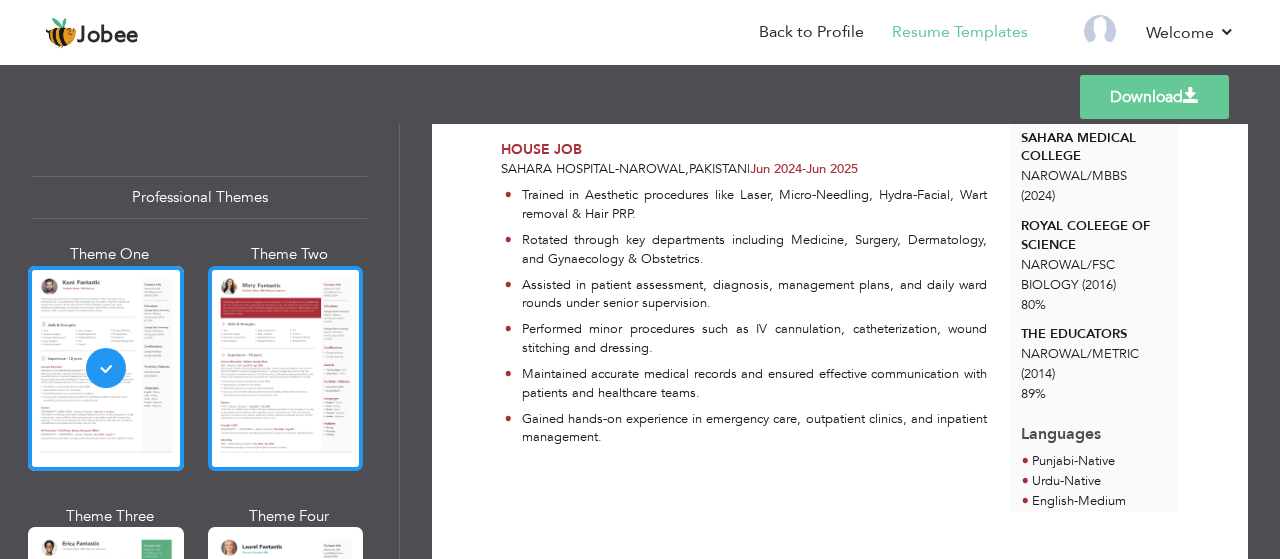 click at bounding box center [286, 368] 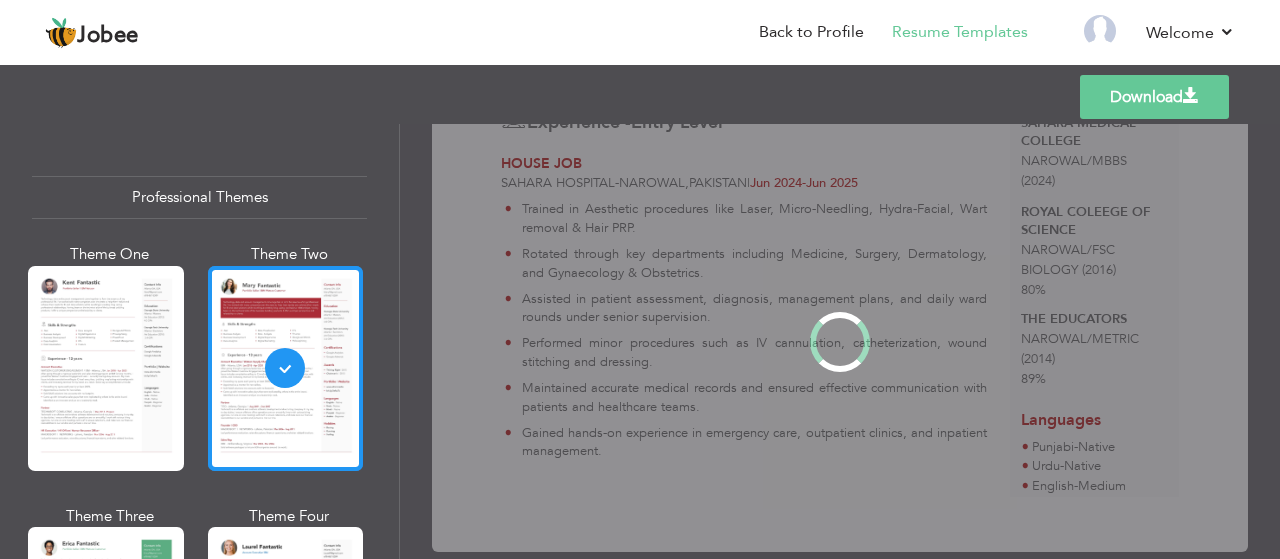 scroll, scrollTop: 0, scrollLeft: 0, axis: both 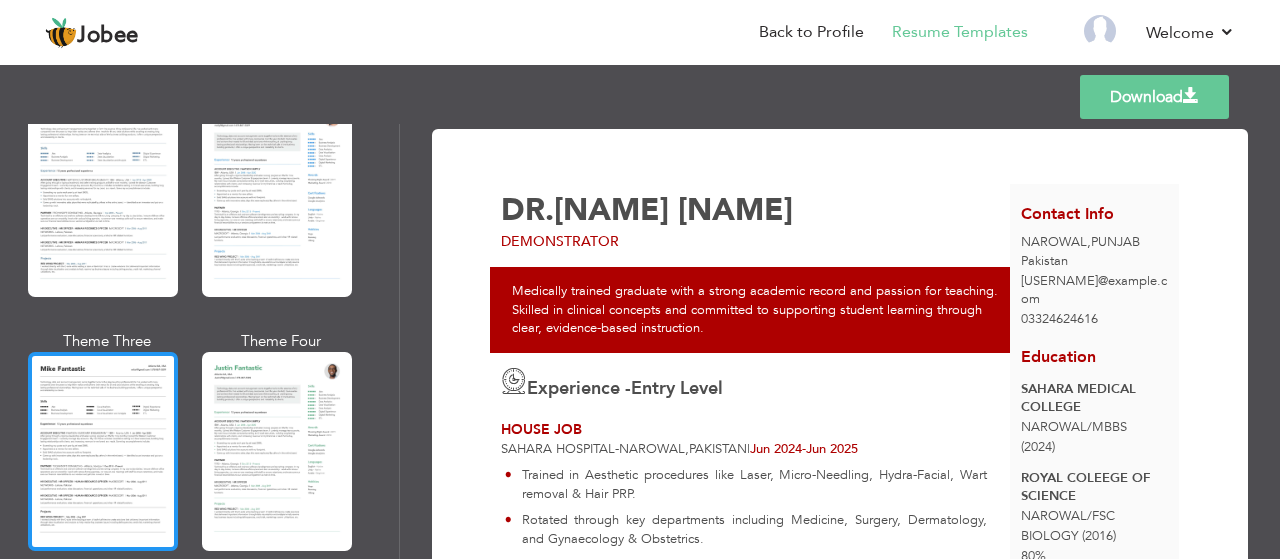 click at bounding box center [103, 451] 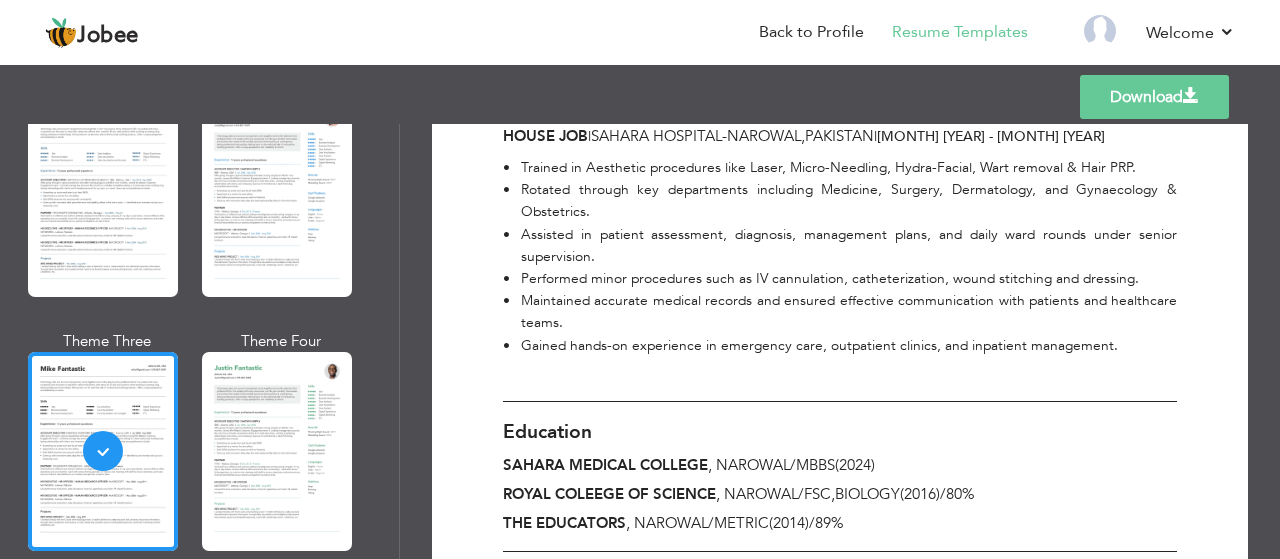 scroll, scrollTop: 531, scrollLeft: 0, axis: vertical 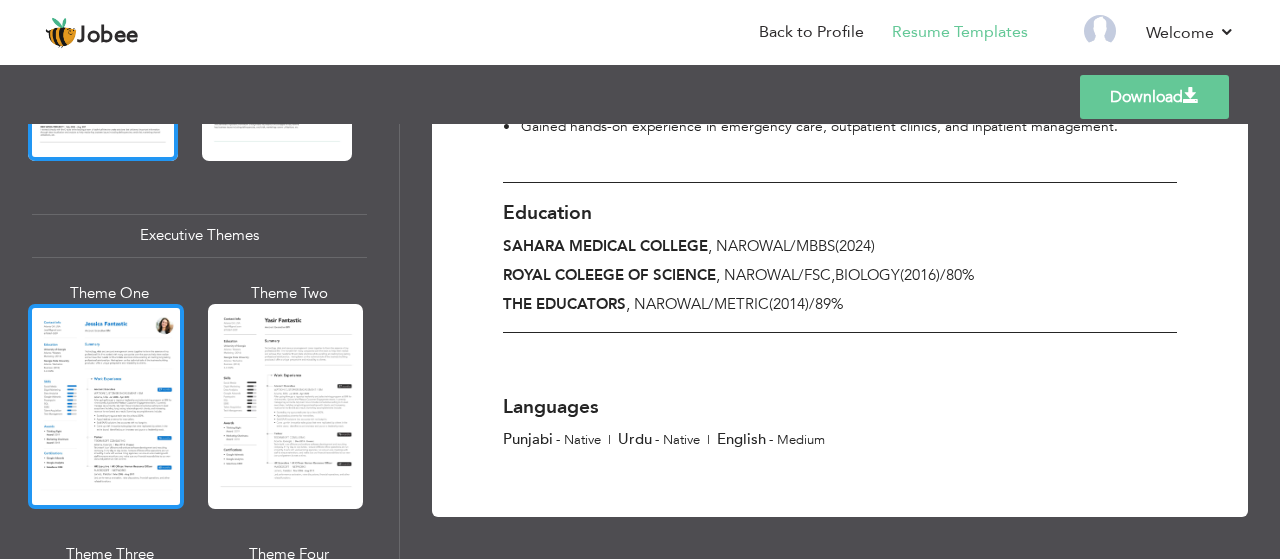 click at bounding box center [106, 406] 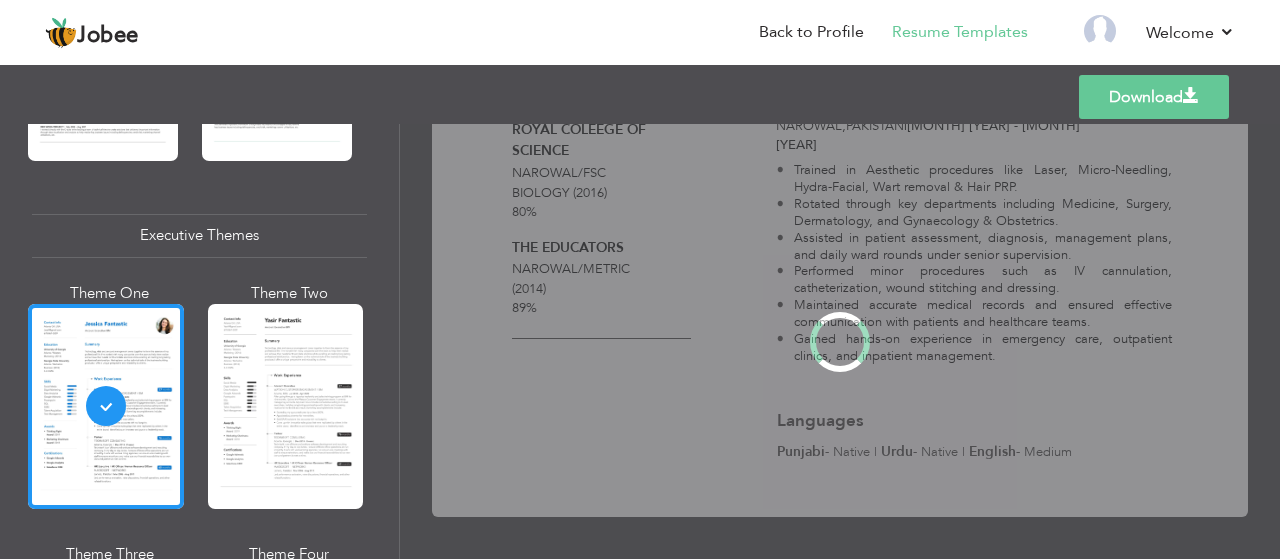 scroll, scrollTop: 0, scrollLeft: 0, axis: both 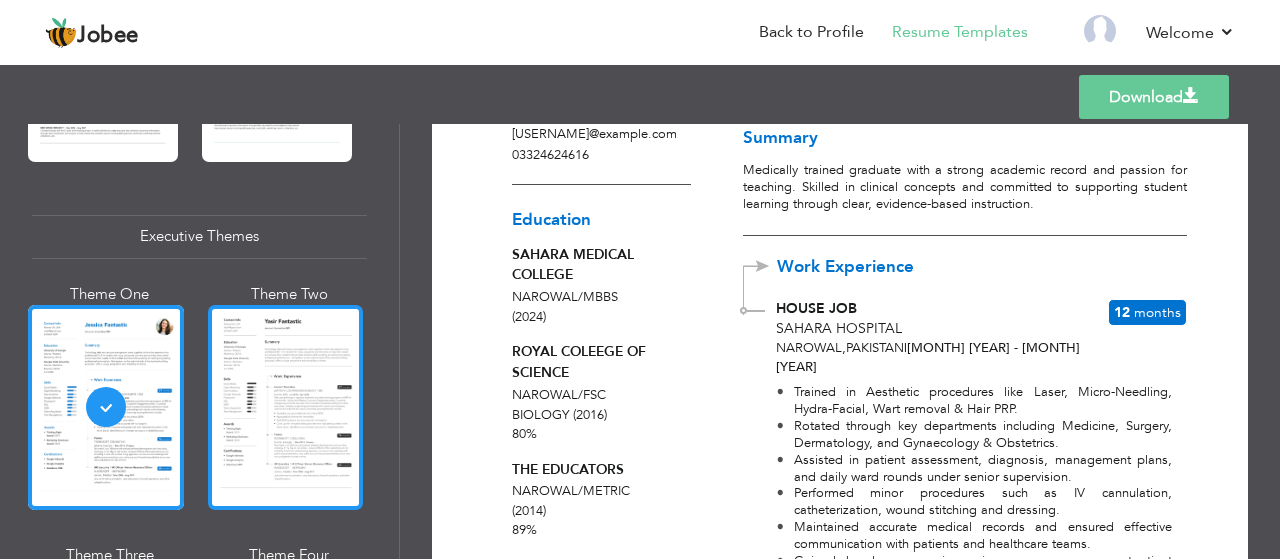 click at bounding box center [286, 407] 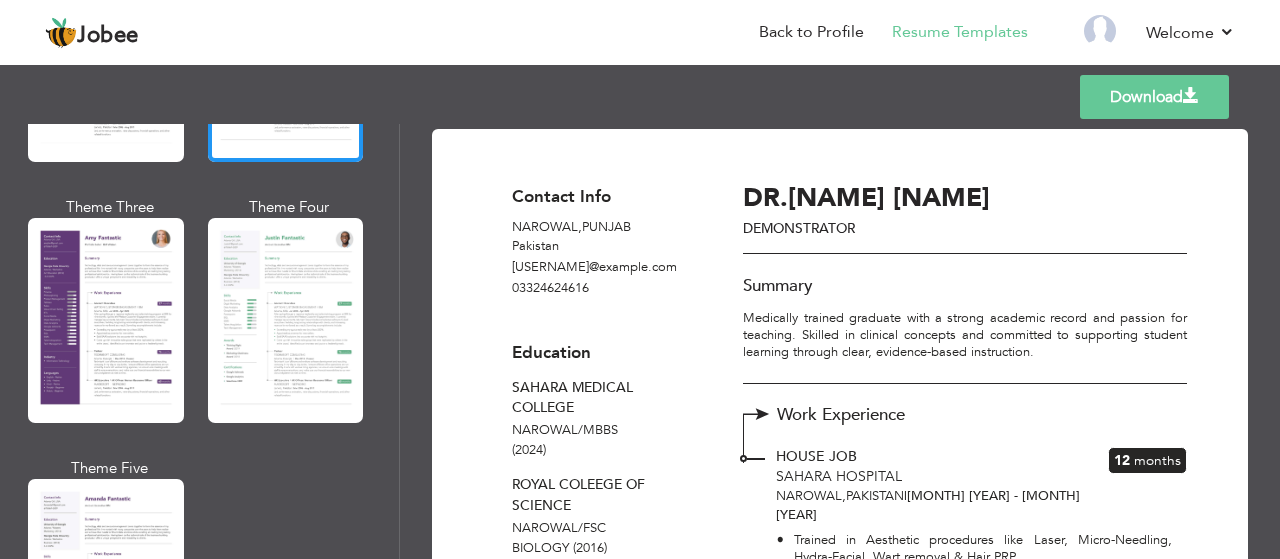 click on "Download" at bounding box center [1154, 97] 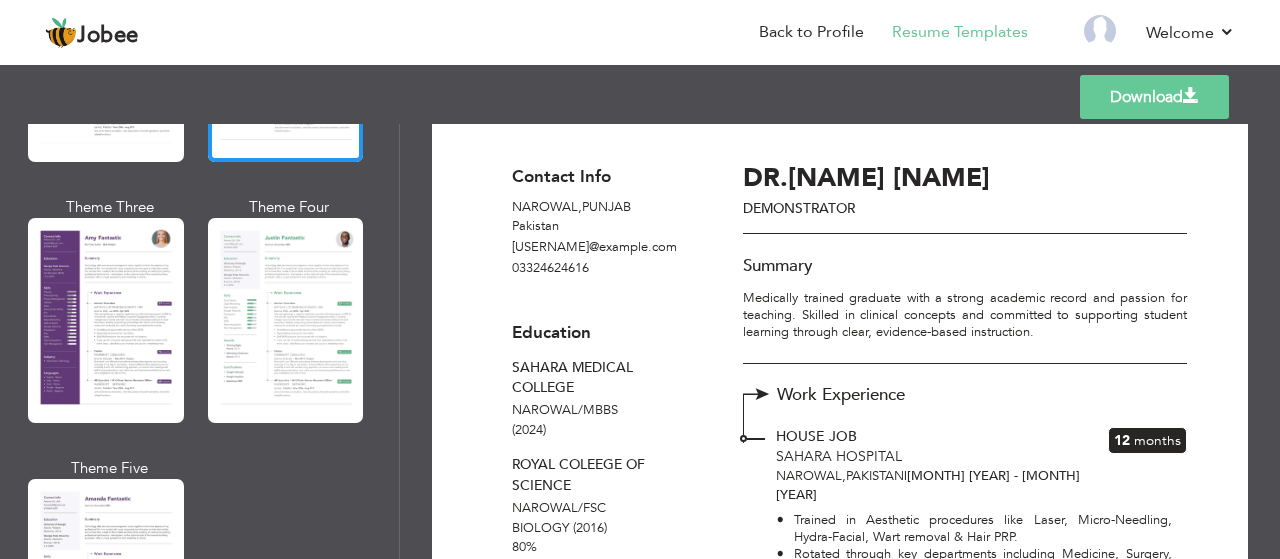 scroll, scrollTop: 21, scrollLeft: 0, axis: vertical 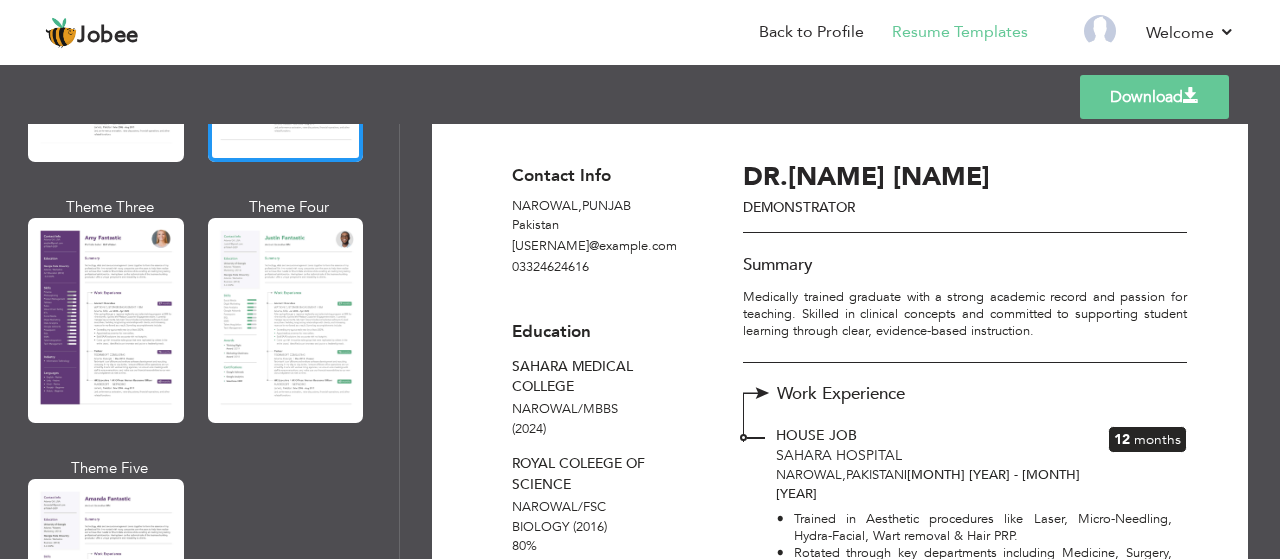 drag, startPoint x: 751, startPoint y: 208, endPoint x: 814, endPoint y: 215, distance: 63.387695 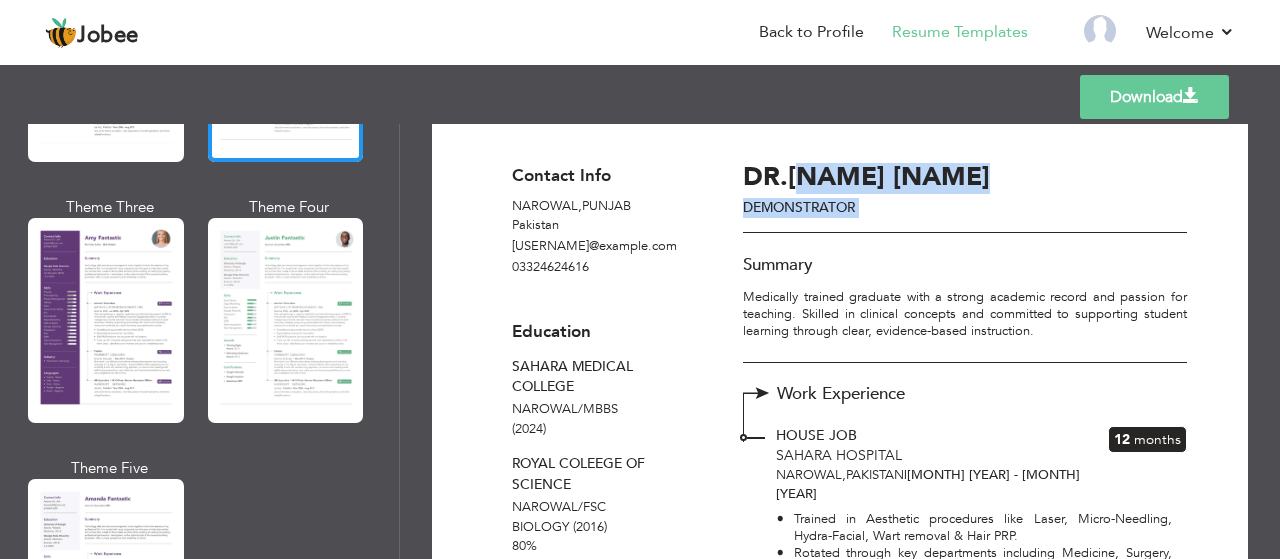 drag, startPoint x: 872, startPoint y: 205, endPoint x: 798, endPoint y: 217, distance: 74.96666 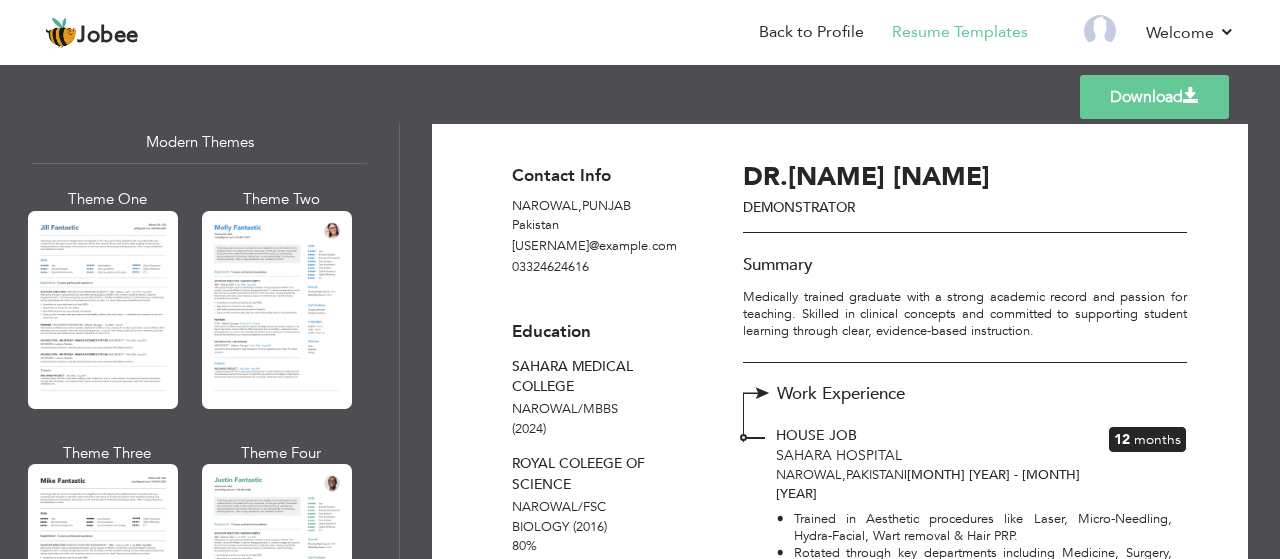 scroll, scrollTop: 926, scrollLeft: 0, axis: vertical 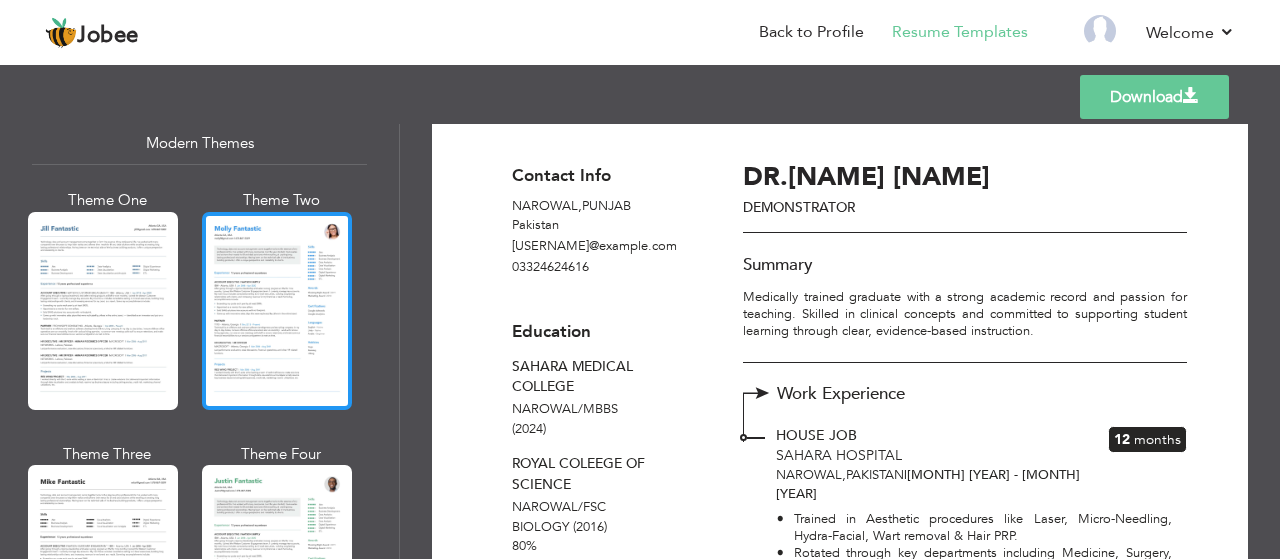 click at bounding box center (277, 311) 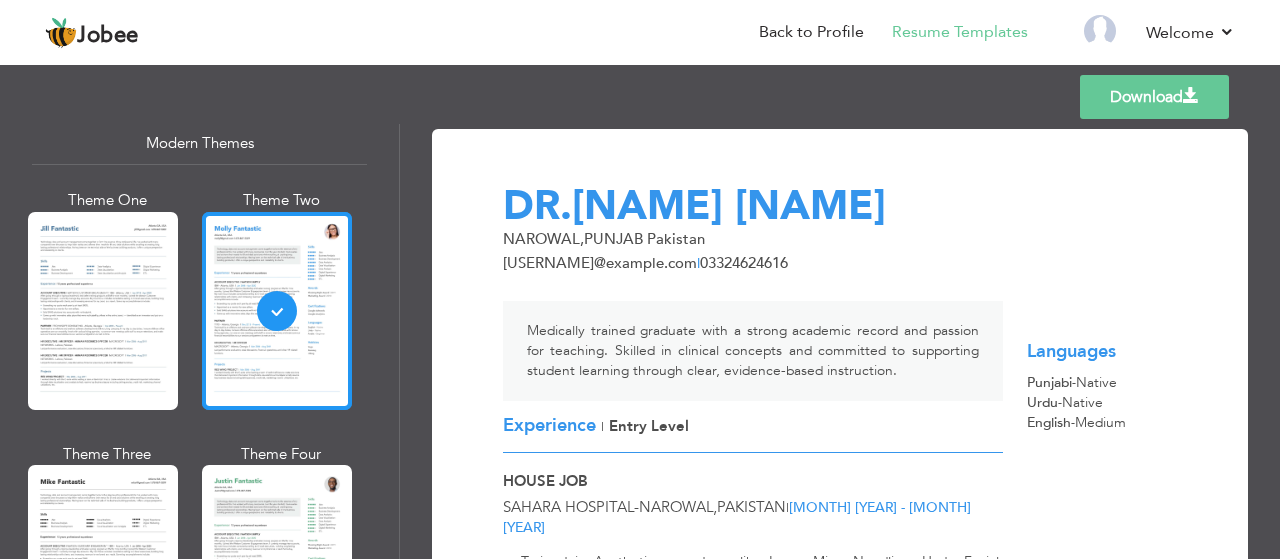 scroll, scrollTop: 1017, scrollLeft: 0, axis: vertical 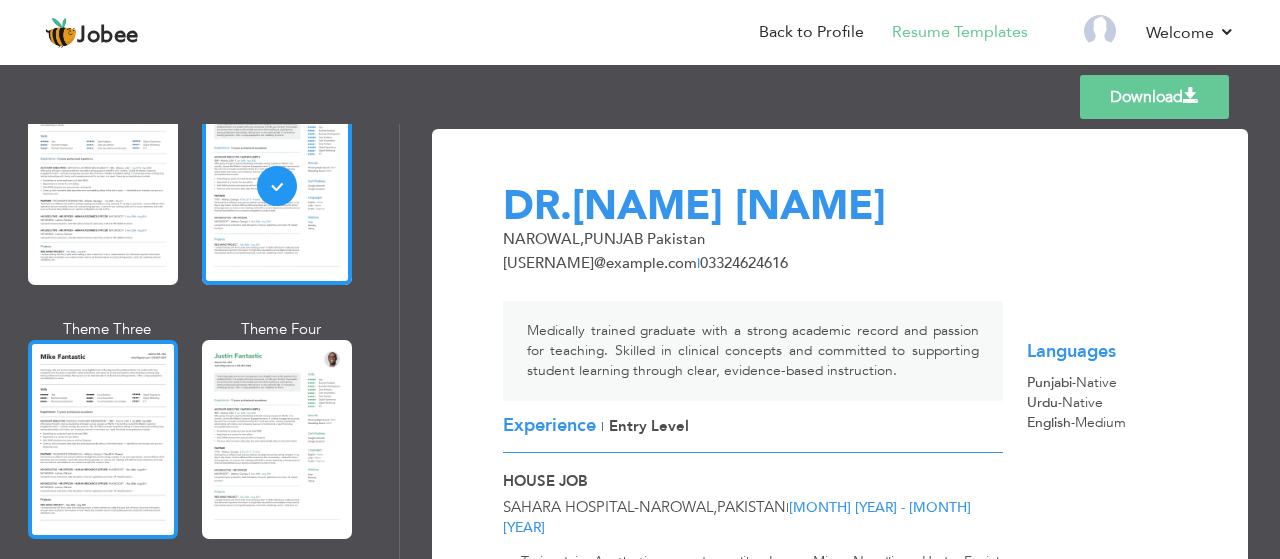 click at bounding box center (103, 439) 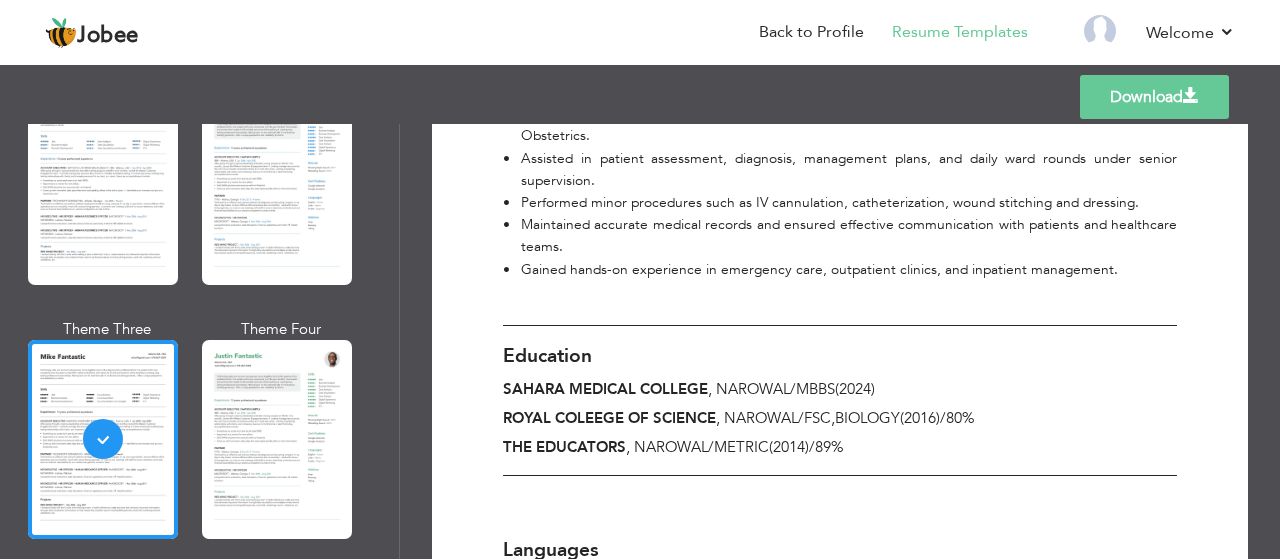 scroll, scrollTop: 0, scrollLeft: 0, axis: both 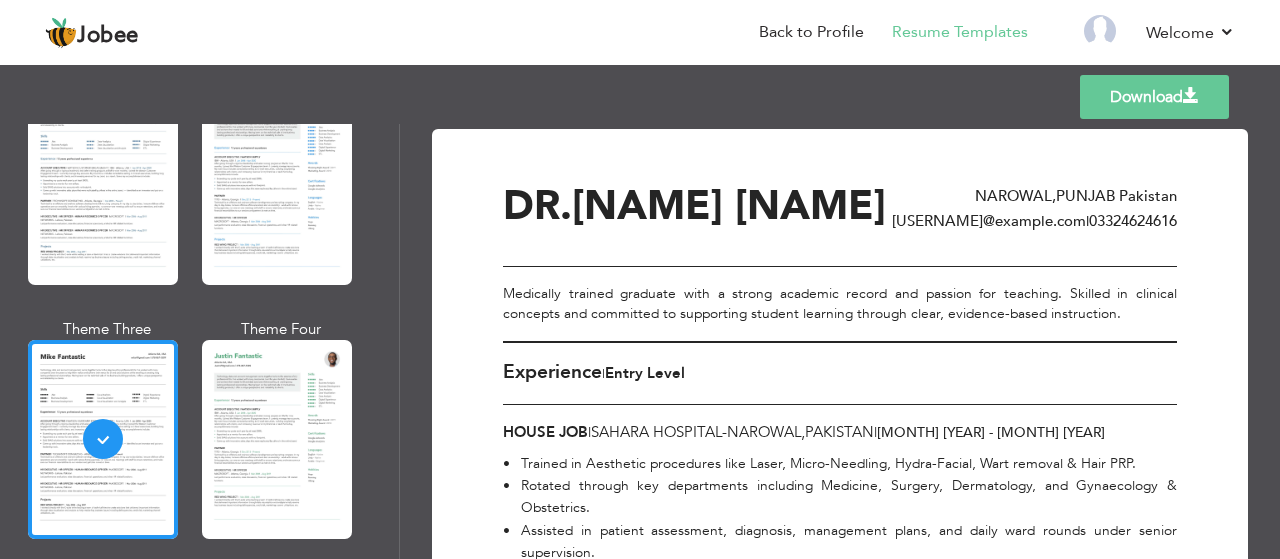 click on "Download" at bounding box center [1154, 97] 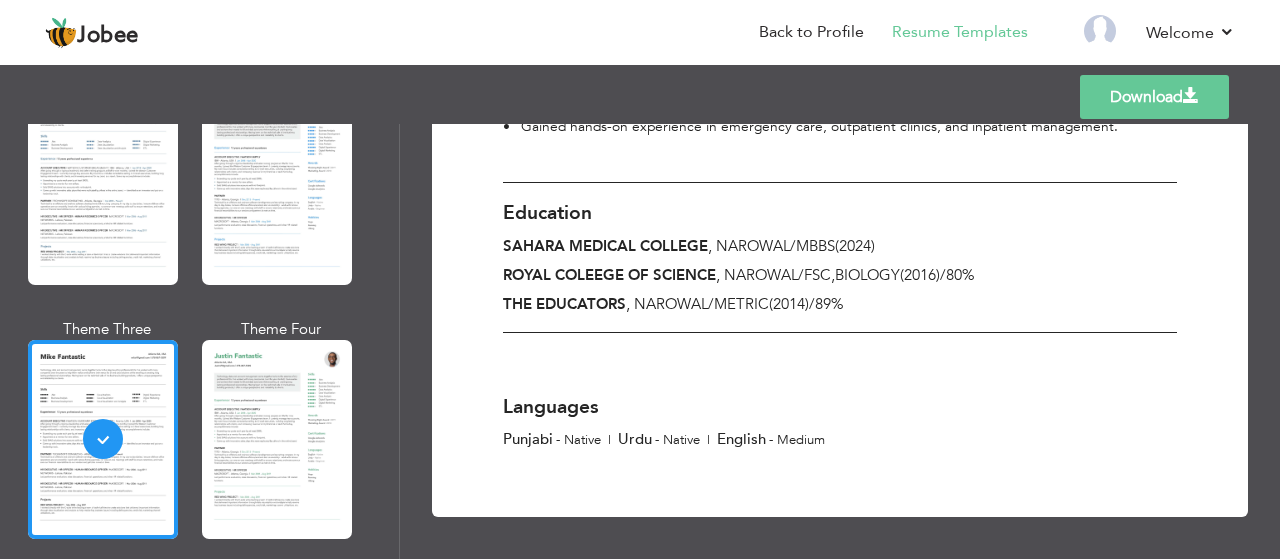 scroll, scrollTop: 531, scrollLeft: 0, axis: vertical 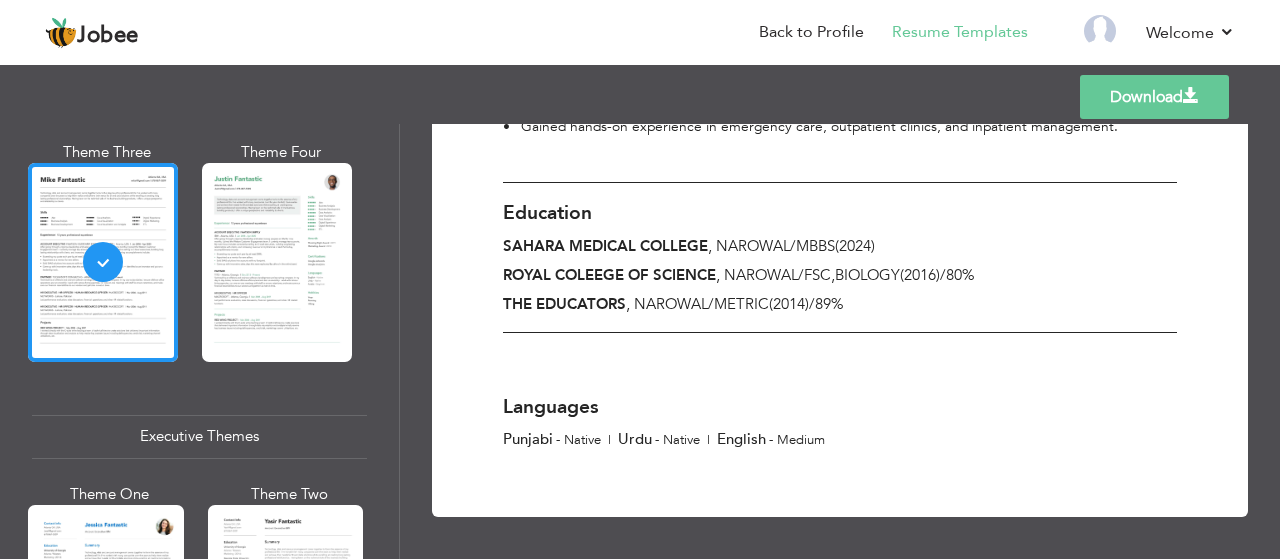 click at bounding box center (277, 262) 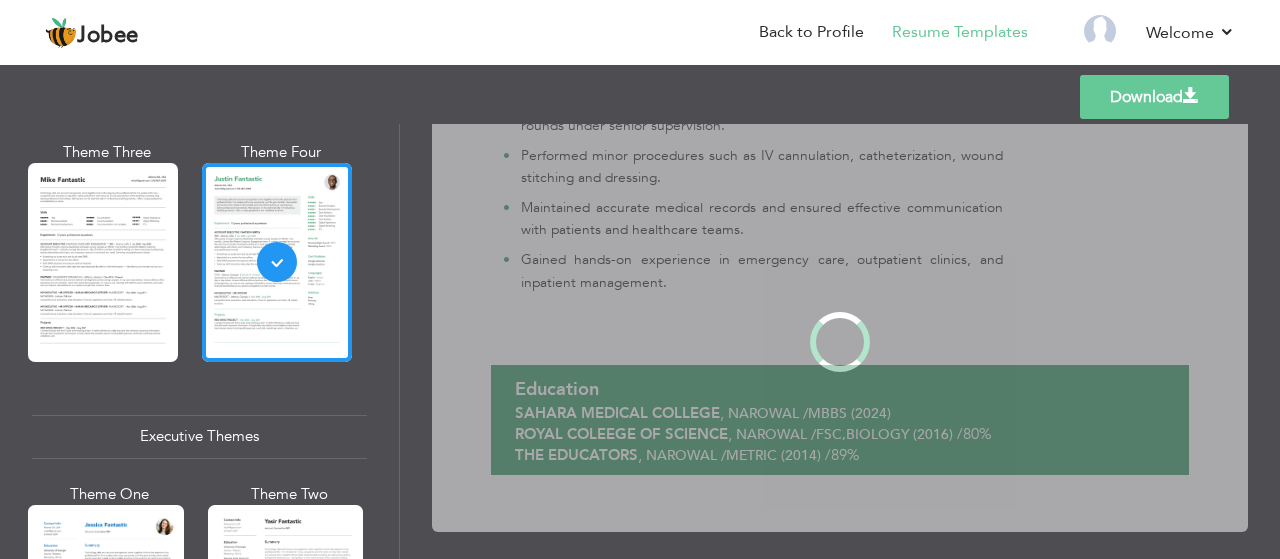 scroll, scrollTop: 0, scrollLeft: 0, axis: both 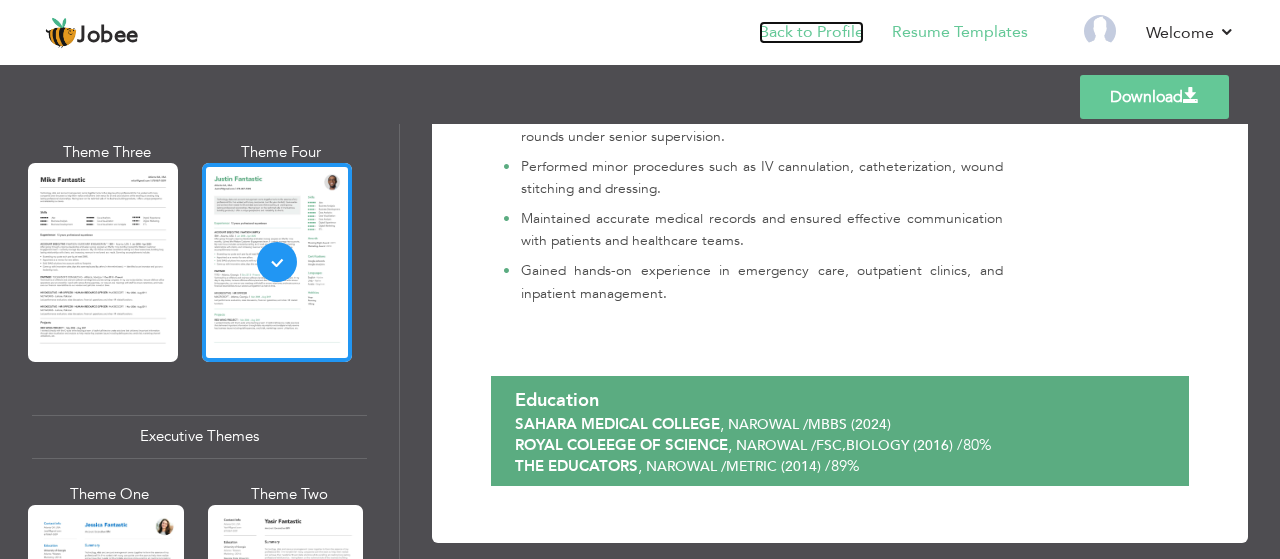 click on "Back to Profile" at bounding box center (811, 32) 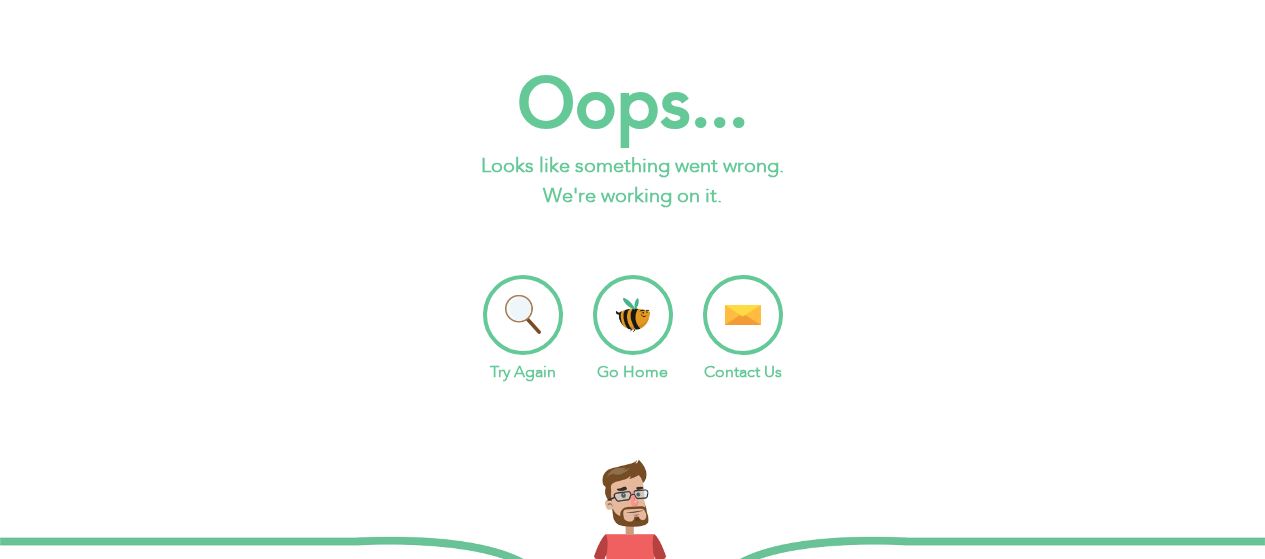 scroll, scrollTop: 0, scrollLeft: 0, axis: both 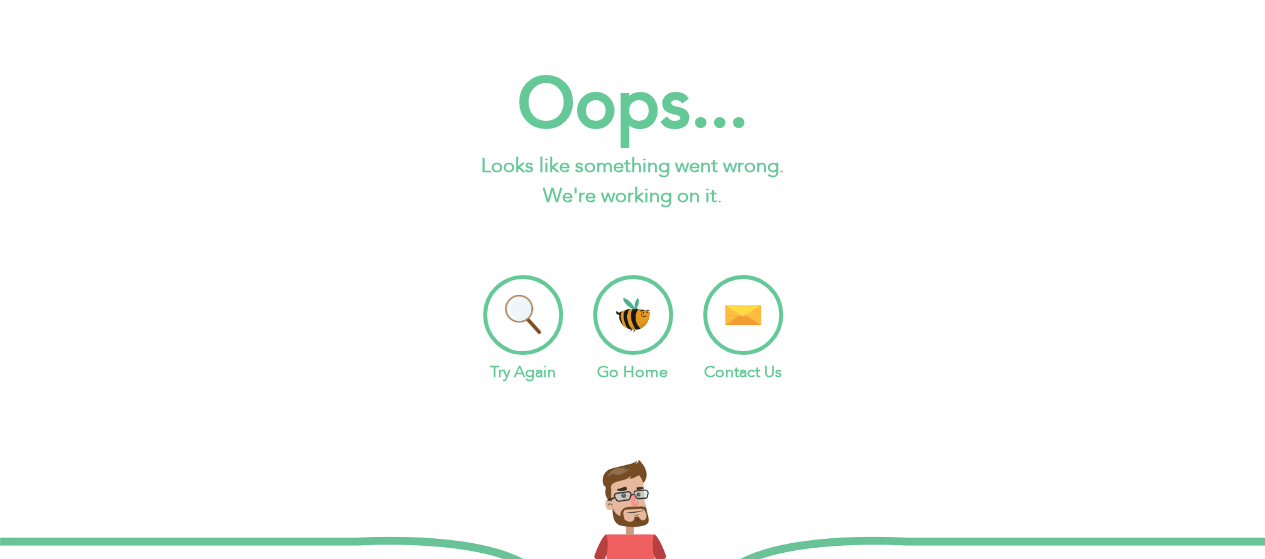 click on "Go Home" at bounding box center [633, 329] 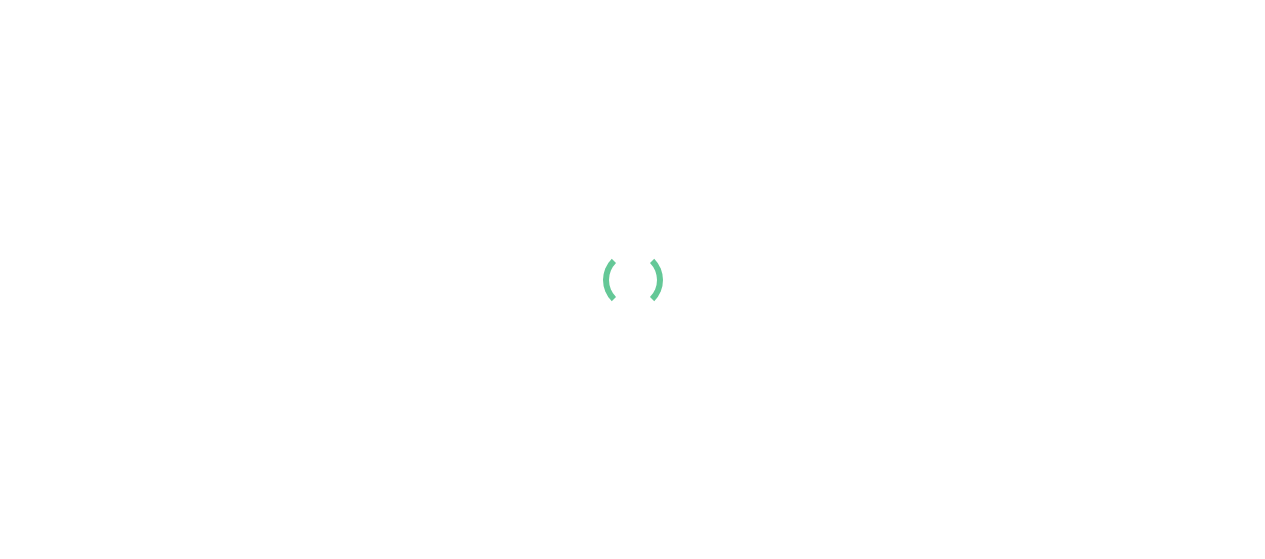 scroll, scrollTop: 0, scrollLeft: 0, axis: both 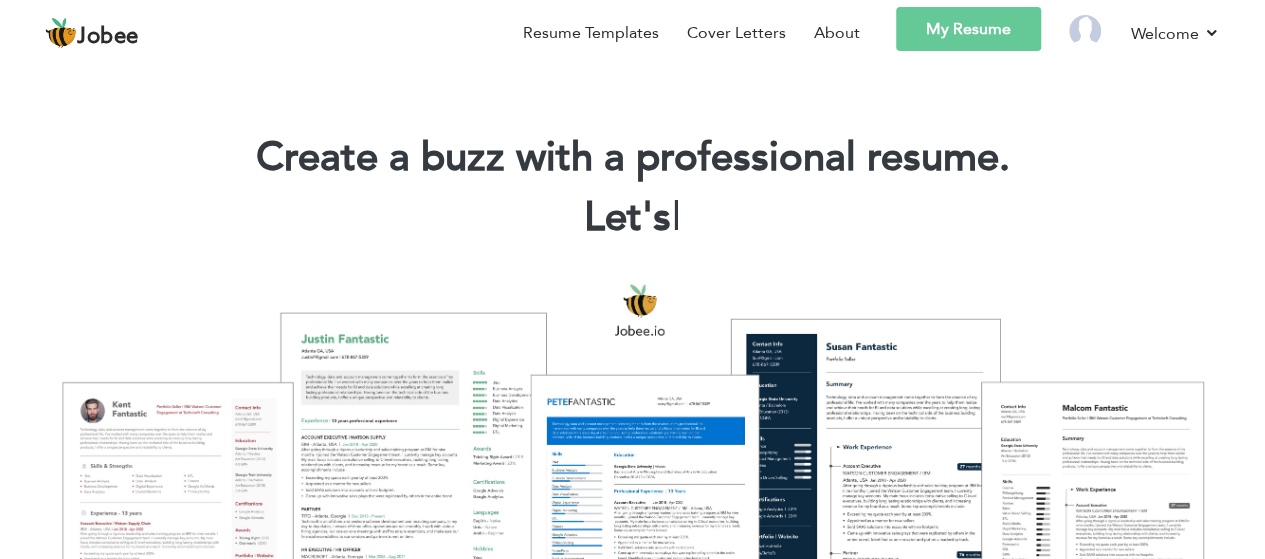 click on "My Resume" at bounding box center (968, 29) 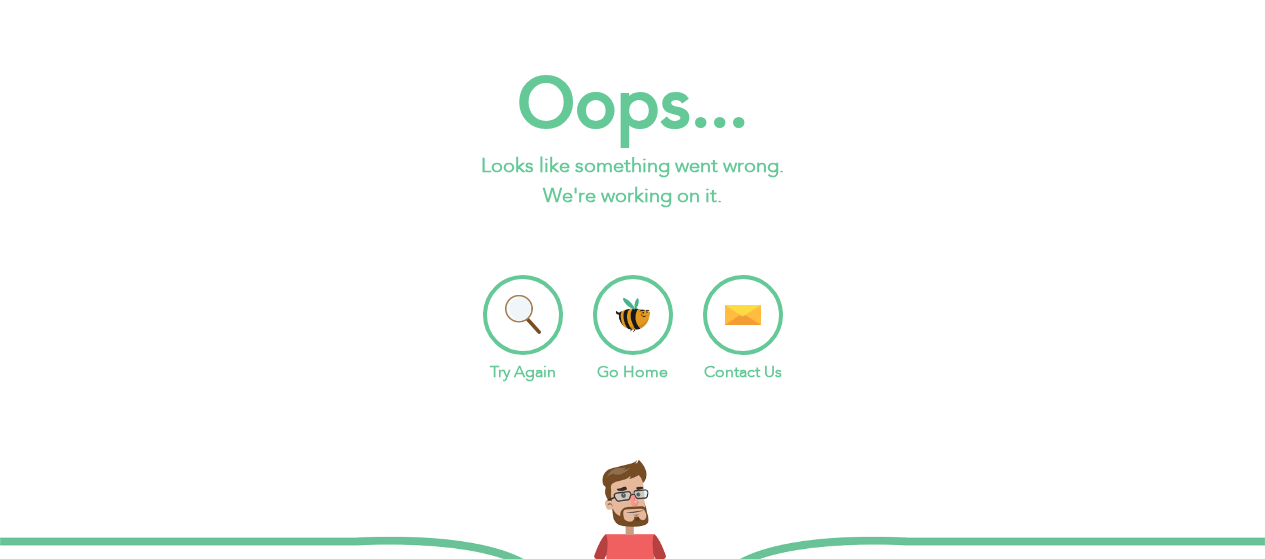 scroll, scrollTop: 0, scrollLeft: 0, axis: both 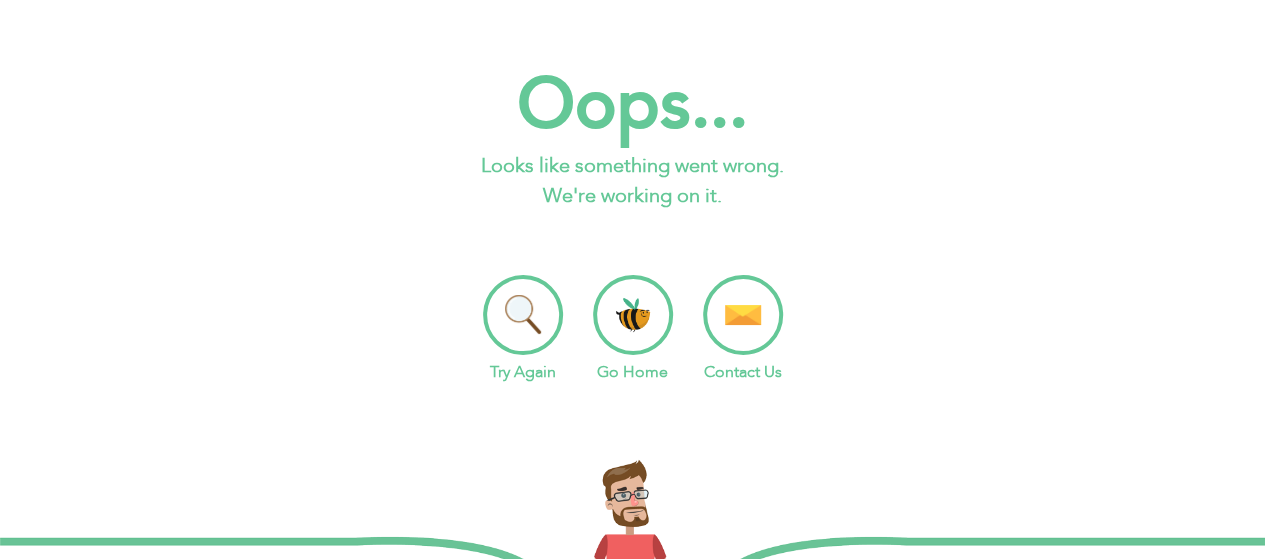 click on "Go Home" at bounding box center [633, 329] 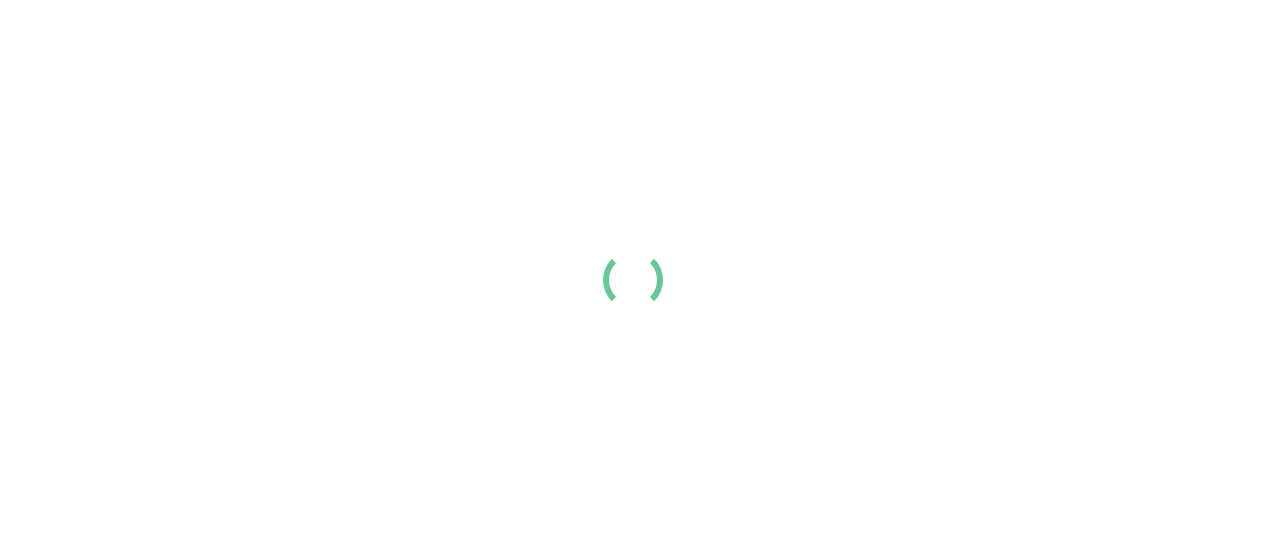 scroll, scrollTop: 0, scrollLeft: 0, axis: both 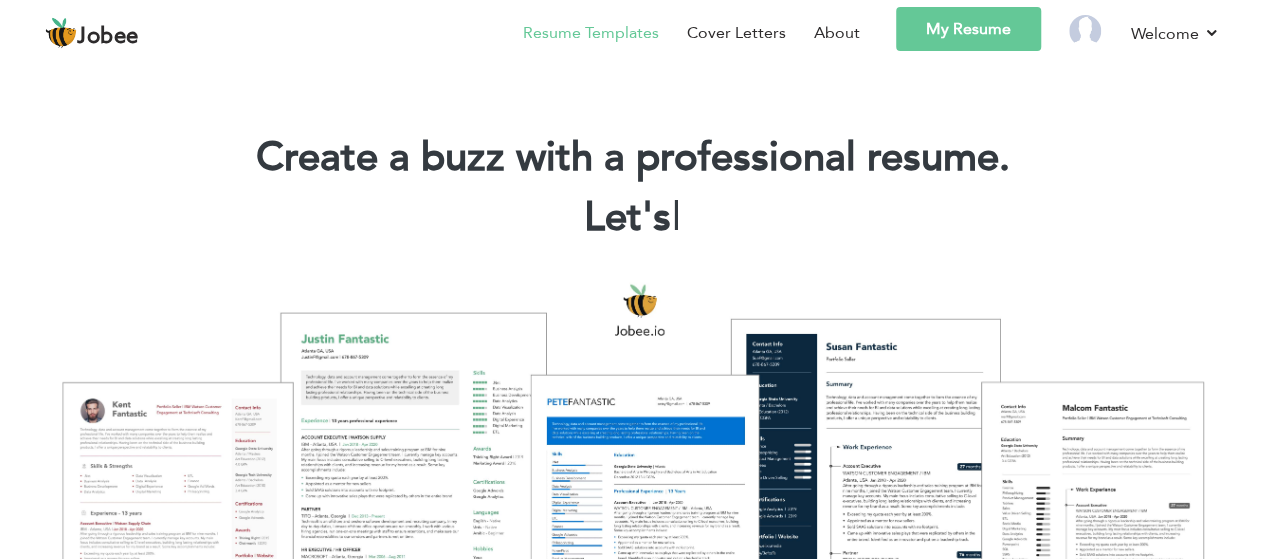click on "Resume Templates" at bounding box center [591, 33] 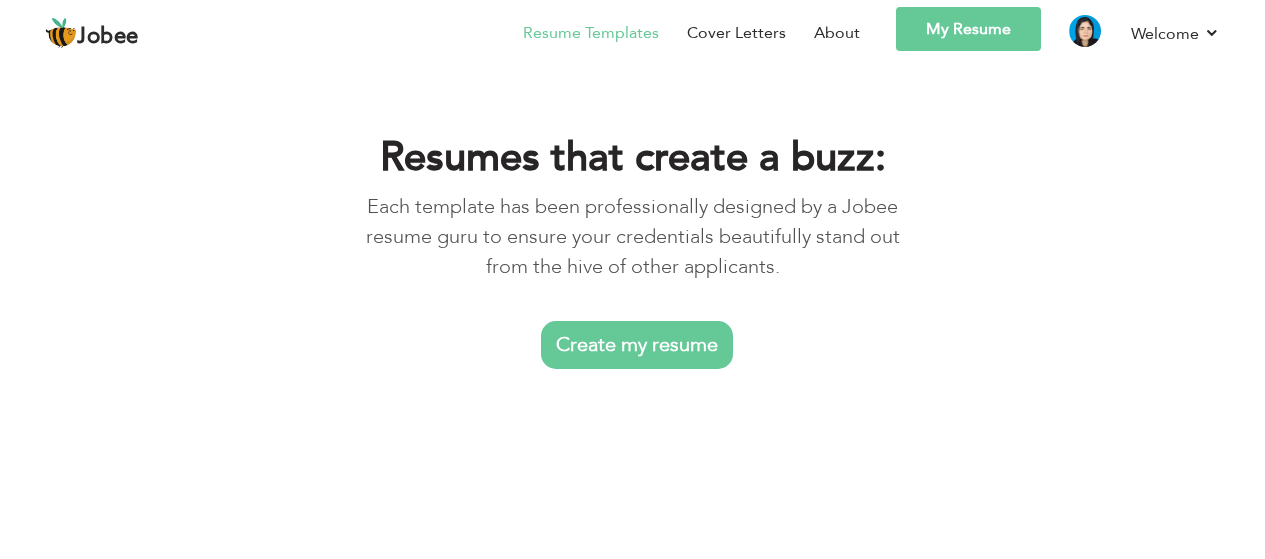 scroll, scrollTop: 0, scrollLeft: 0, axis: both 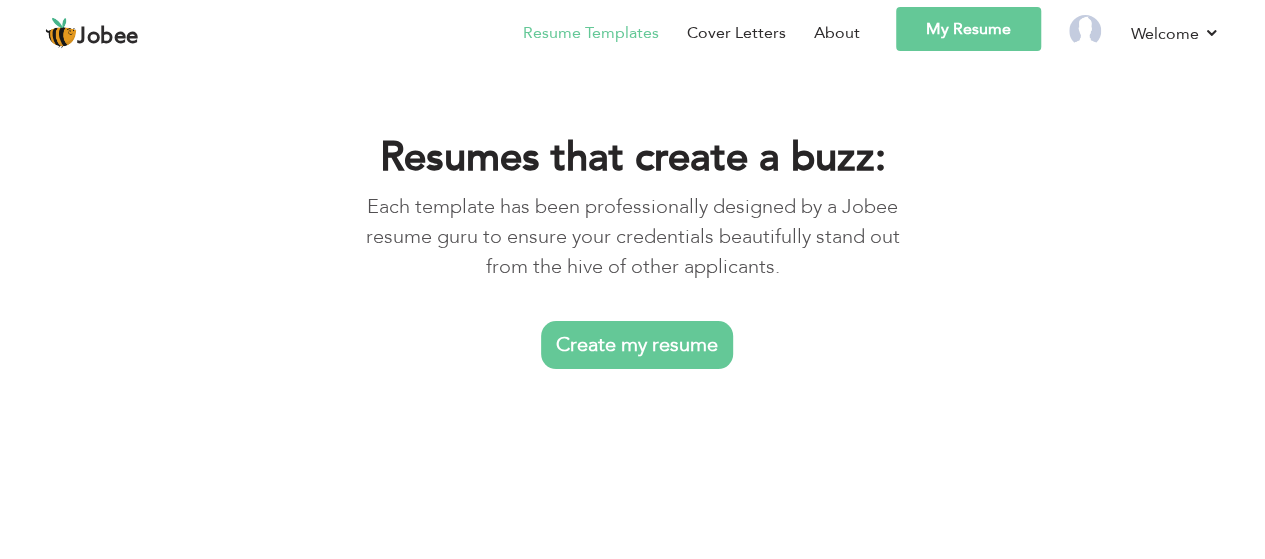 click on "My Resume" at bounding box center [968, 29] 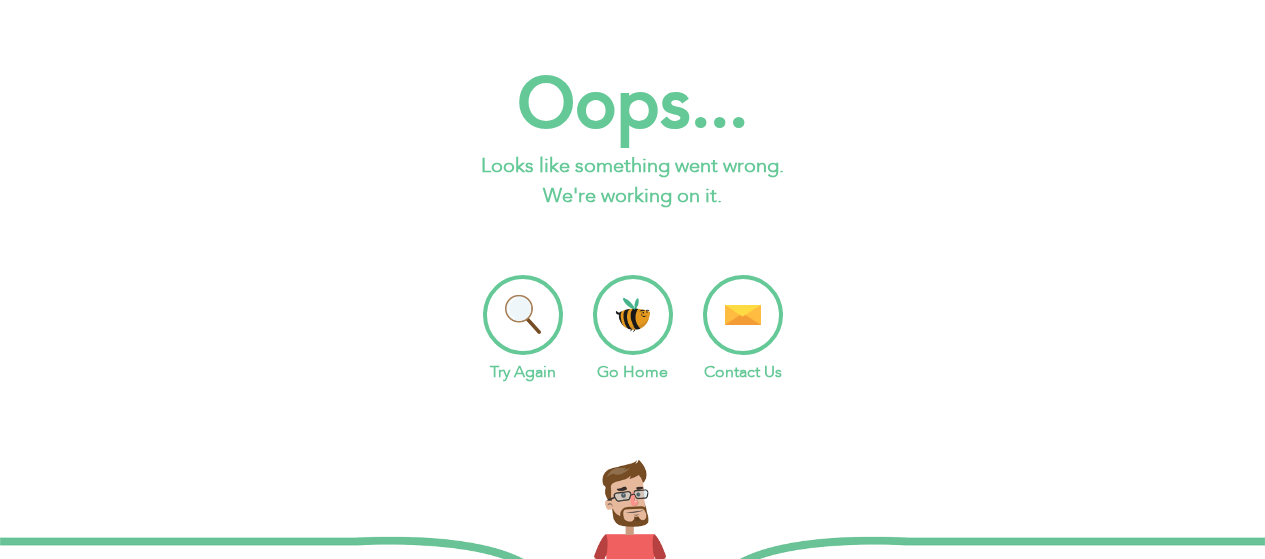 scroll, scrollTop: 0, scrollLeft: 0, axis: both 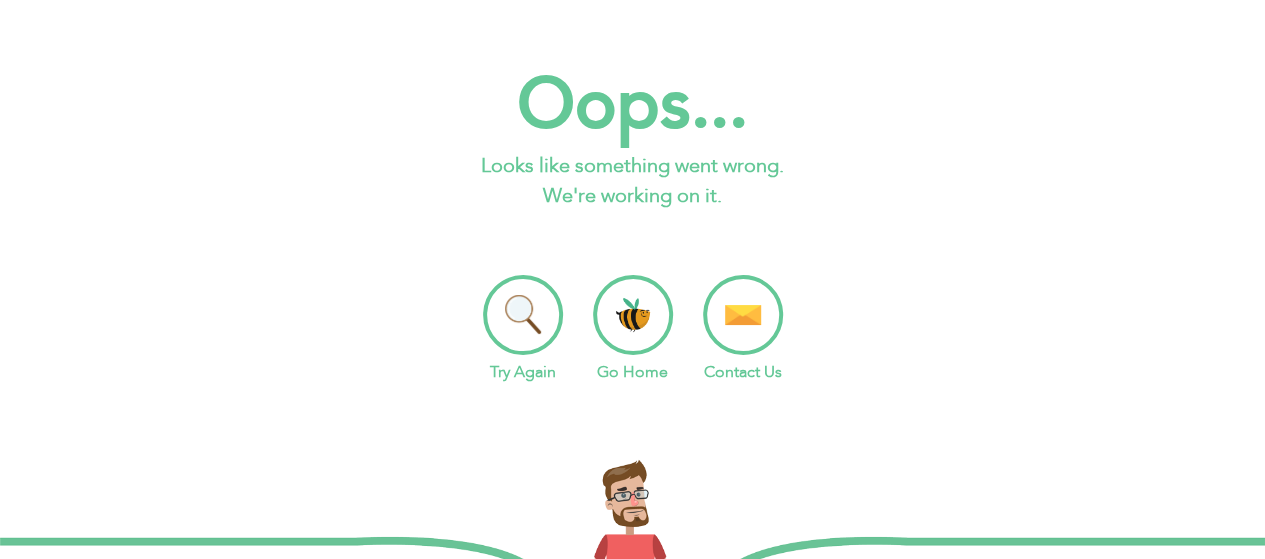 click on "Go Home" at bounding box center (633, 329) 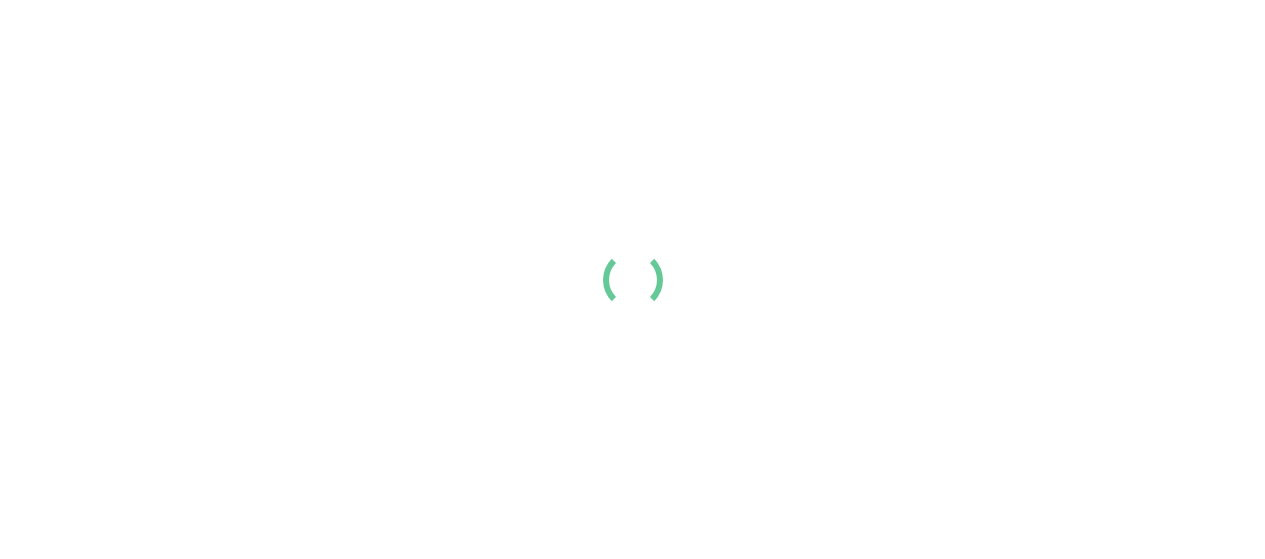scroll, scrollTop: 0, scrollLeft: 0, axis: both 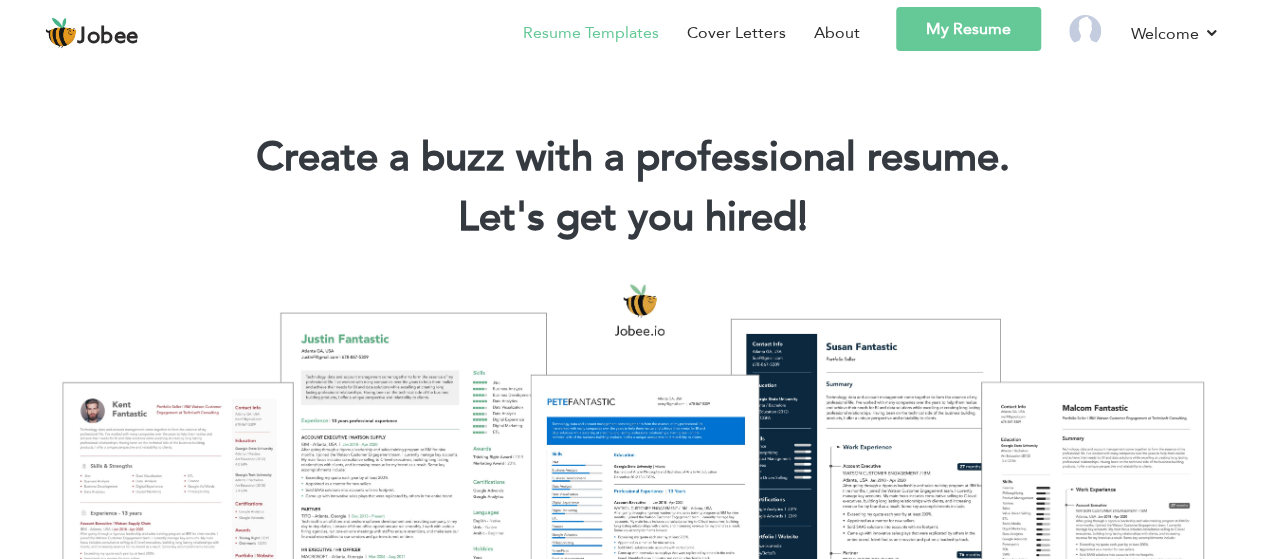 click on "Resume Templates" at bounding box center (591, 33) 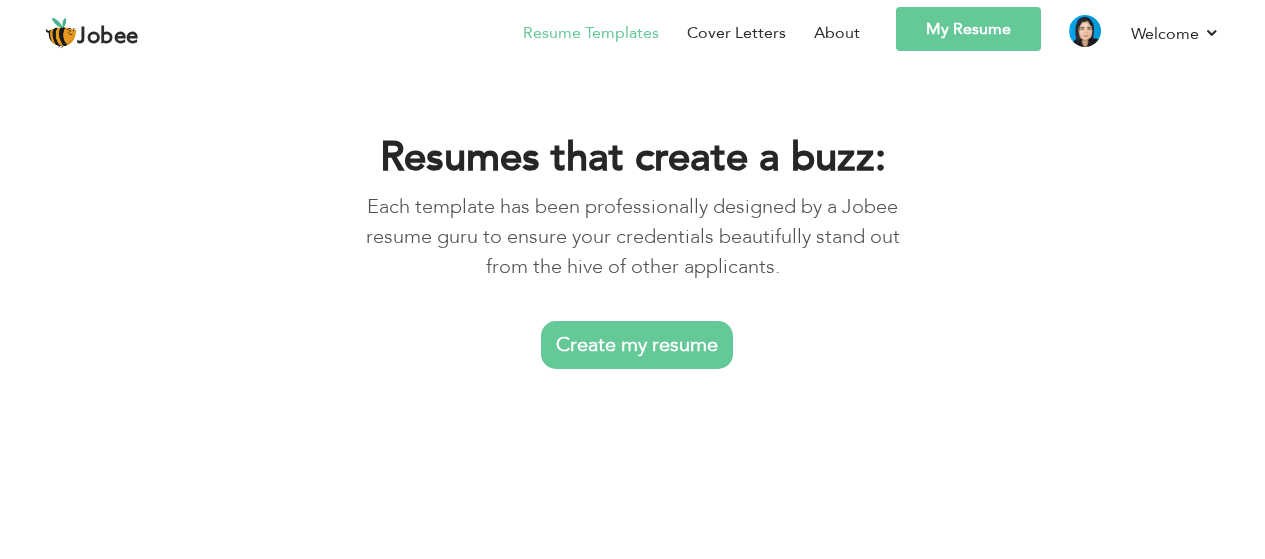 scroll, scrollTop: 0, scrollLeft: 0, axis: both 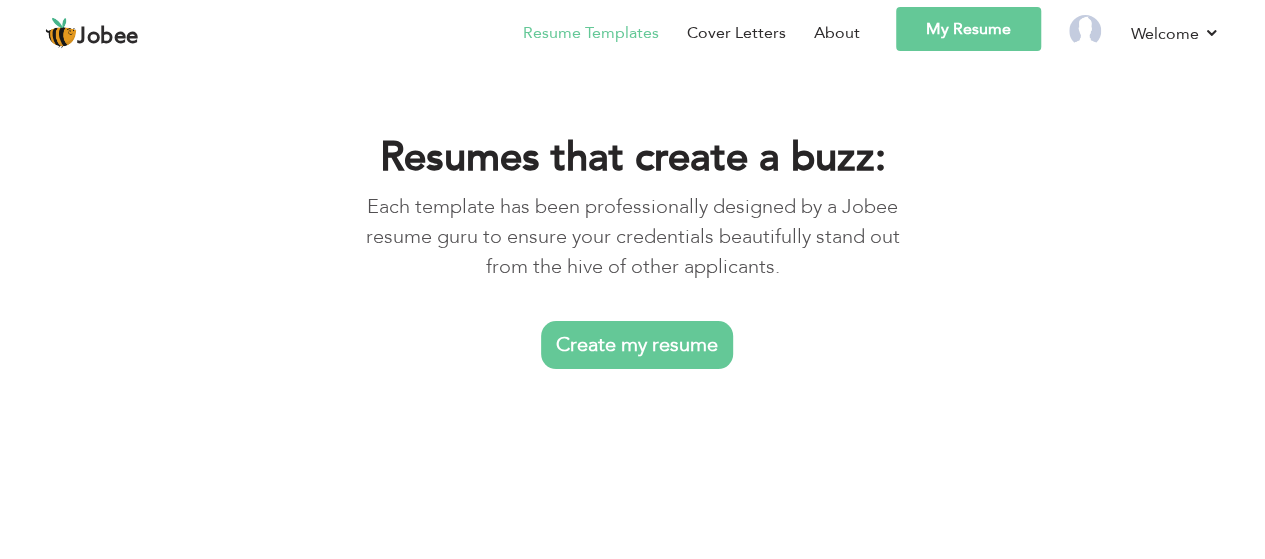 click on "My Resume" at bounding box center (968, 29) 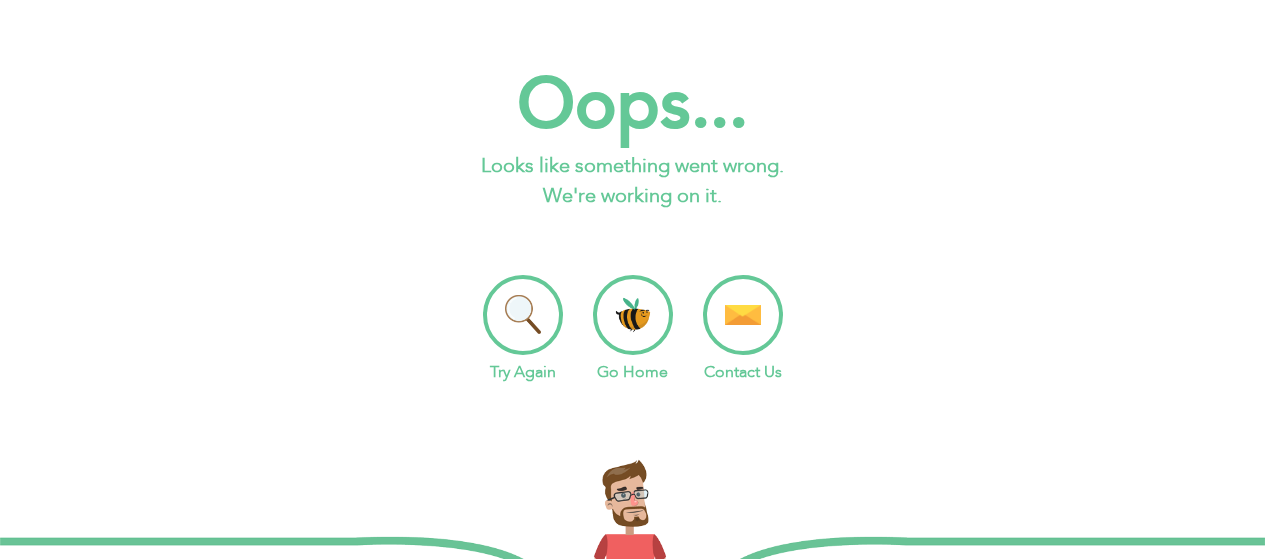 scroll, scrollTop: 0, scrollLeft: 0, axis: both 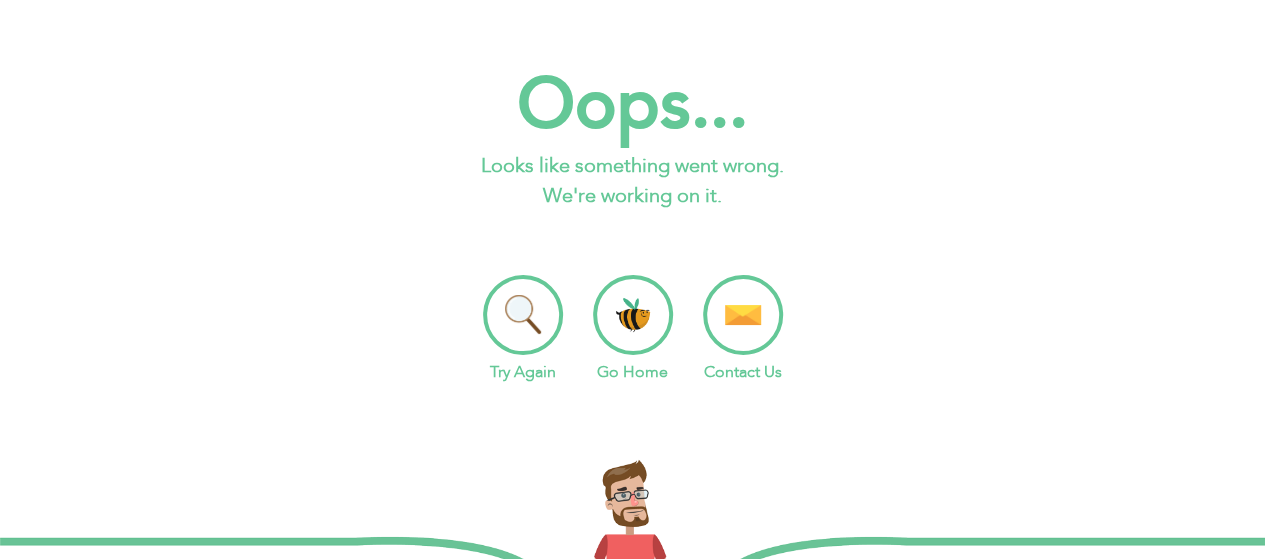 click on "Try Again" at bounding box center (523, 329) 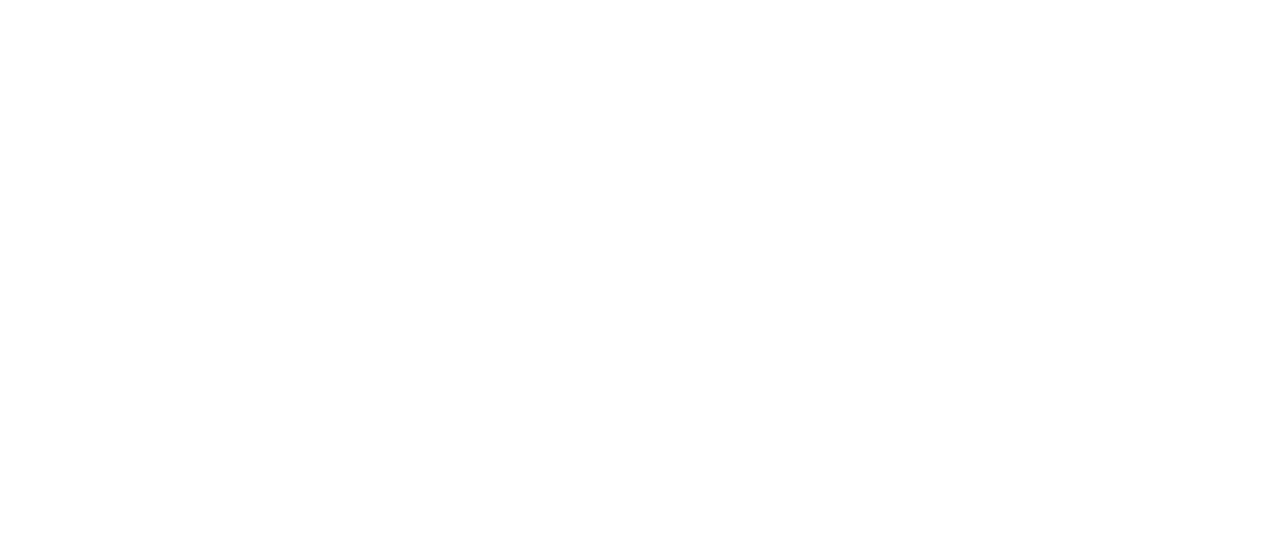 scroll, scrollTop: 0, scrollLeft: 0, axis: both 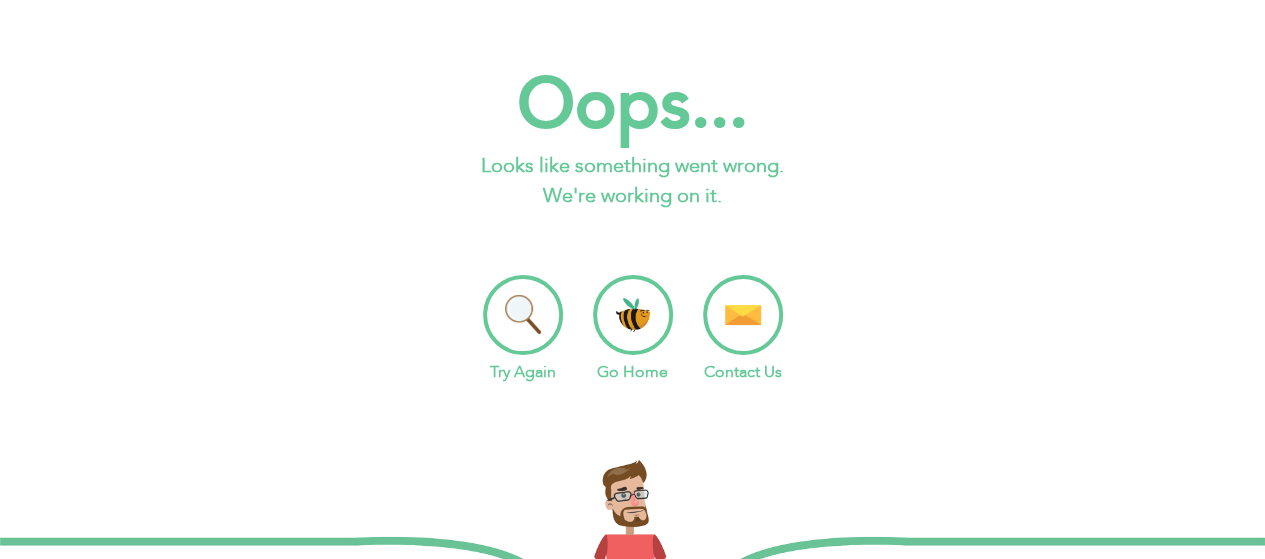 click on "Go Home" at bounding box center (633, 329) 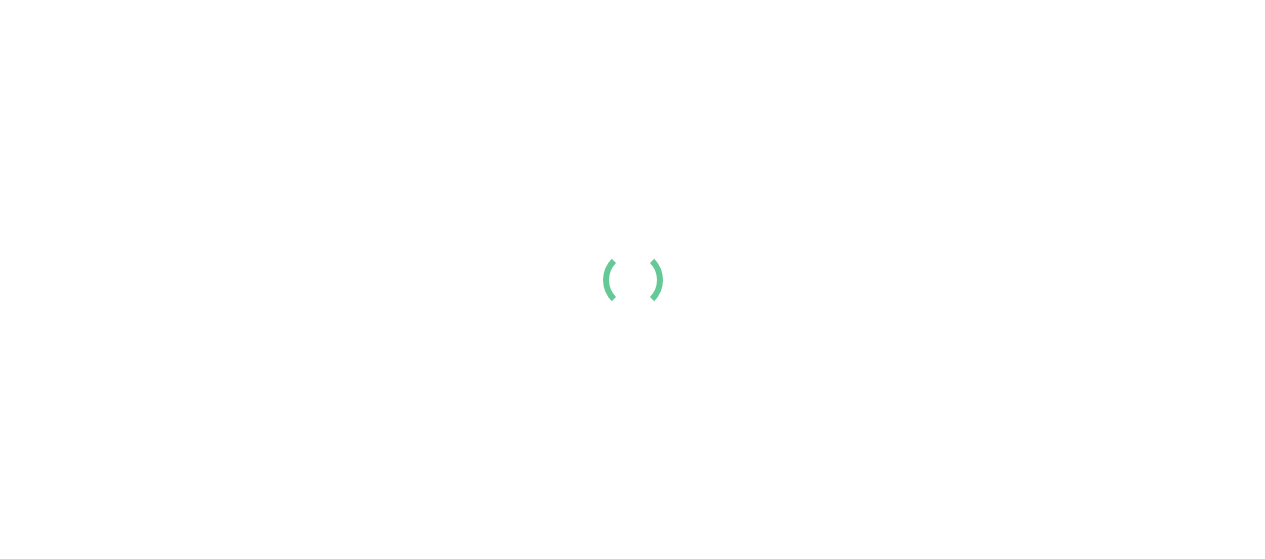 scroll, scrollTop: 0, scrollLeft: 0, axis: both 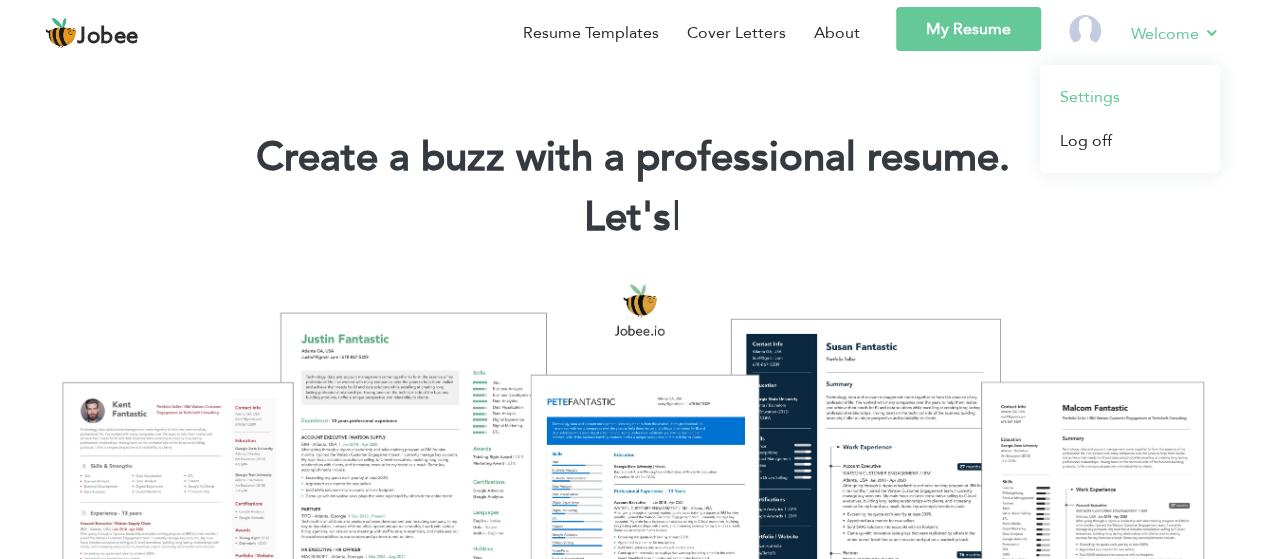 click on "Settings" at bounding box center (1130, 97) 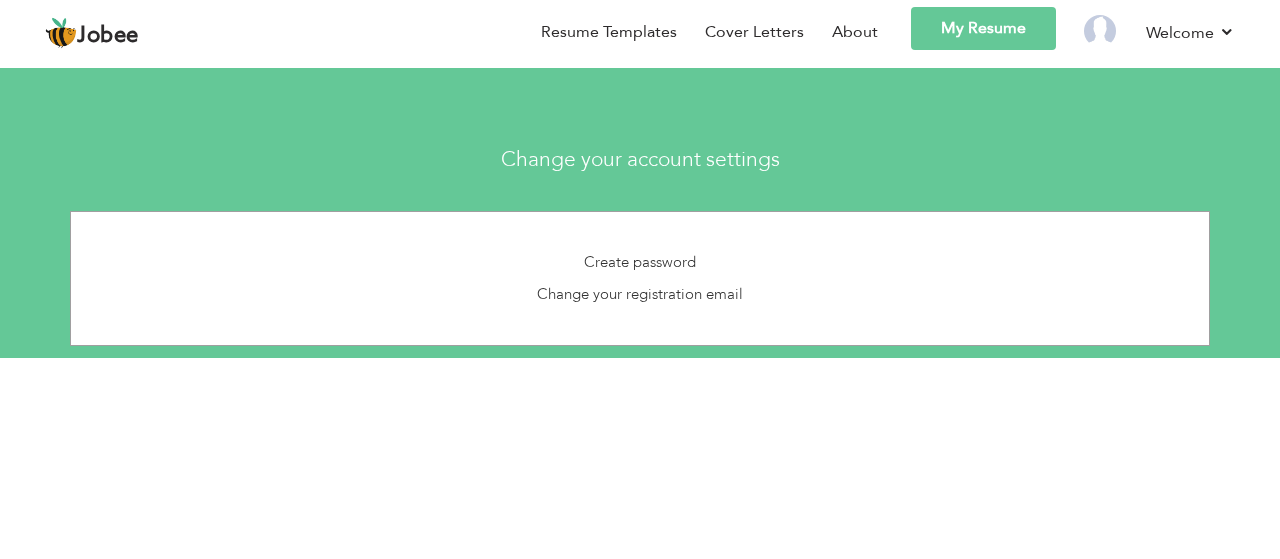 scroll, scrollTop: 0, scrollLeft: 0, axis: both 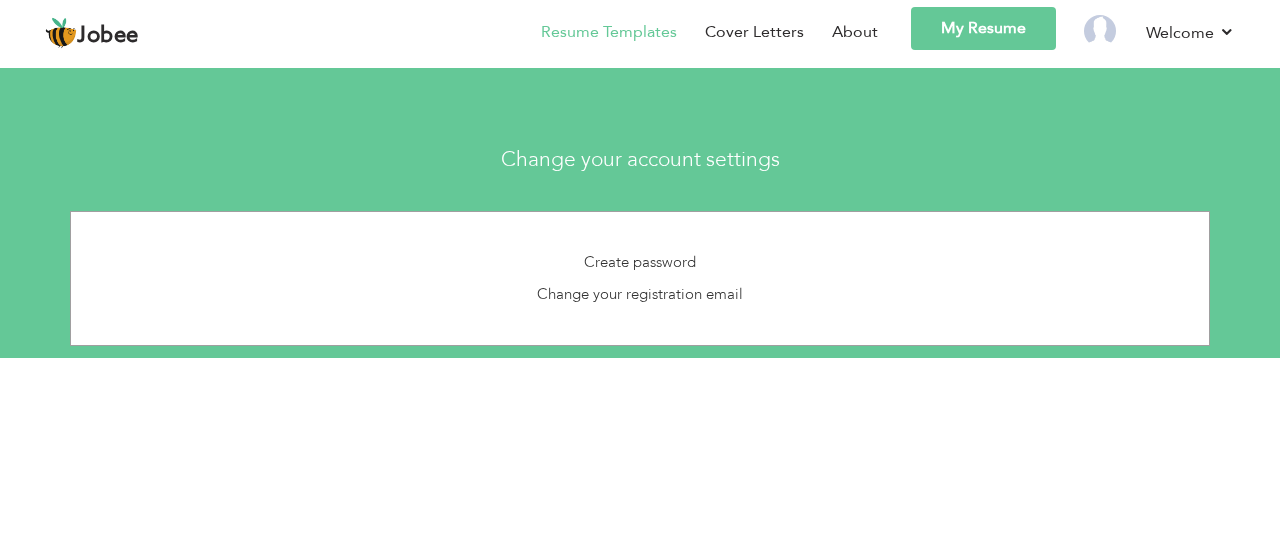 click on "Resume Templates" at bounding box center (595, 35) 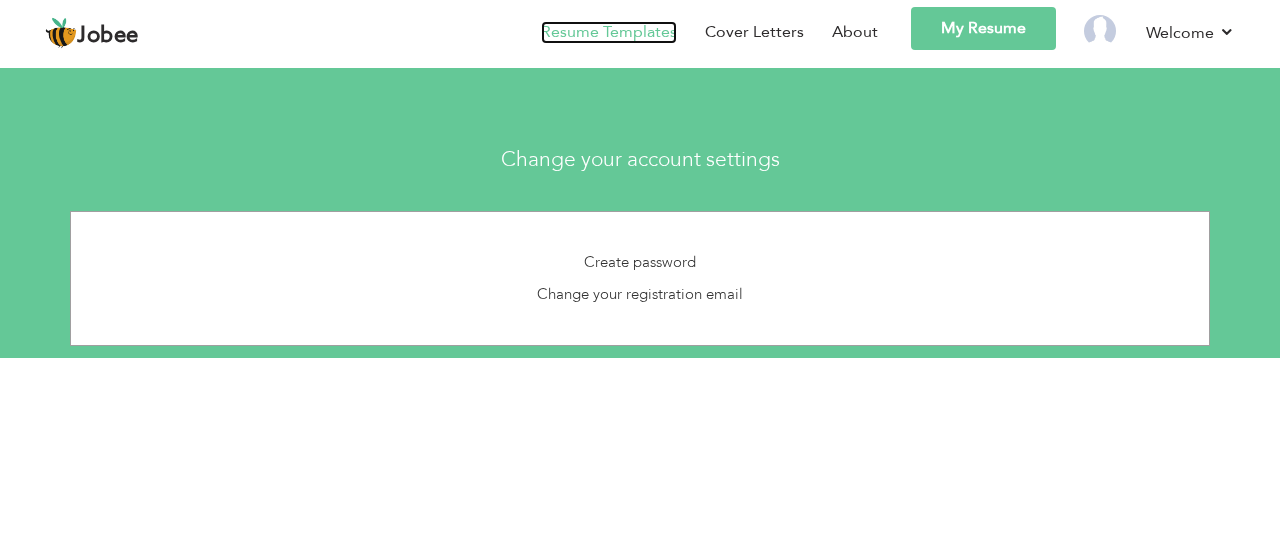 click on "Resume Templates" at bounding box center [609, 32] 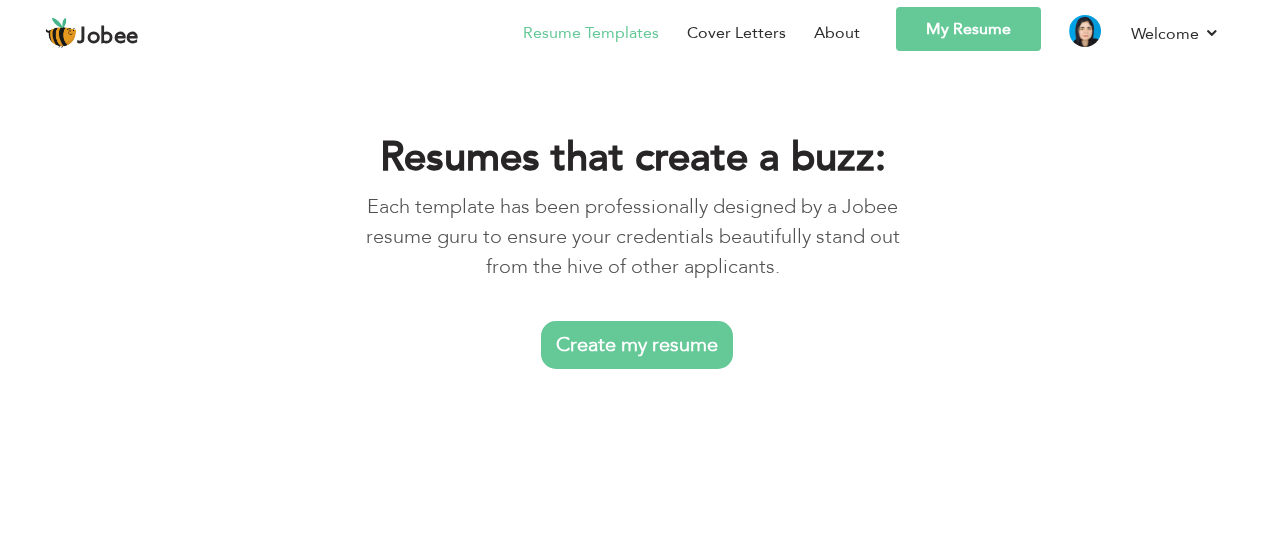 scroll, scrollTop: 0, scrollLeft: 0, axis: both 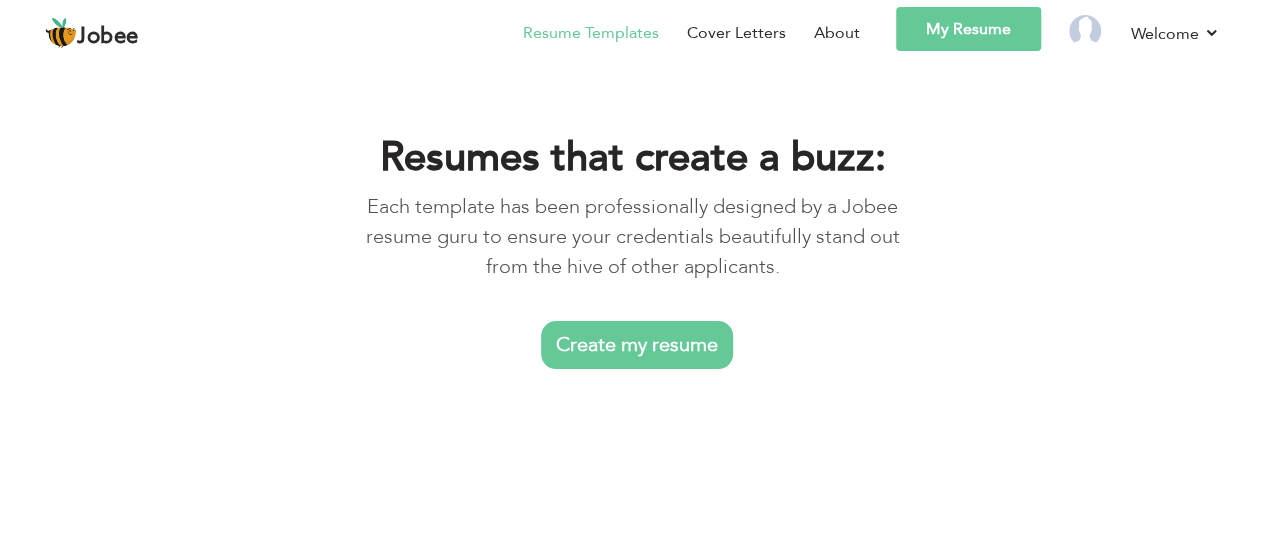 click on "My Resume" at bounding box center [968, 29] 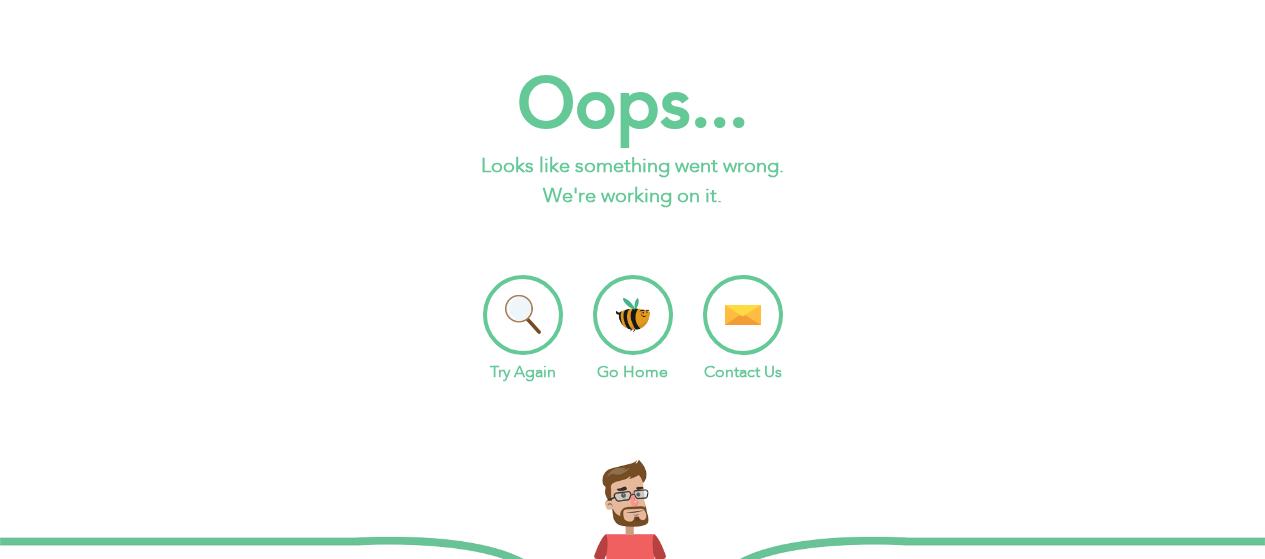 scroll, scrollTop: 0, scrollLeft: 0, axis: both 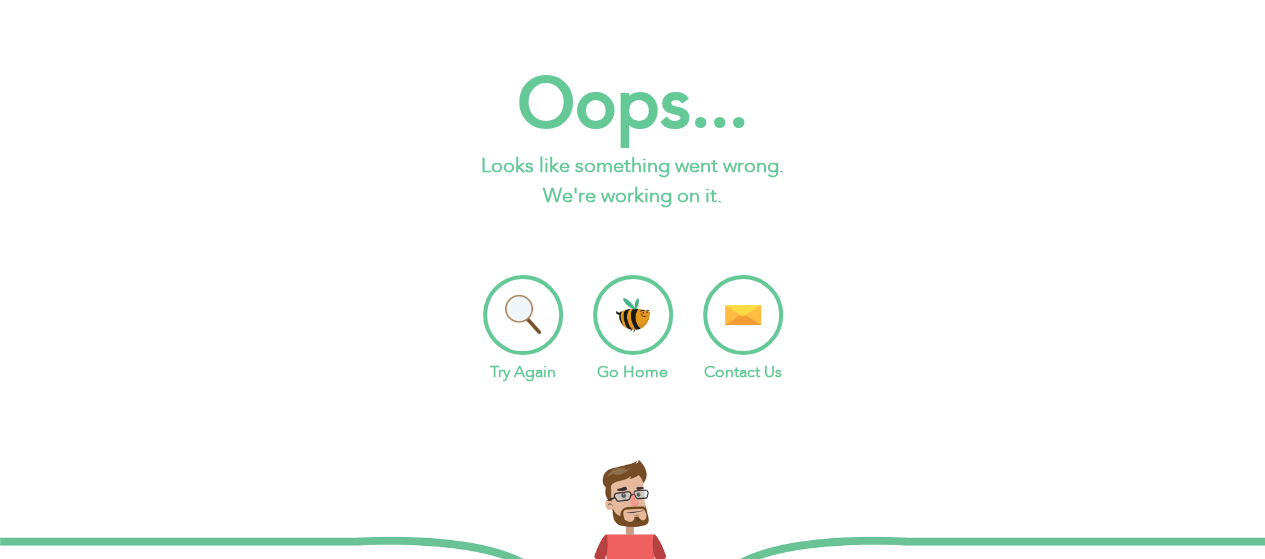 click on "Go Home" at bounding box center [633, 329] 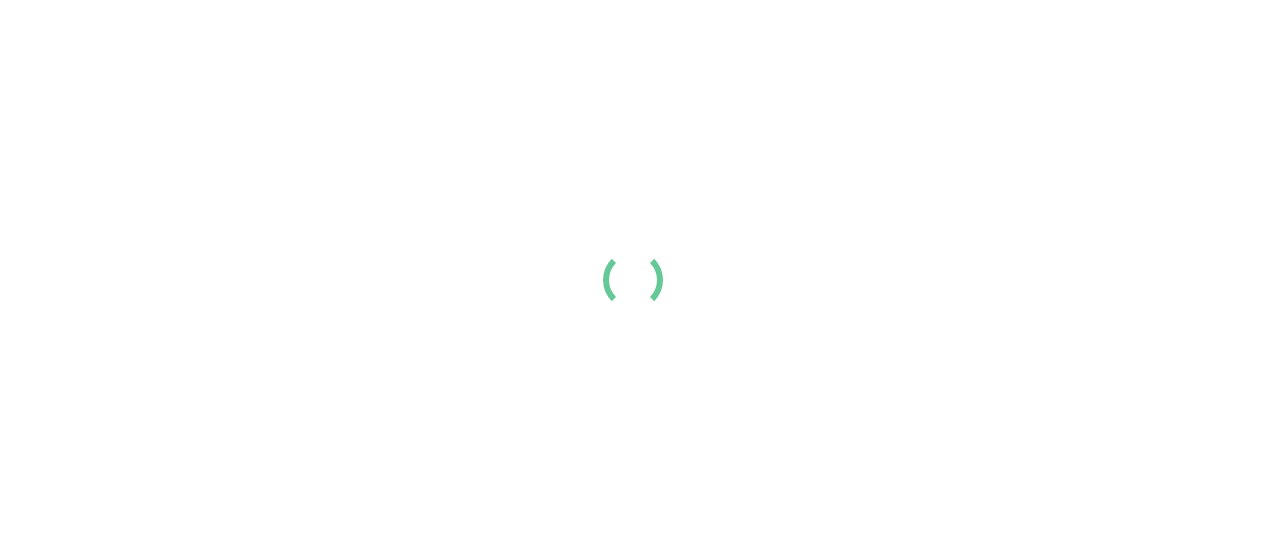scroll, scrollTop: 0, scrollLeft: 0, axis: both 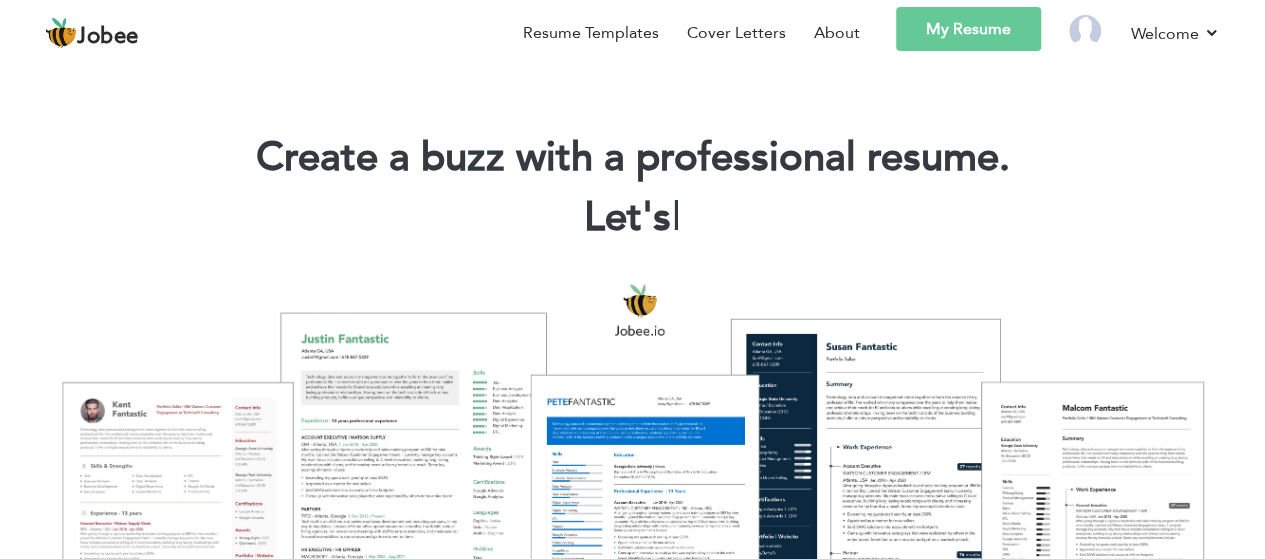 click on "My Resume" at bounding box center (968, 29) 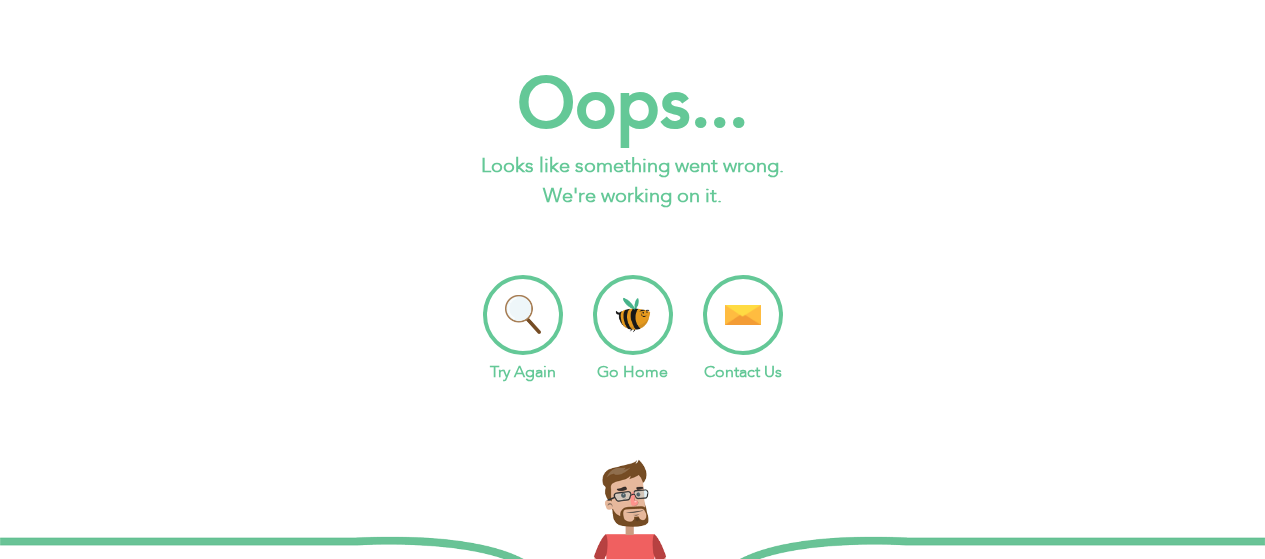 scroll, scrollTop: 0, scrollLeft: 0, axis: both 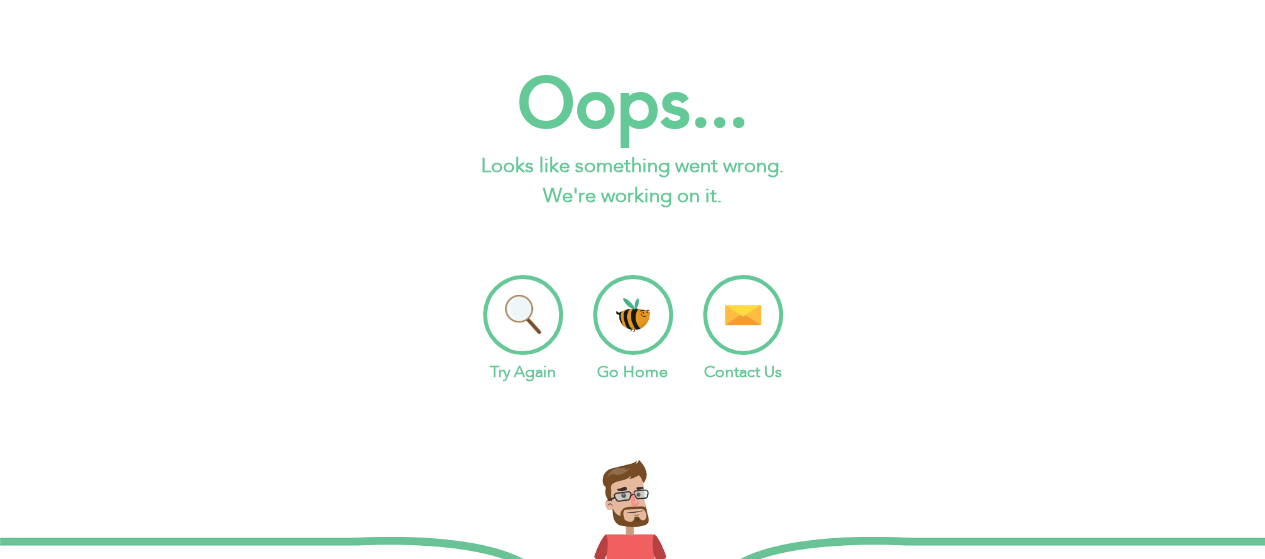 click on "Go Home" at bounding box center [633, 329] 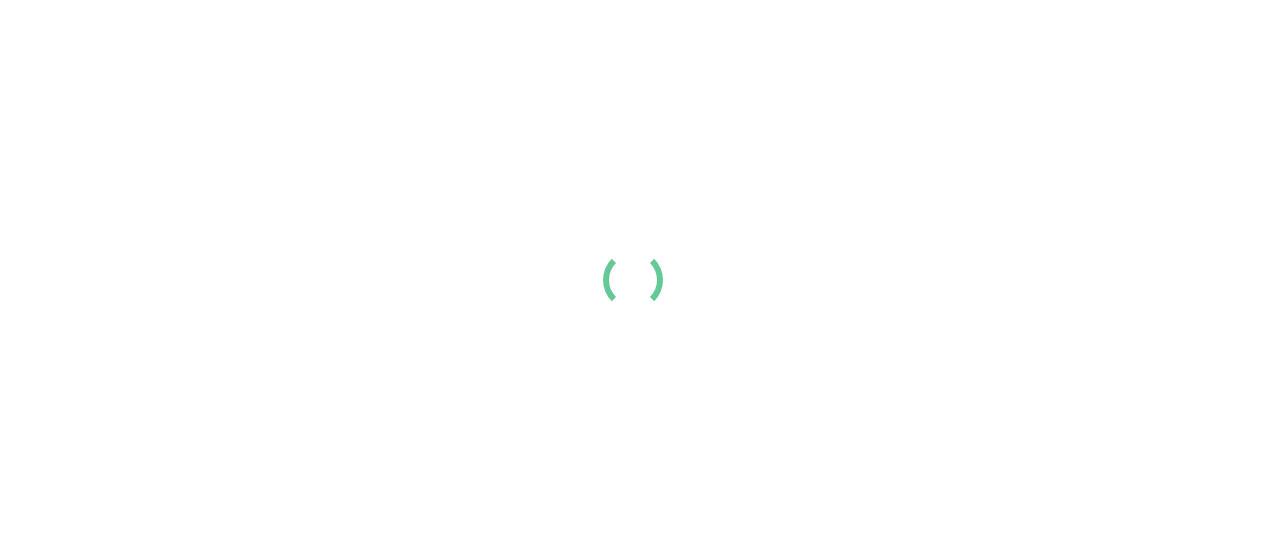 scroll, scrollTop: 0, scrollLeft: 0, axis: both 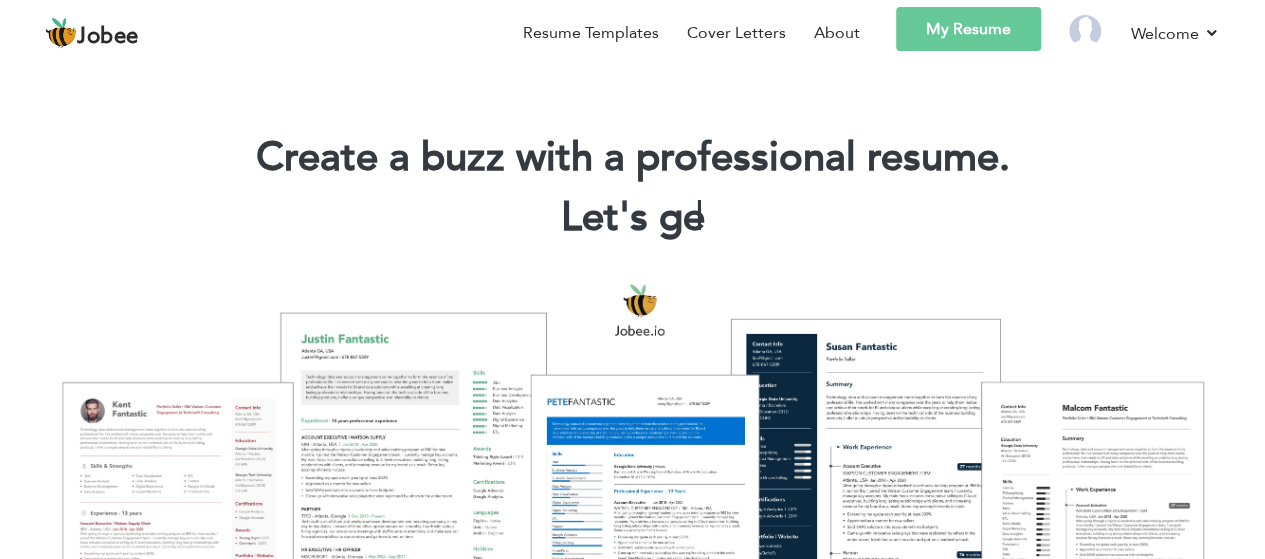 click on "My Resume" at bounding box center [968, 29] 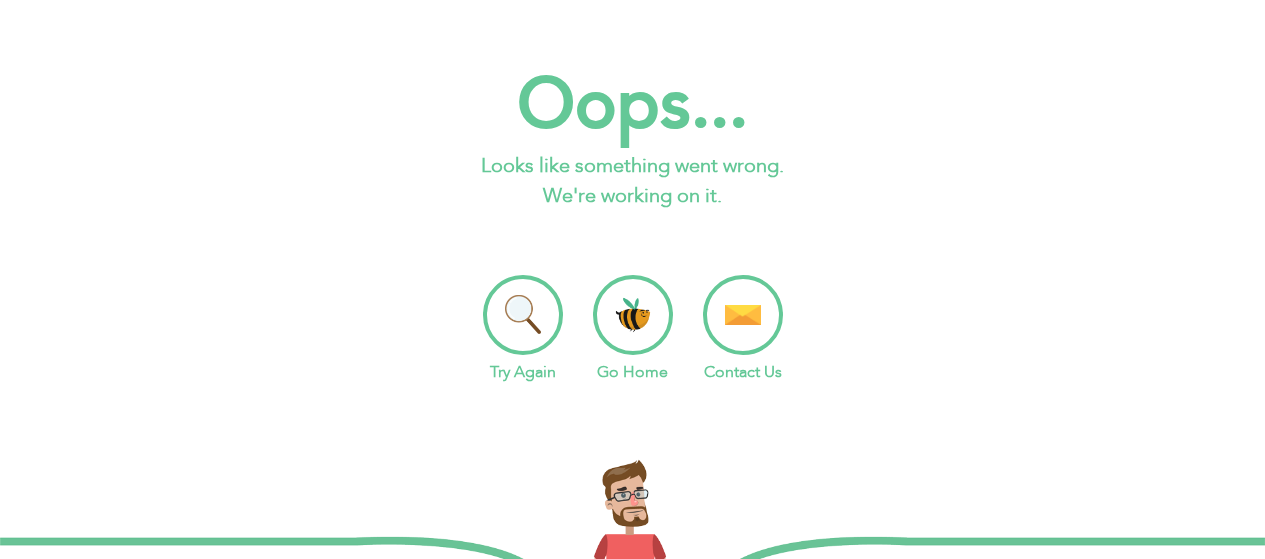 scroll, scrollTop: 0, scrollLeft: 0, axis: both 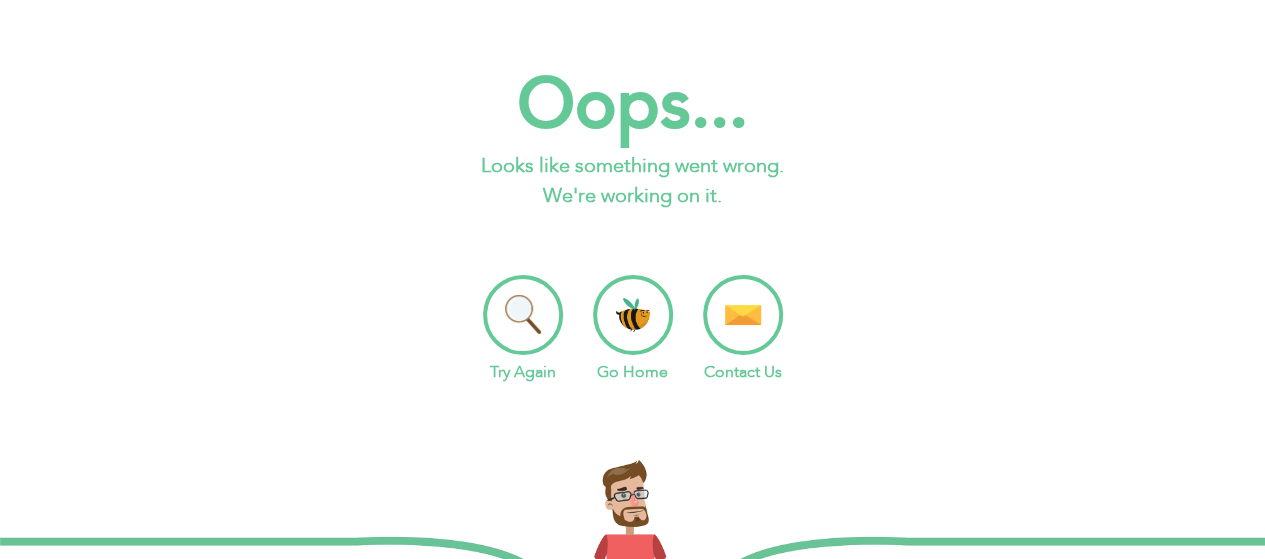 click on "Go Home" at bounding box center (633, 329) 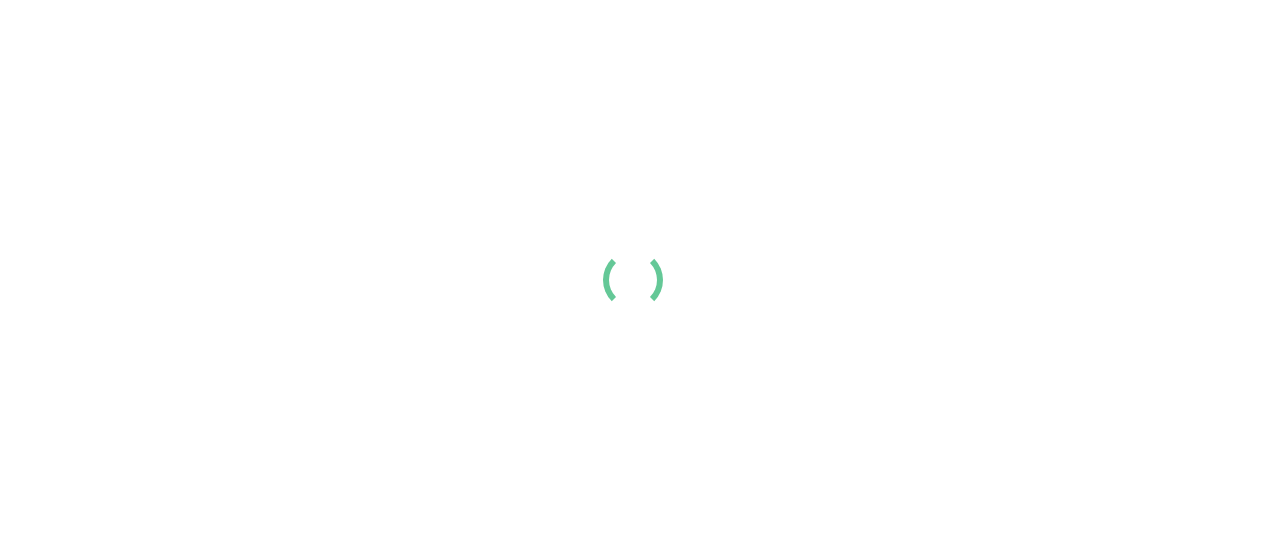 scroll, scrollTop: 0, scrollLeft: 0, axis: both 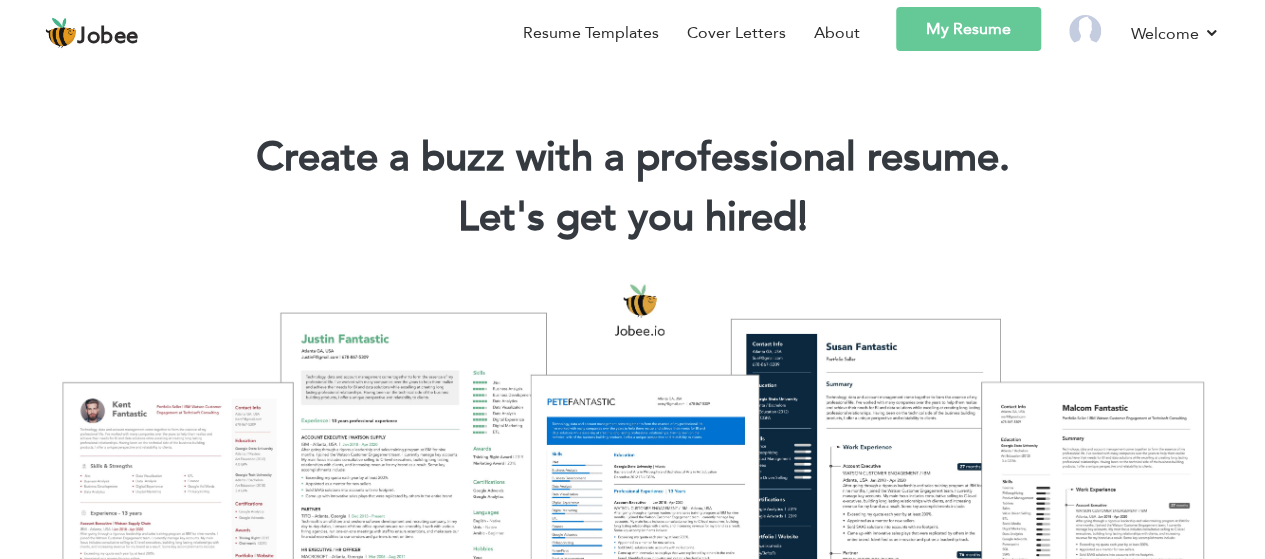 click on "My Resume" at bounding box center [968, 29] 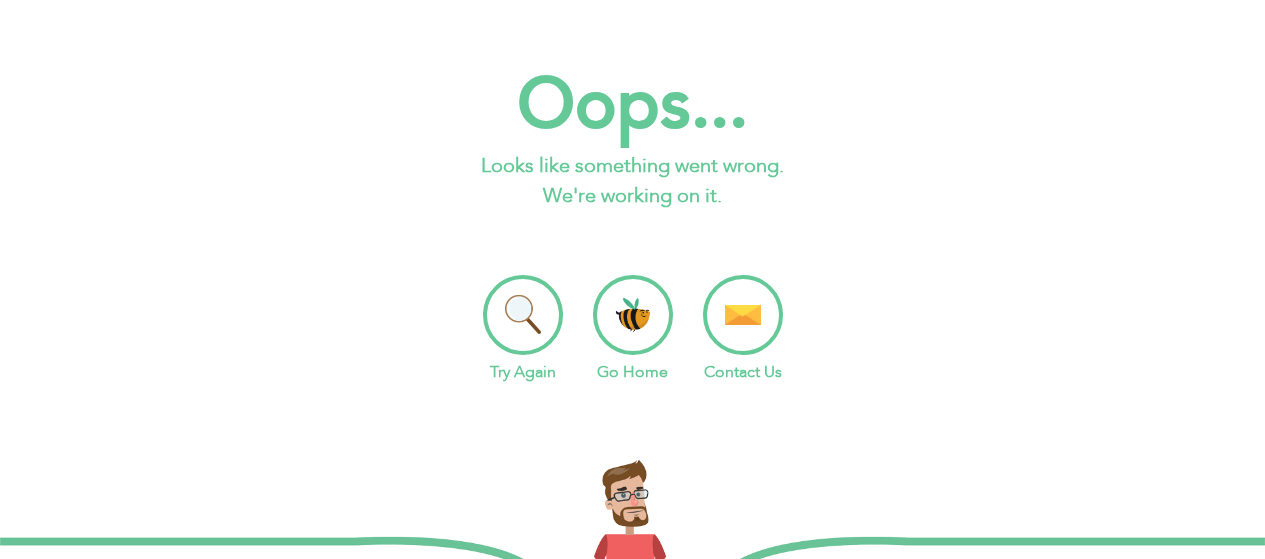 scroll, scrollTop: 0, scrollLeft: 0, axis: both 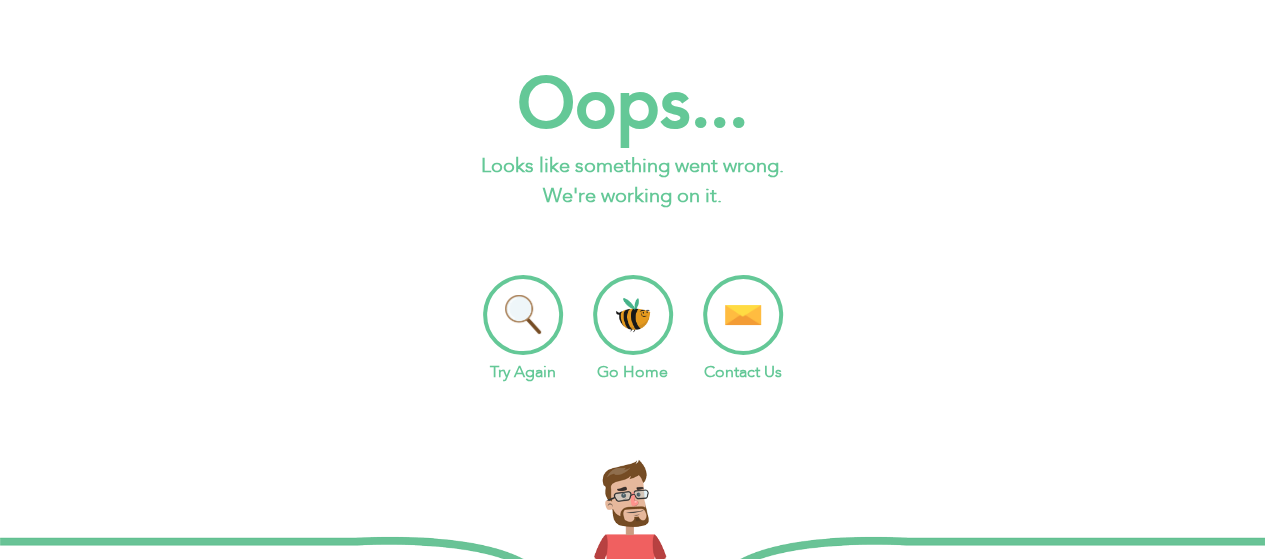 click on "Go Home" at bounding box center (633, 329) 